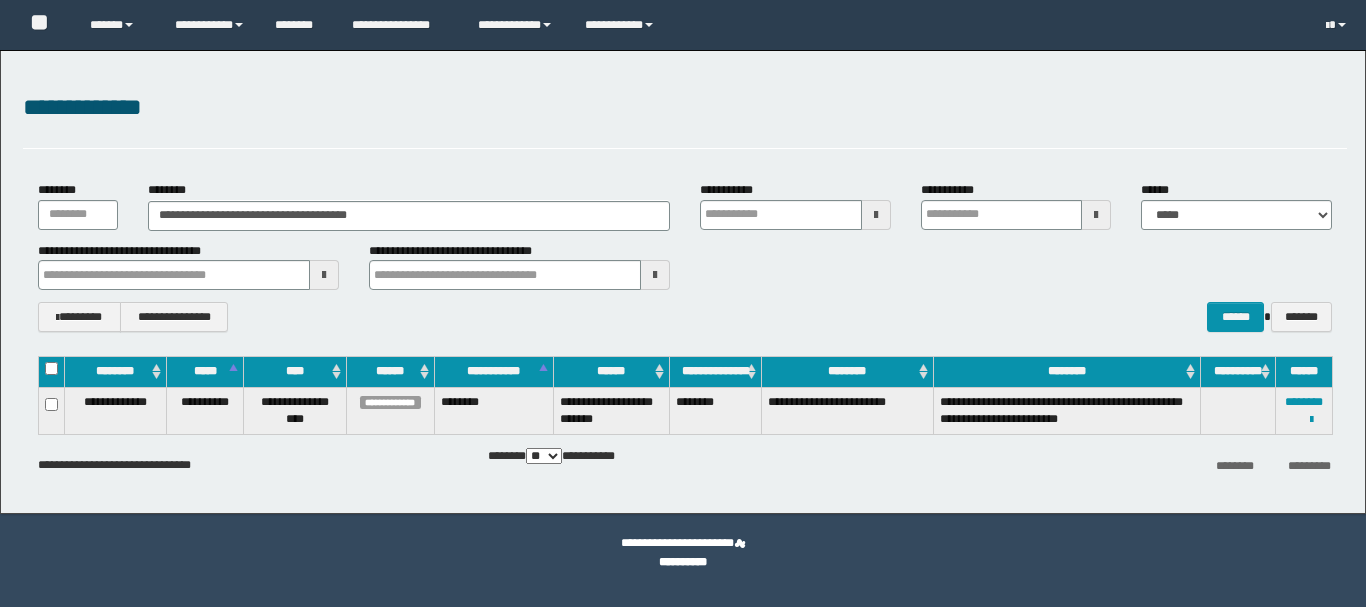 scroll, scrollTop: 0, scrollLeft: 0, axis: both 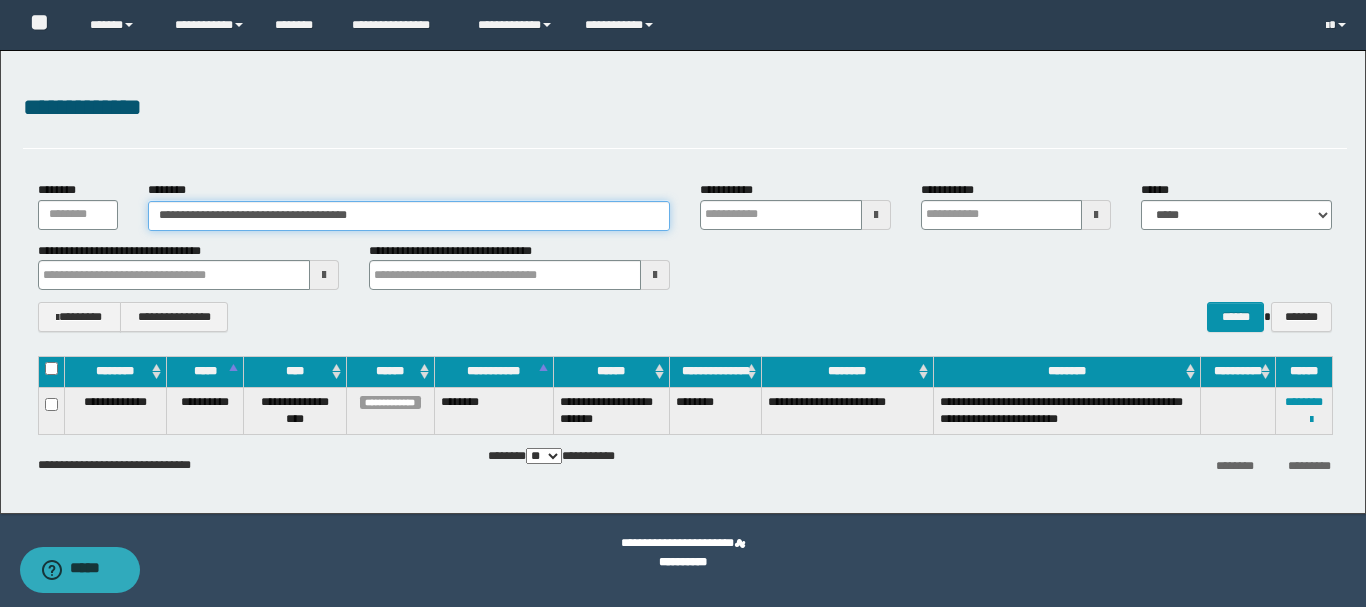 drag, startPoint x: 424, startPoint y: 222, endPoint x: 0, endPoint y: 214, distance: 424.07547 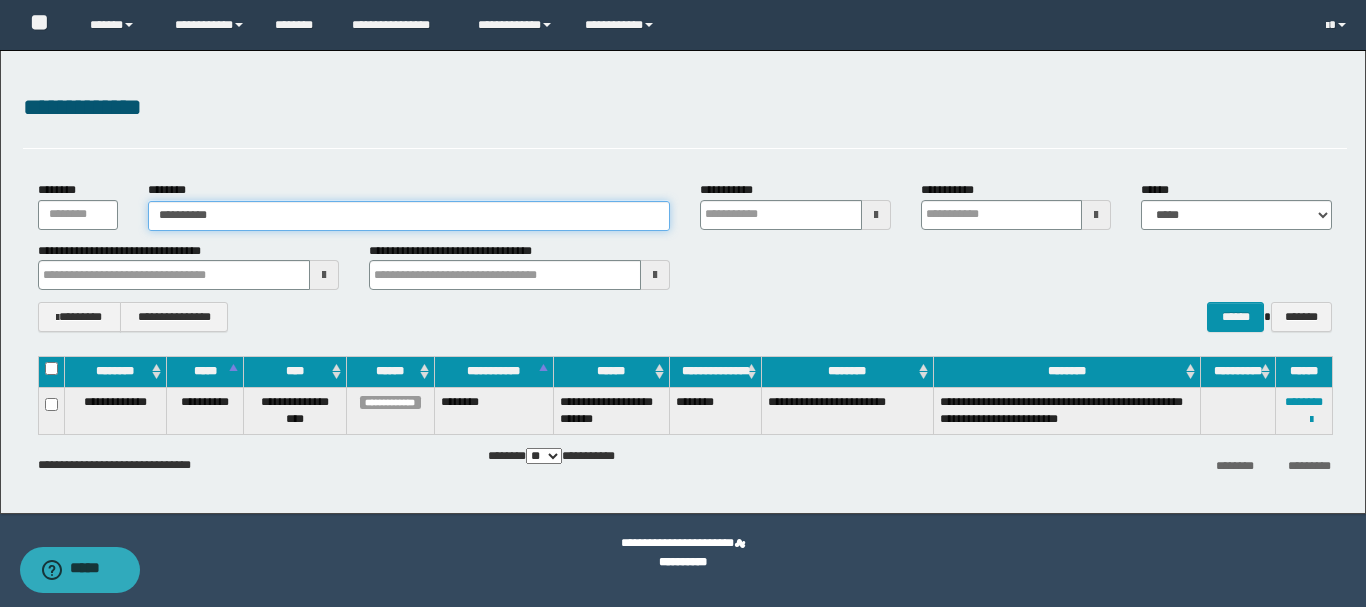 type on "**********" 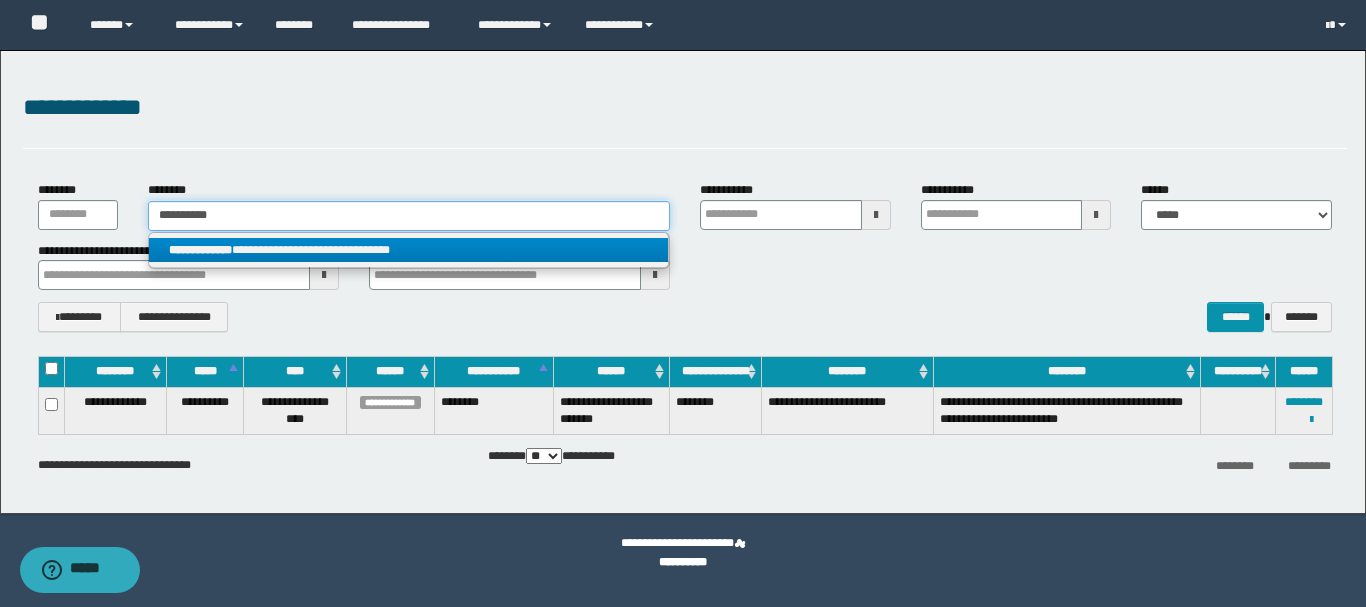 type on "**********" 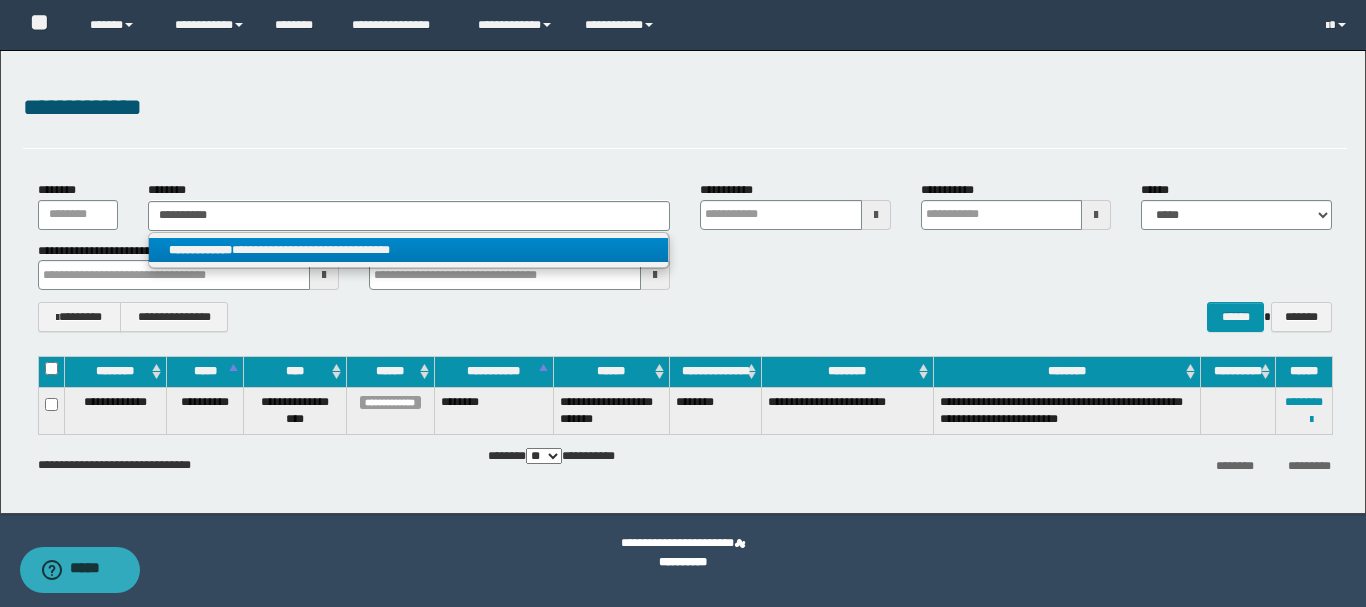 click on "**********" at bounding box center [408, 250] 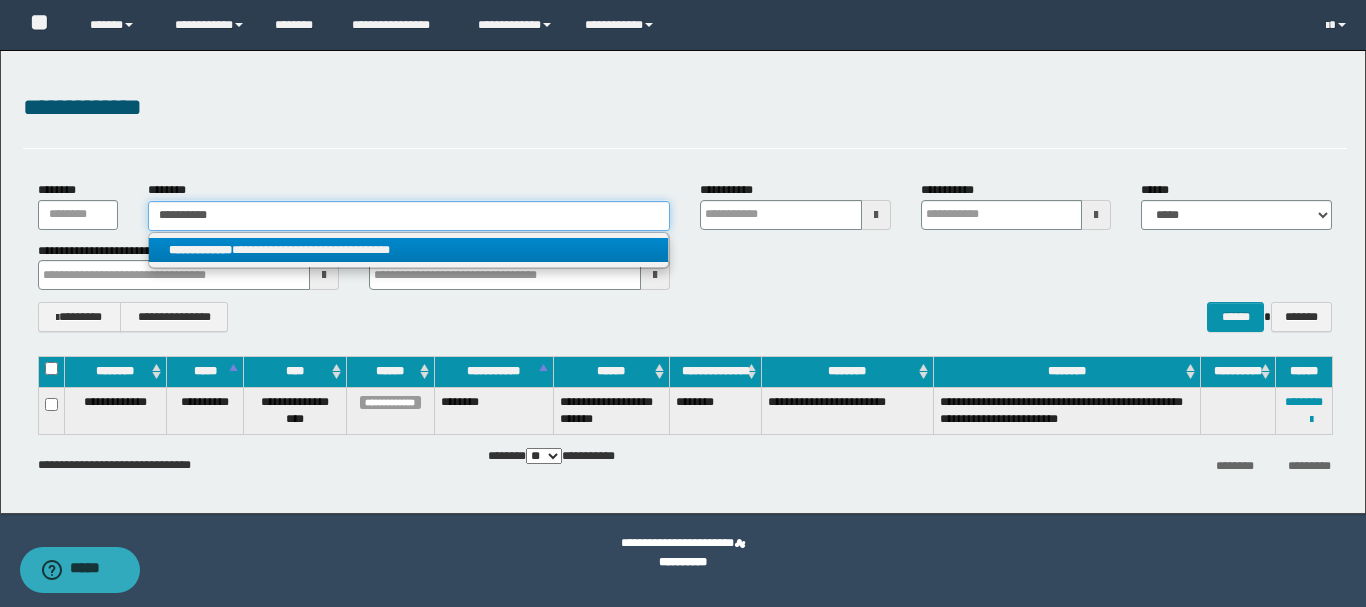 type 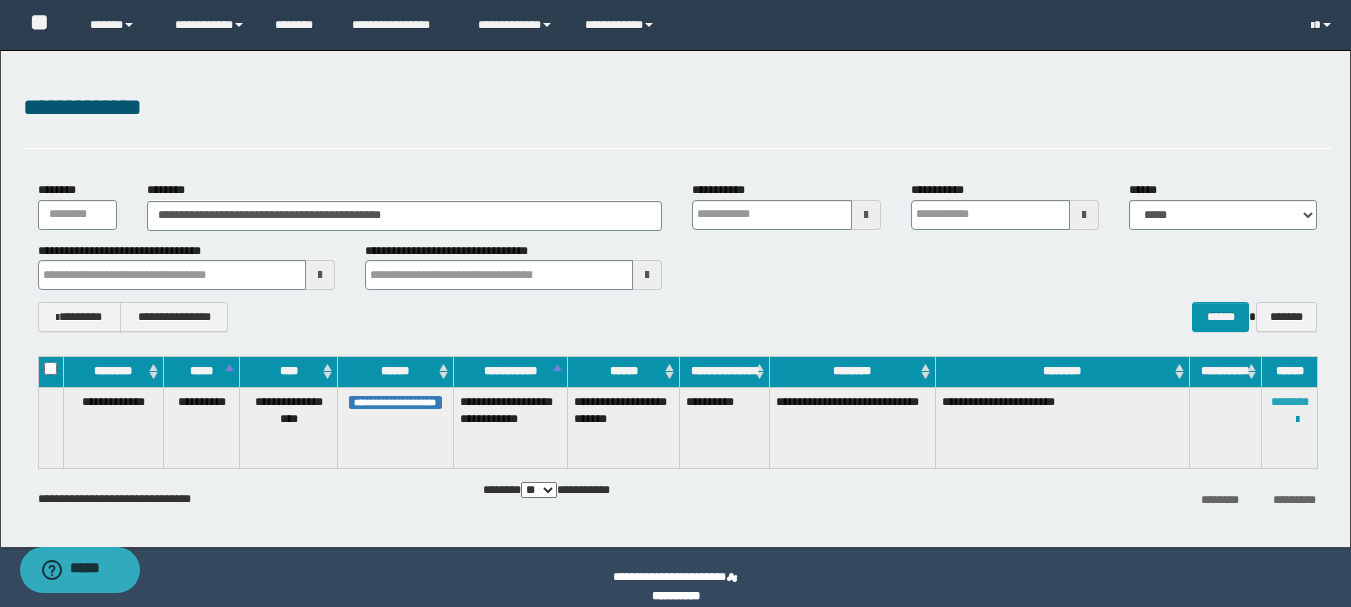 click on "********" at bounding box center [1290, 402] 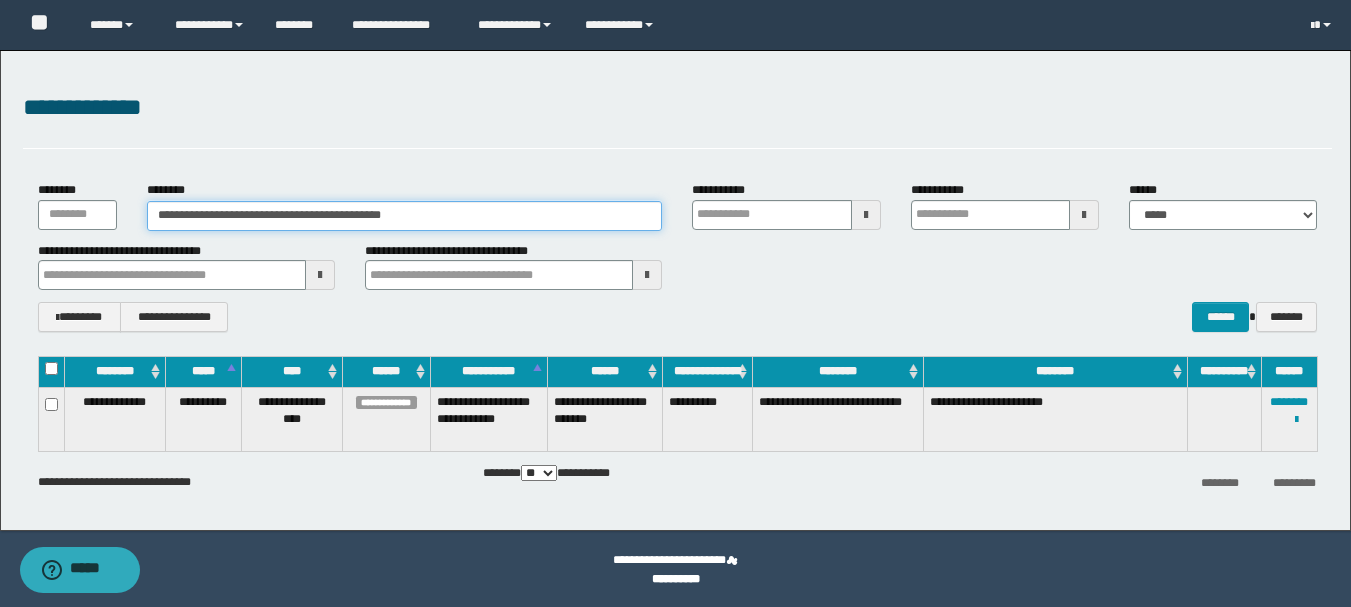 drag, startPoint x: 251, startPoint y: 215, endPoint x: 446, endPoint y: 217, distance: 195.01025 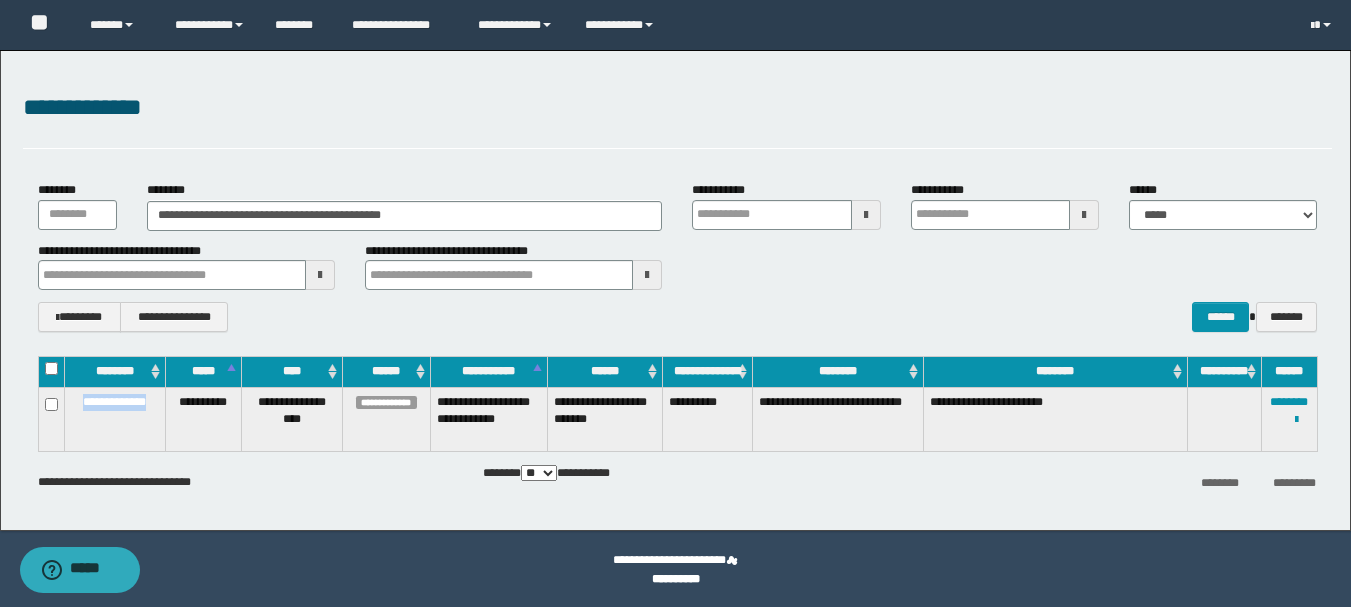 drag, startPoint x: 83, startPoint y: 404, endPoint x: 158, endPoint y: 404, distance: 75 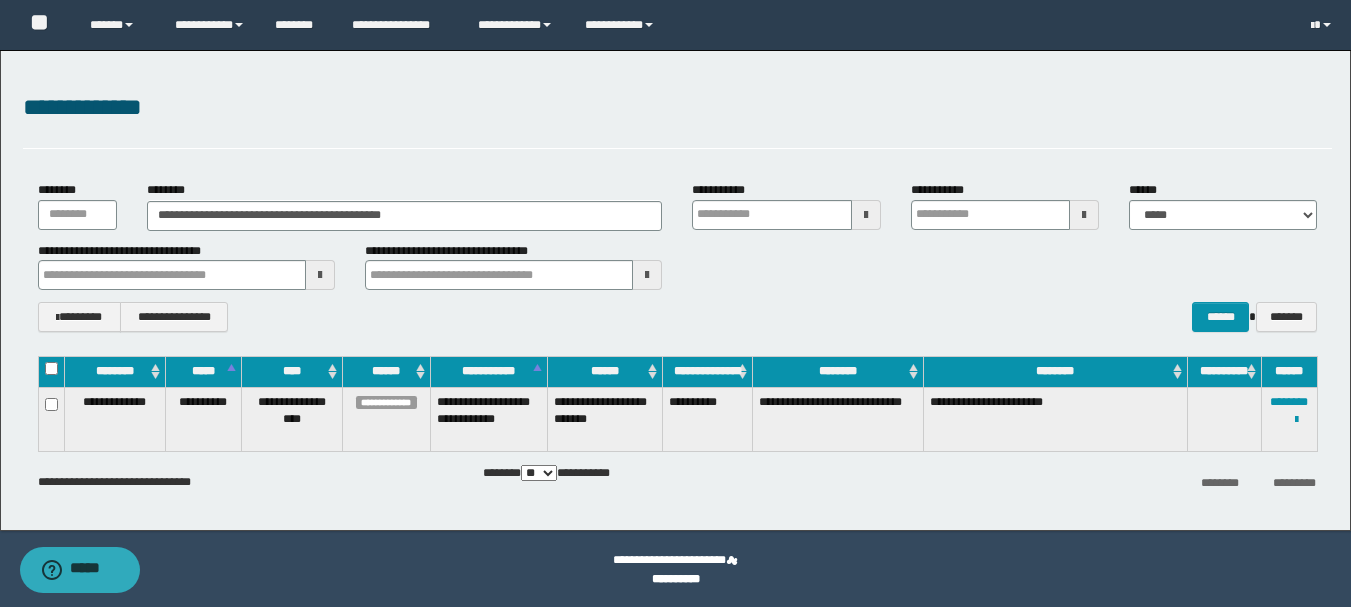 click on "**********" at bounding box center [677, 119] 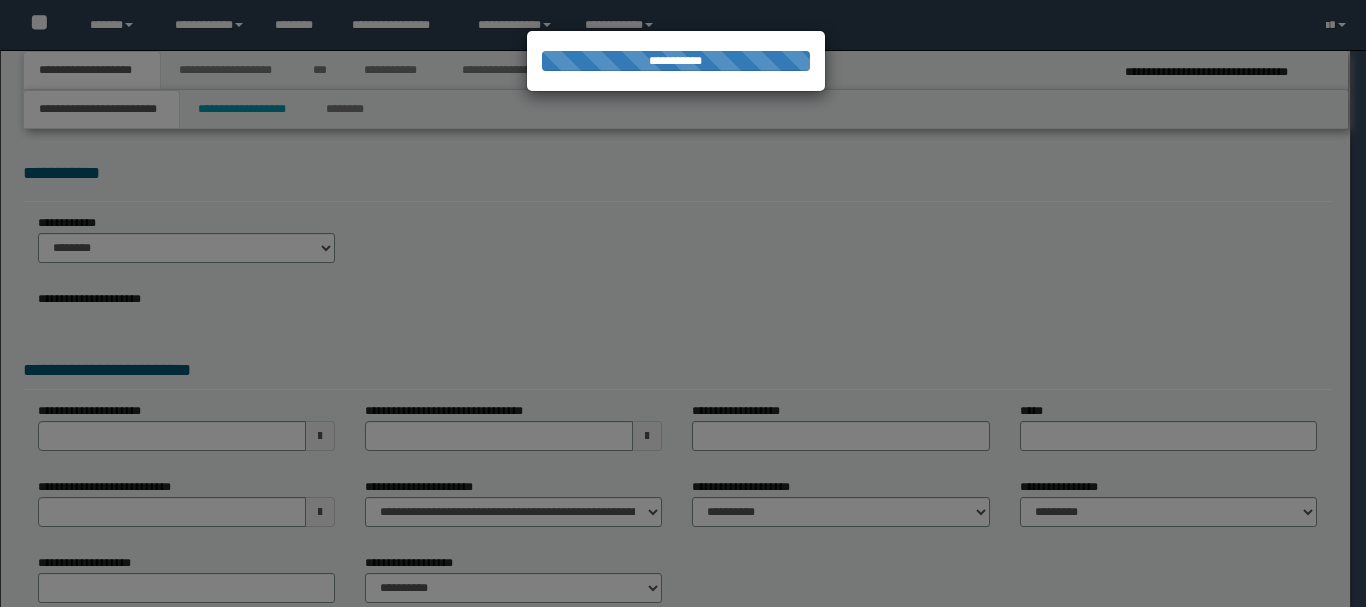 select on "*" 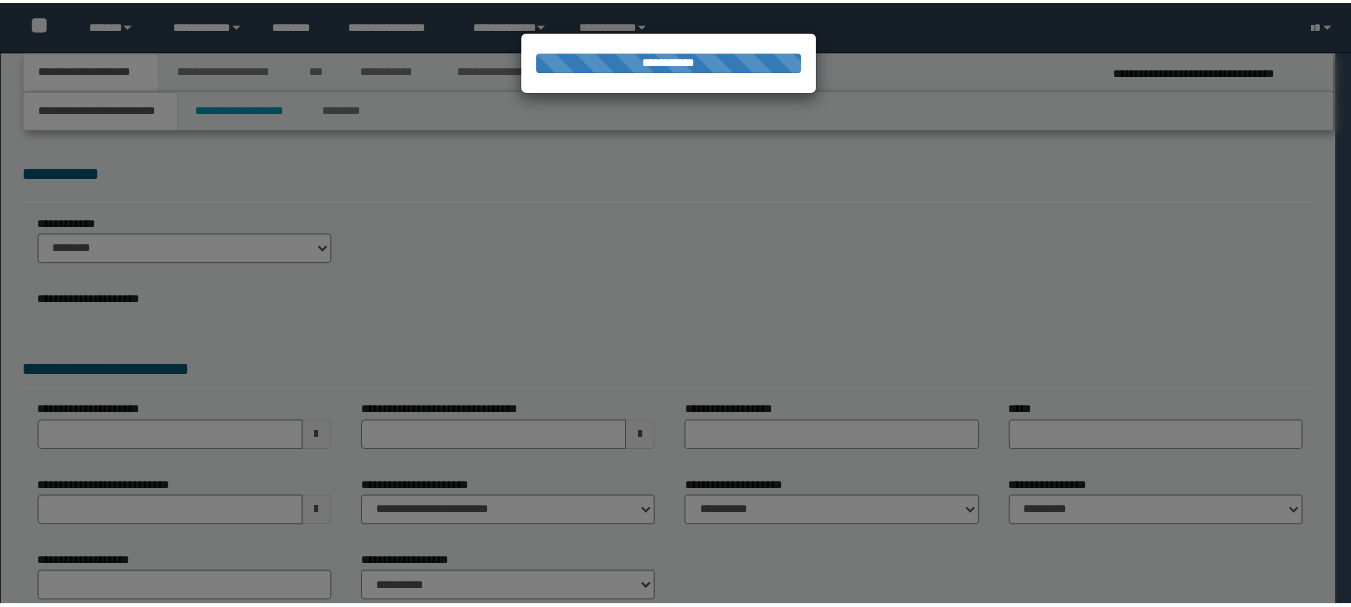 scroll, scrollTop: 0, scrollLeft: 0, axis: both 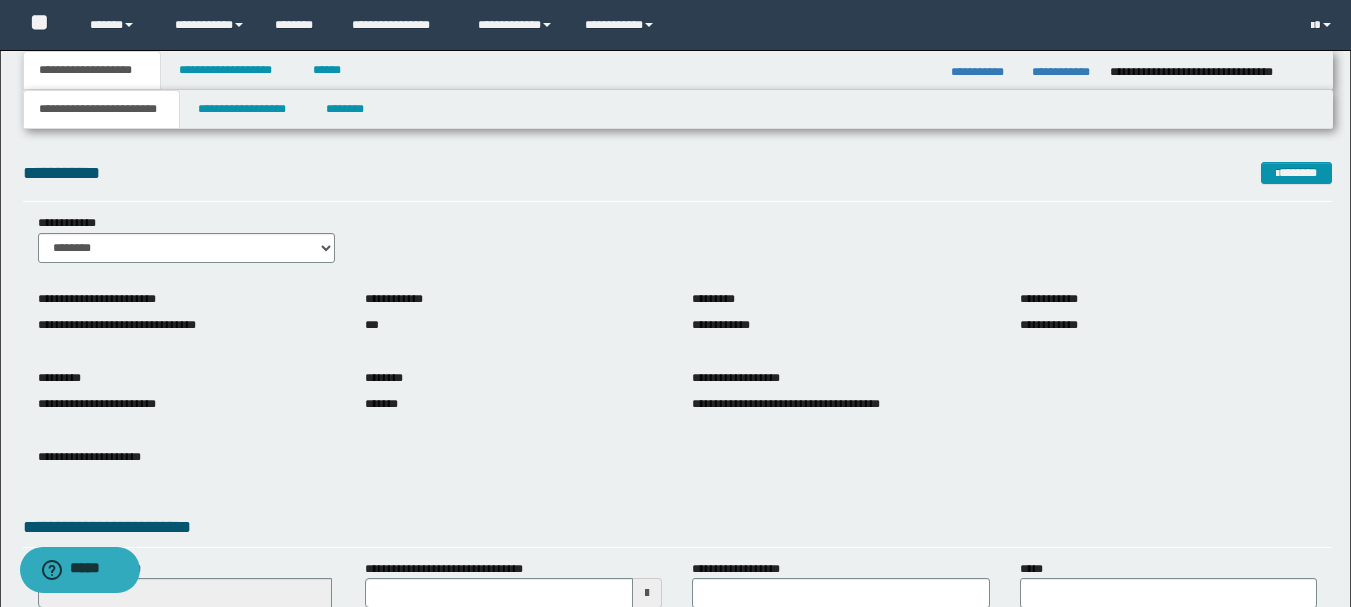 click on "**********" at bounding box center [677, 246] 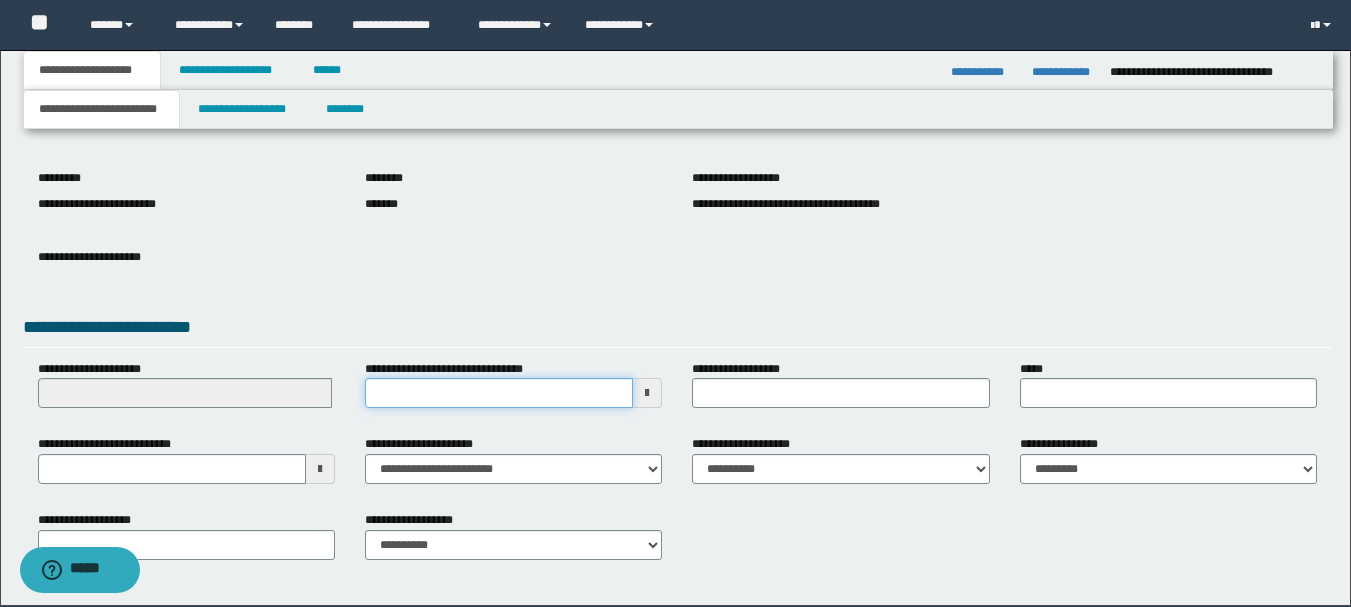 drag, startPoint x: 450, startPoint y: 387, endPoint x: 492, endPoint y: 388, distance: 42.0119 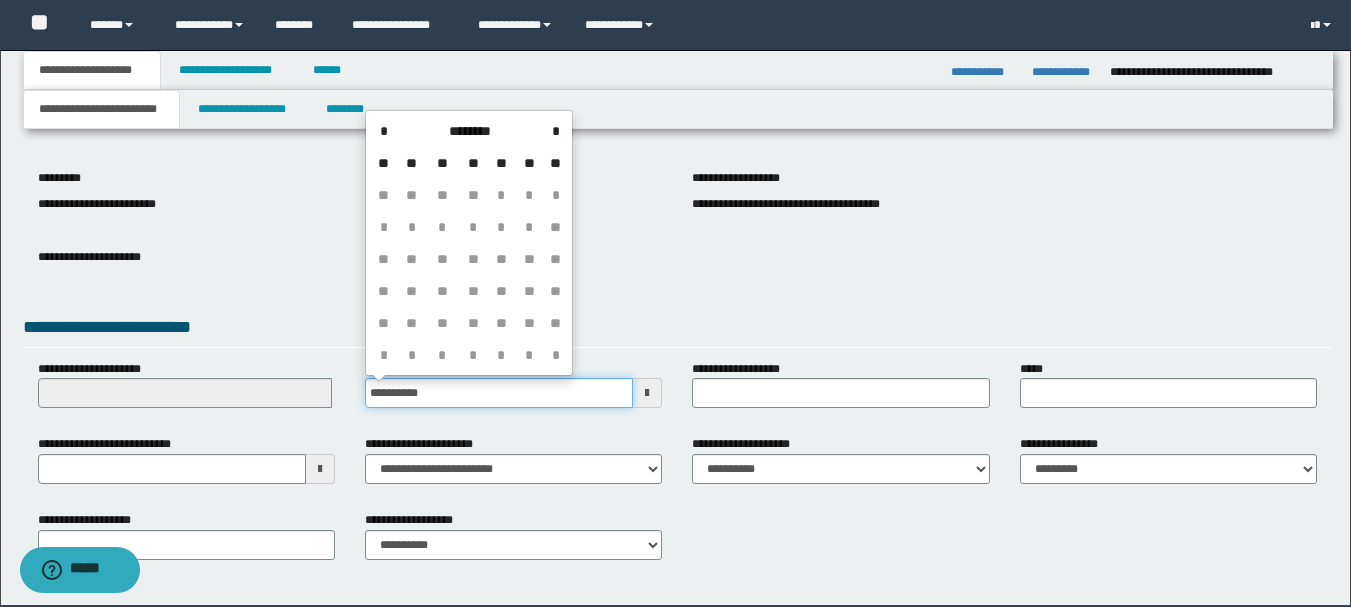 type on "**********" 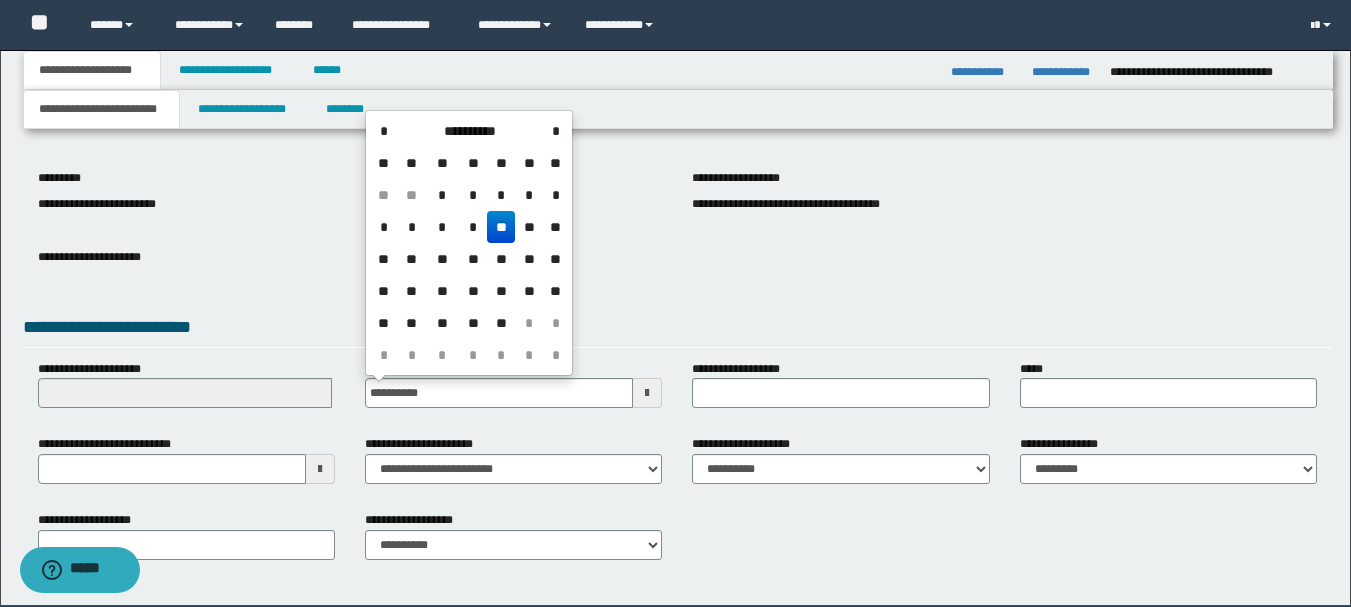 click on "**********" at bounding box center [677, 330] 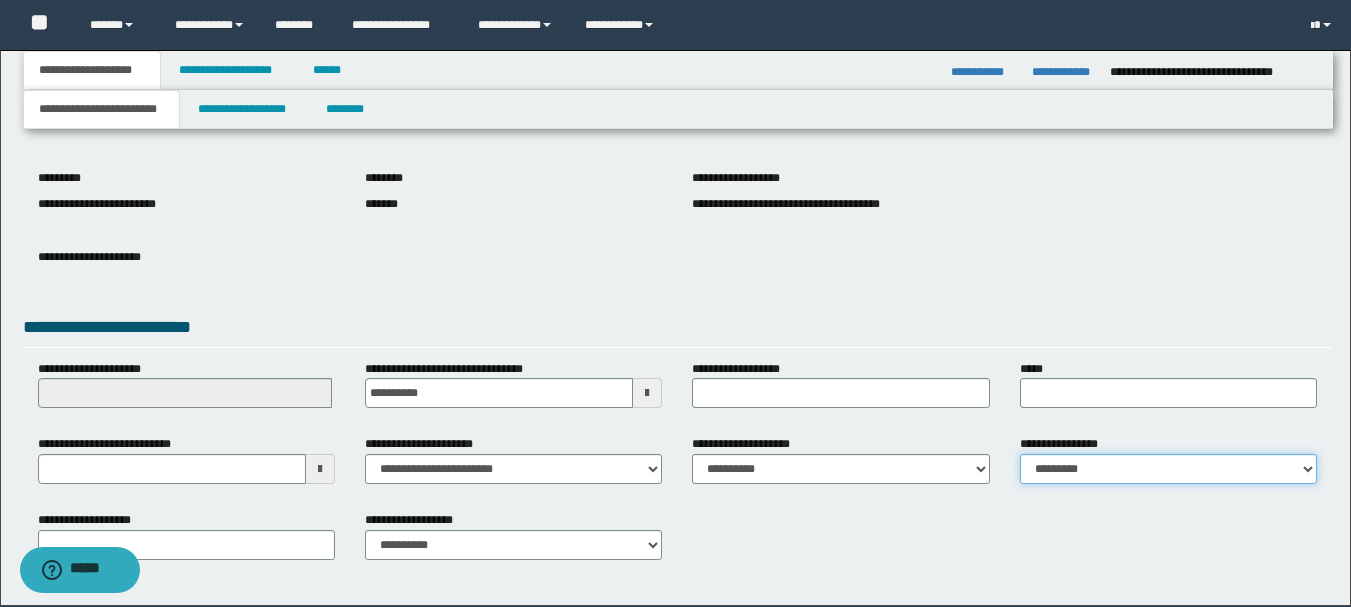 click on "**********" at bounding box center [1168, 469] 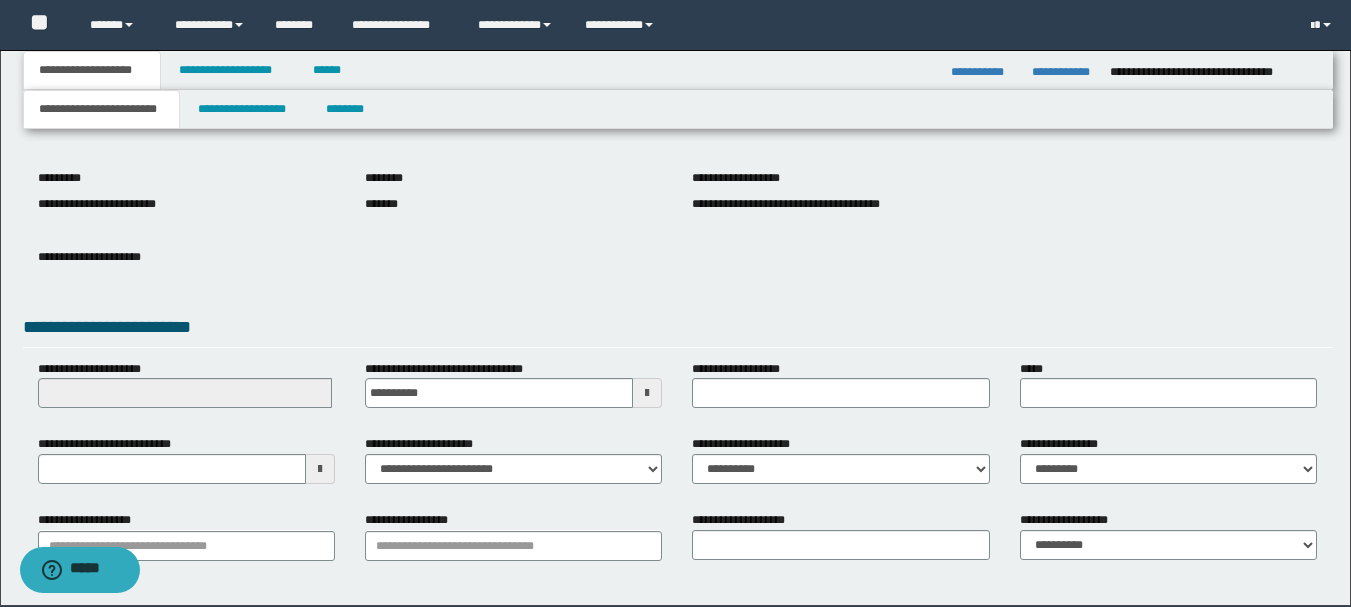 click on "**********" at bounding box center [513, 467] 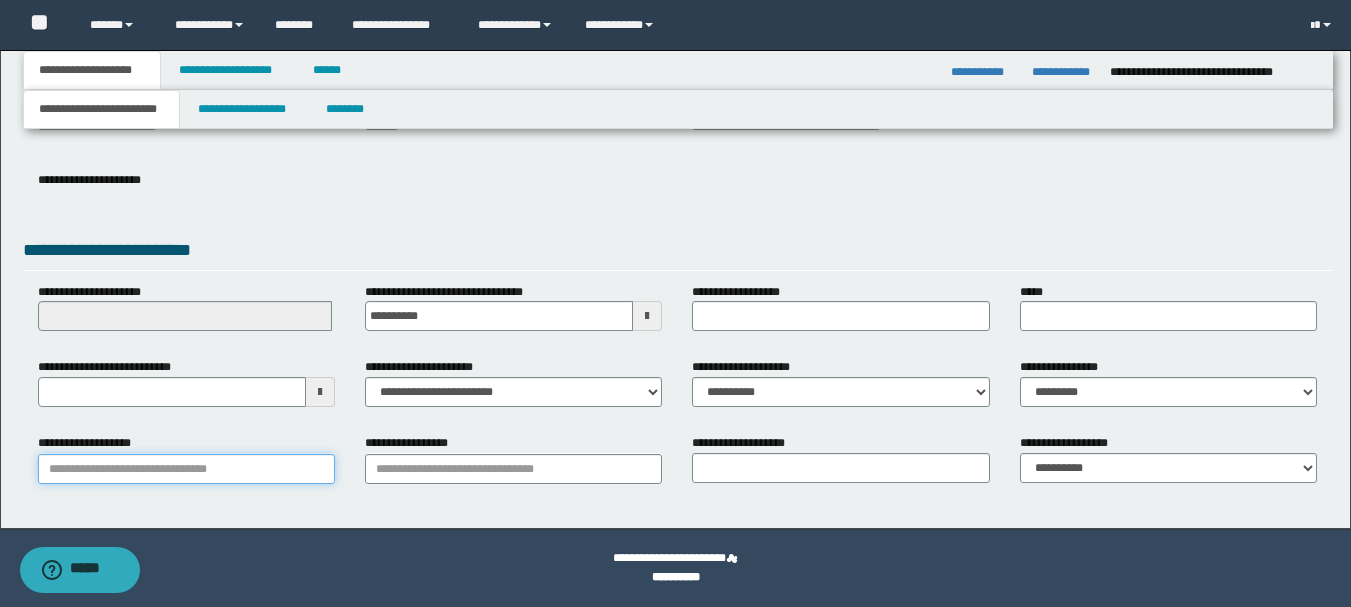 click on "**********" at bounding box center [186, 469] 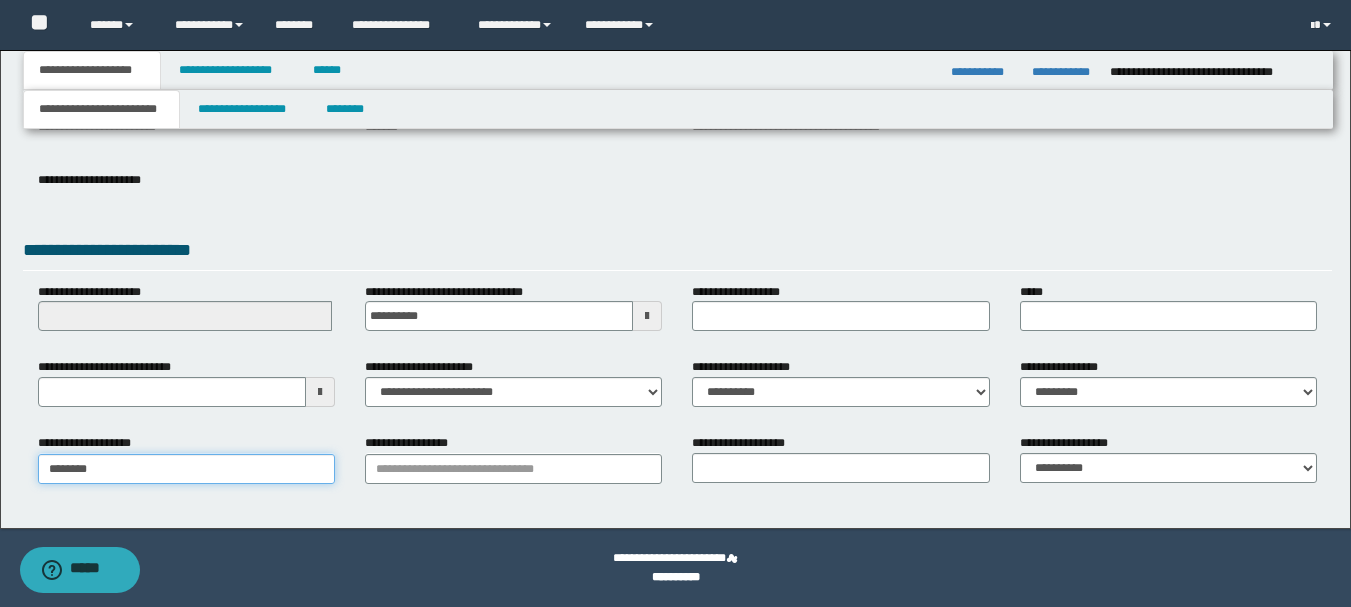 type on "*********" 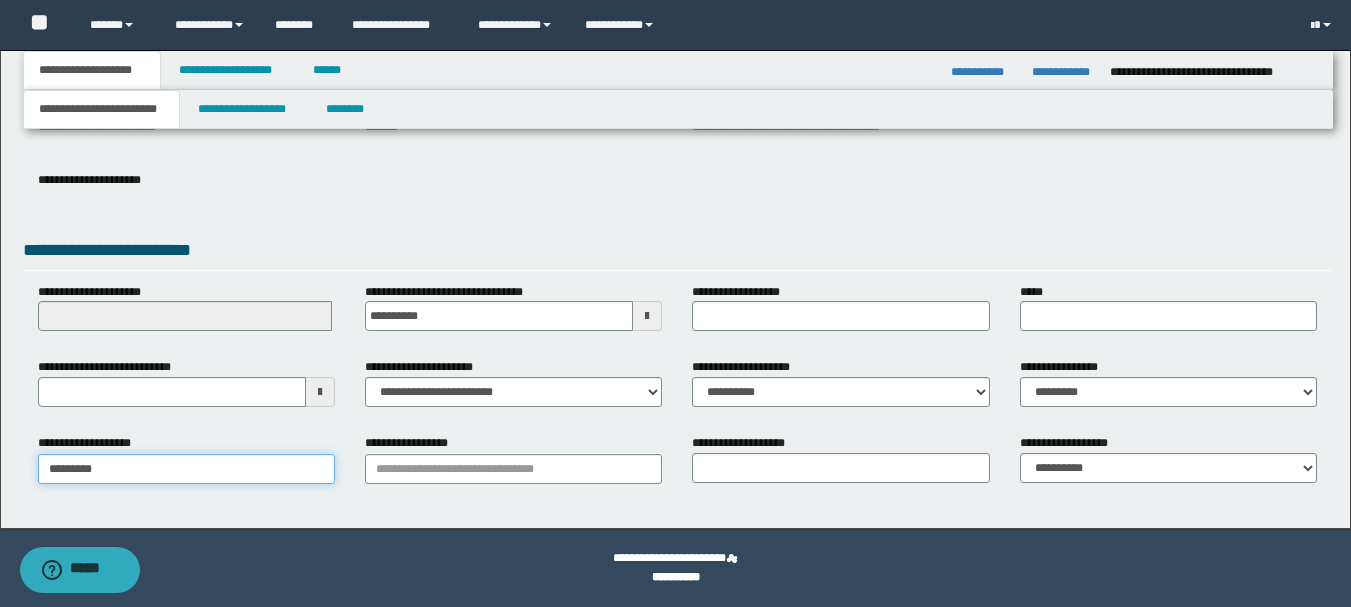 type on "*********" 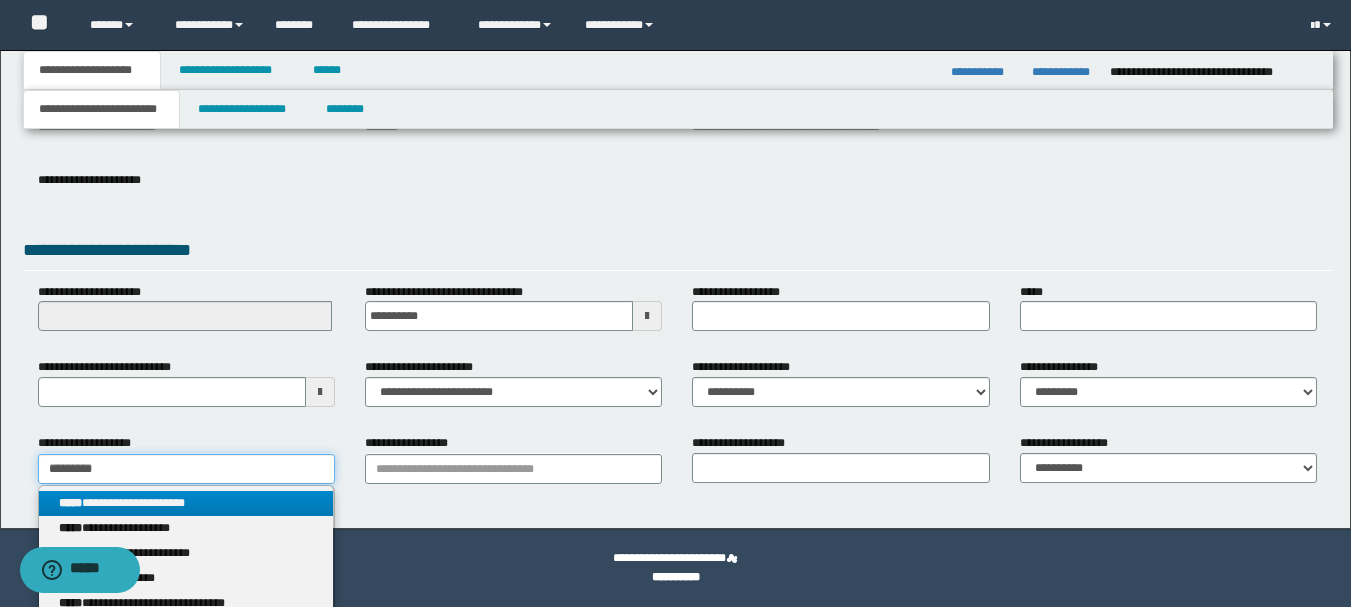 type on "*********" 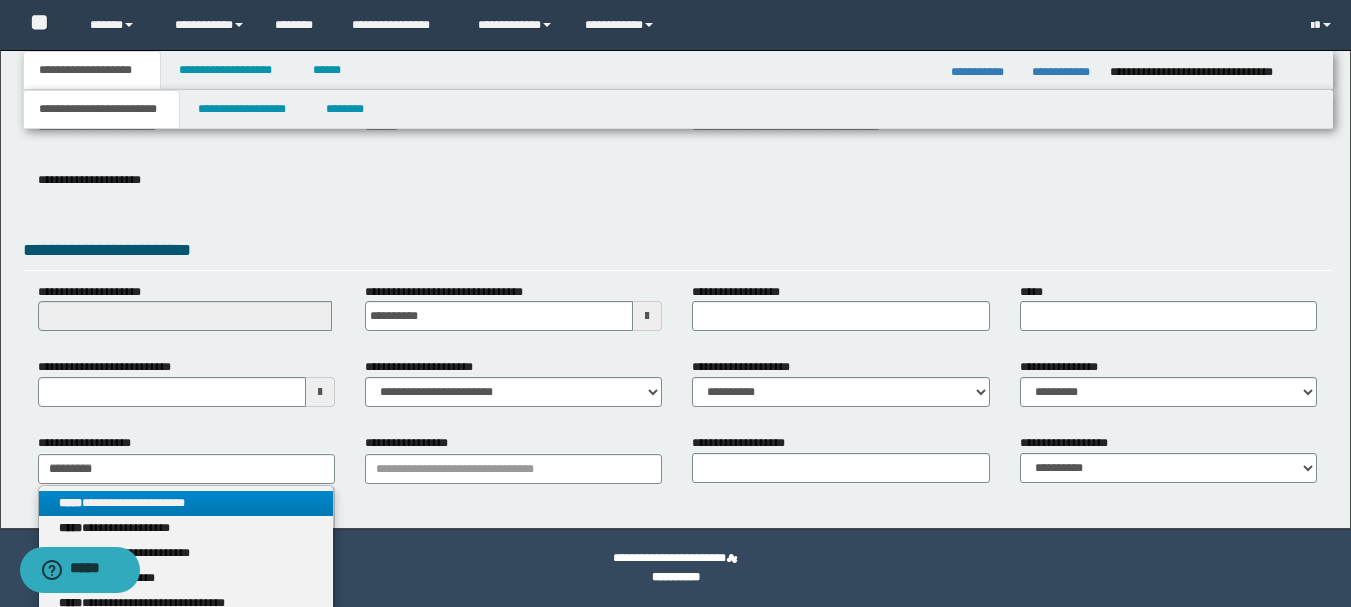 click on "**********" at bounding box center [186, 503] 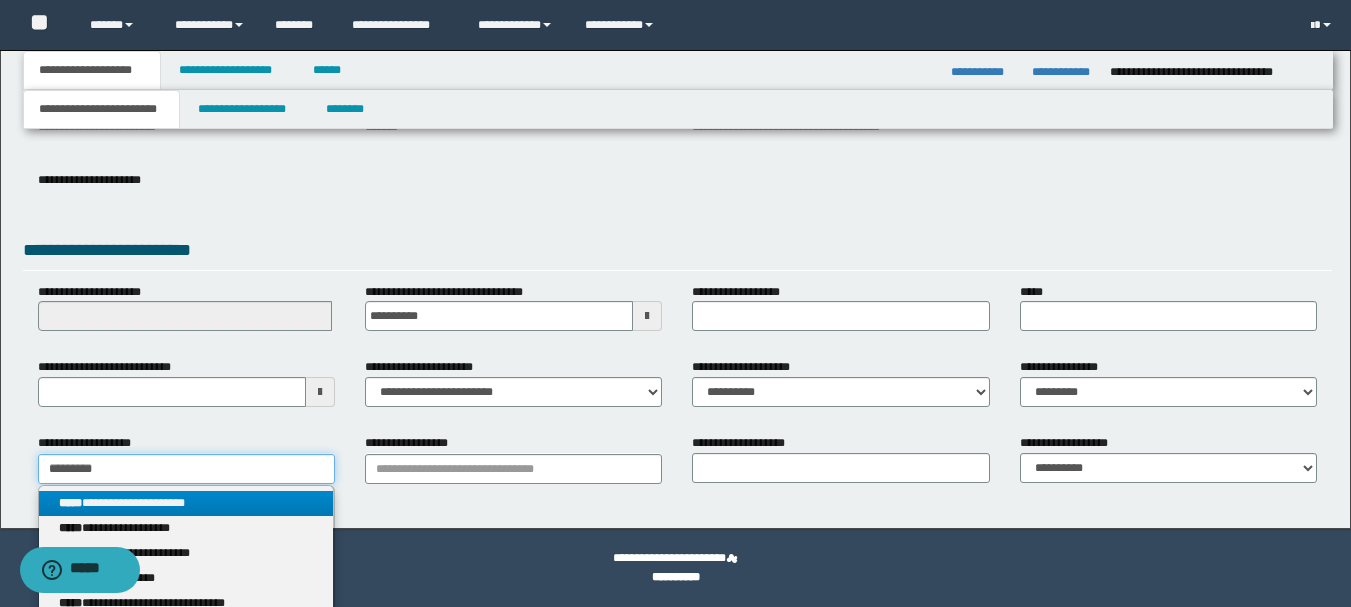 type 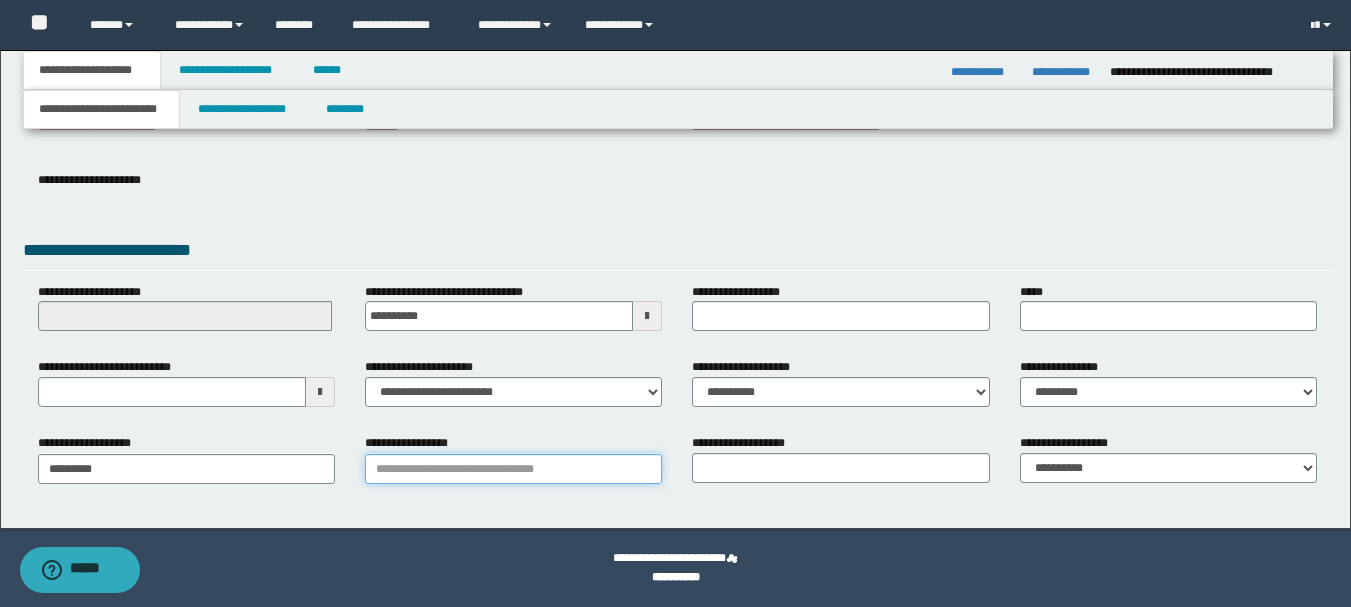 click on "**********" at bounding box center (513, 469) 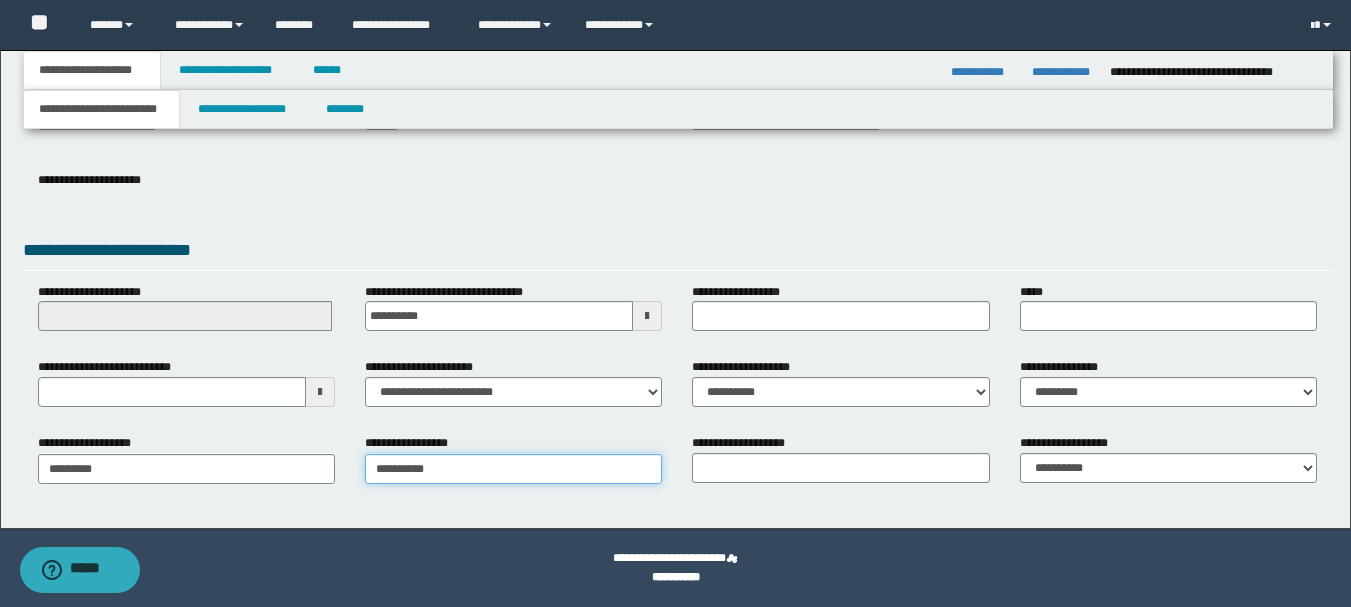 type on "**********" 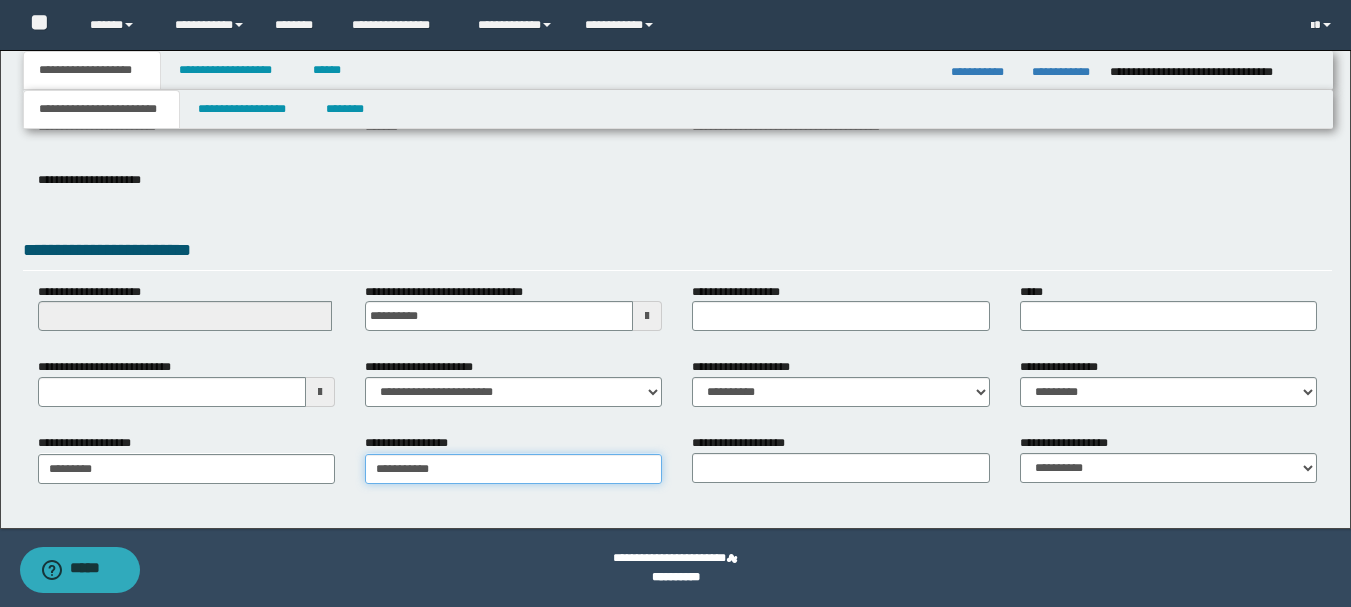 type on "**********" 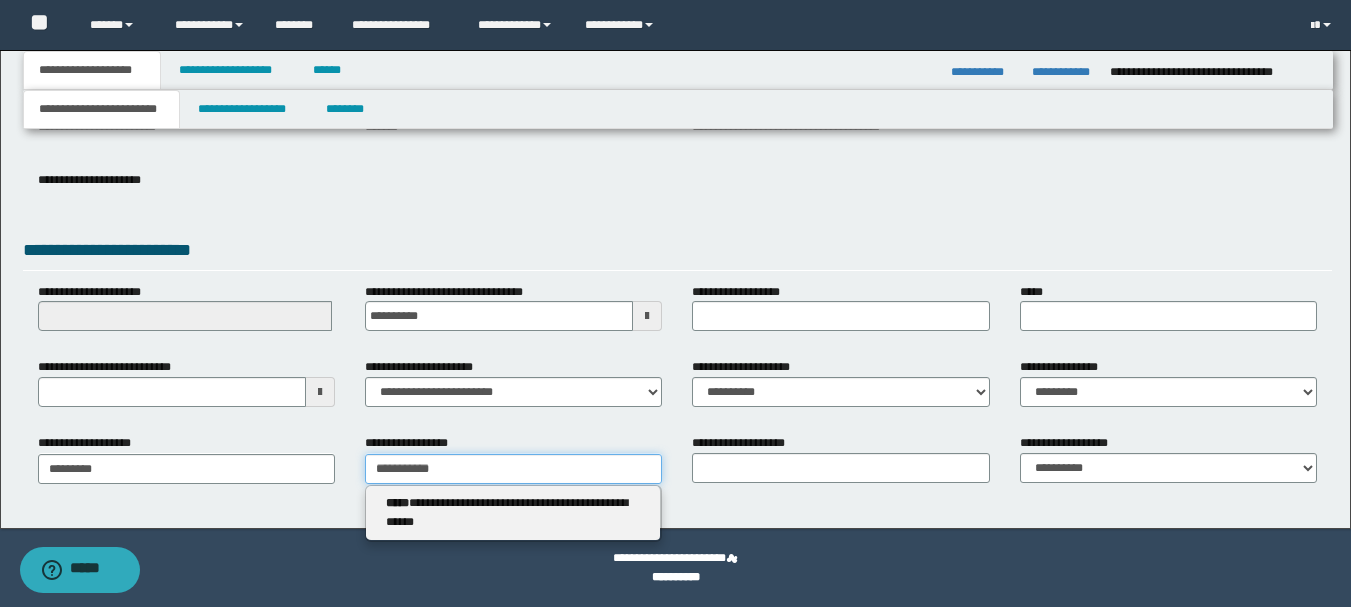 type on "**********" 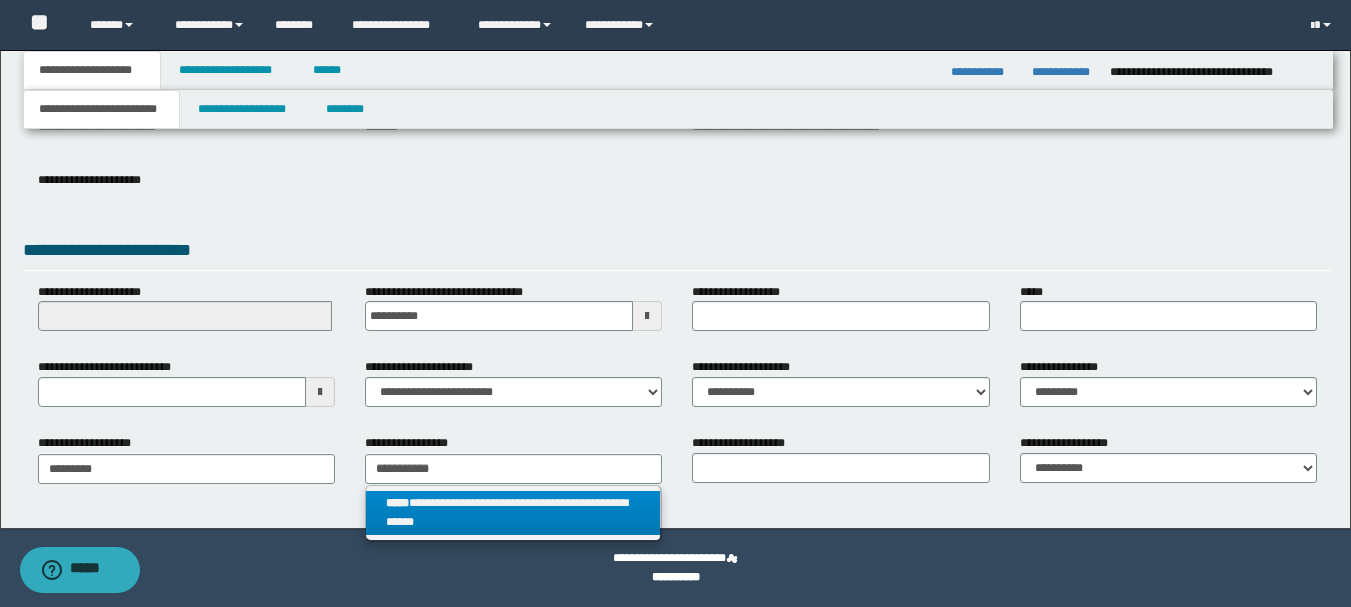 click on "**********" at bounding box center [513, 513] 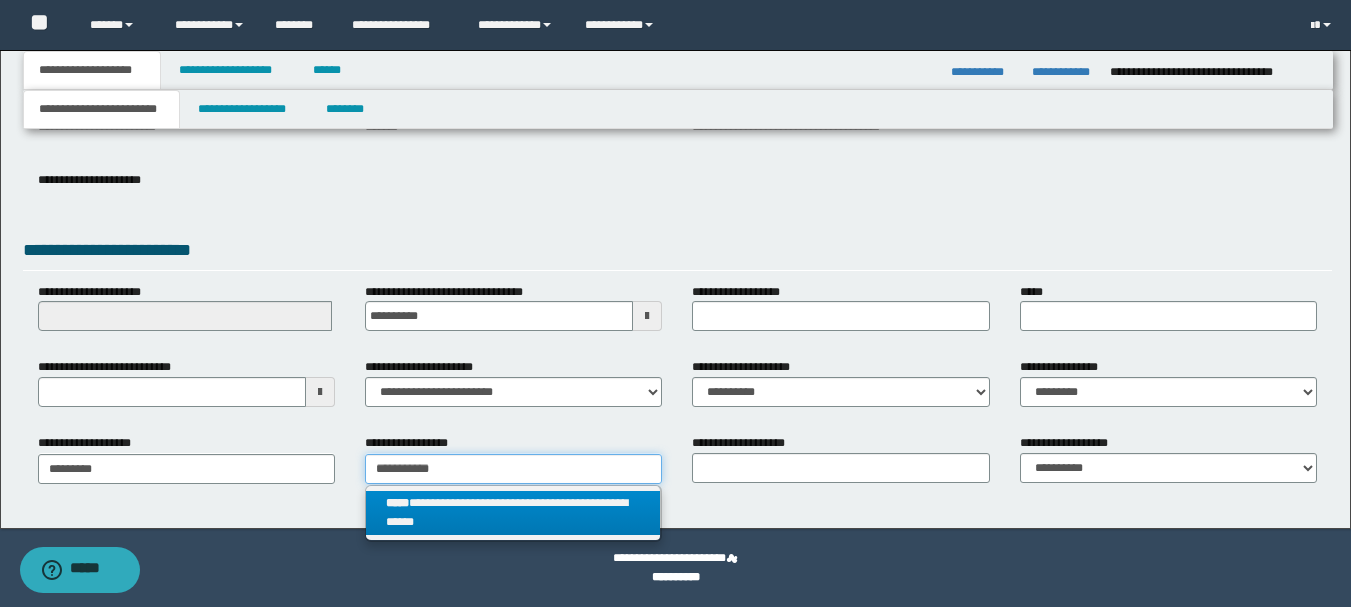 type 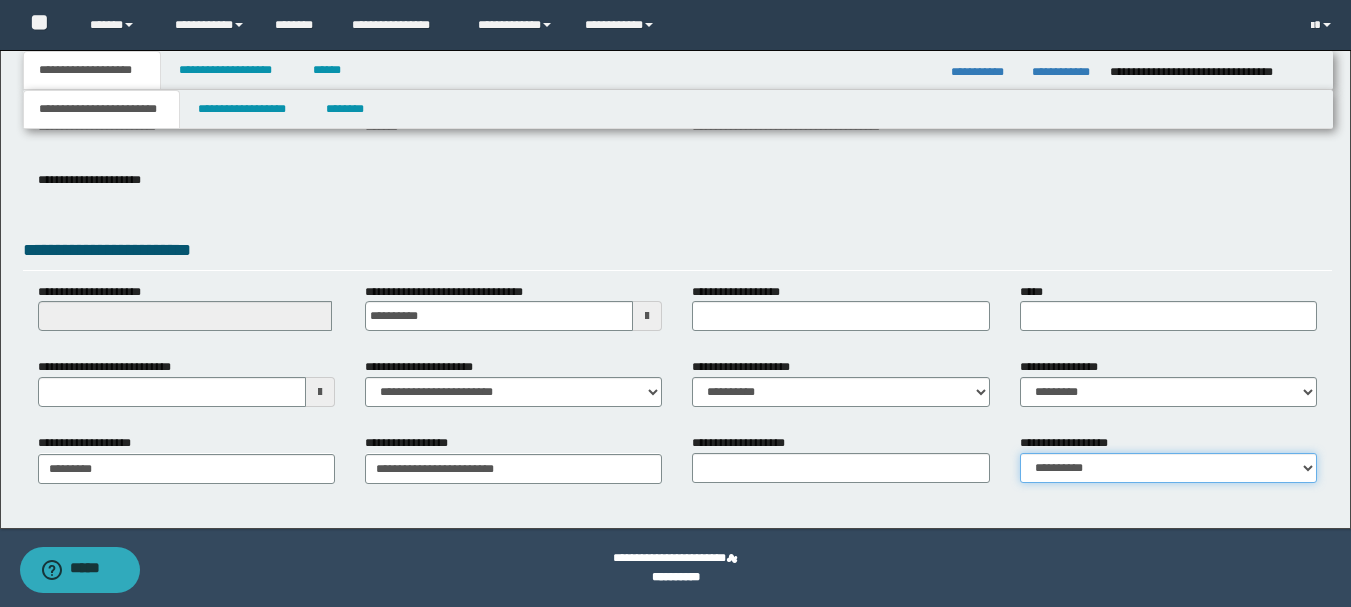 click on "**********" at bounding box center [1168, 468] 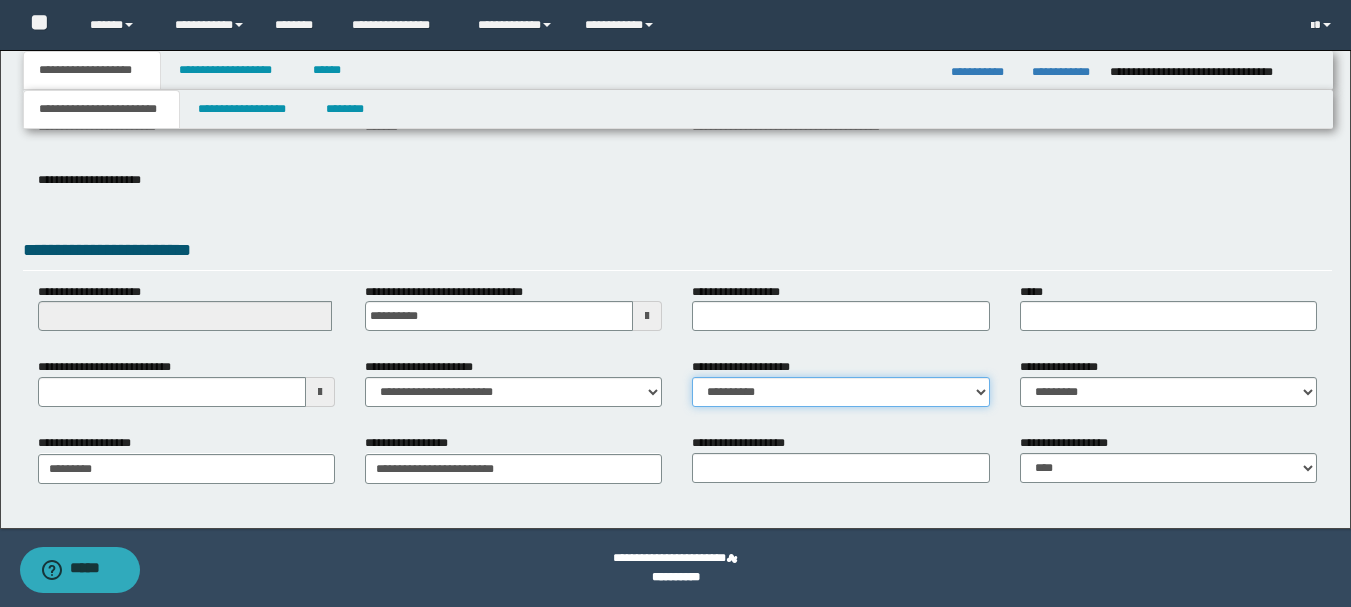 click on "**********" at bounding box center (840, 392) 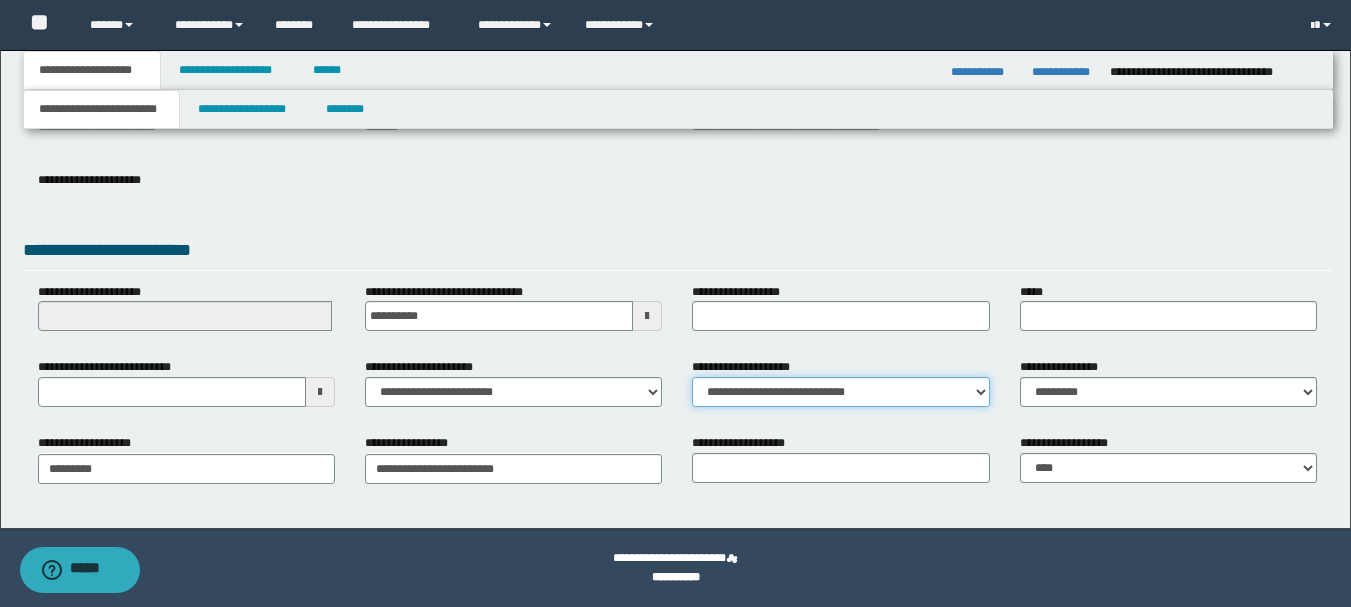 click on "**********" at bounding box center [840, 392] 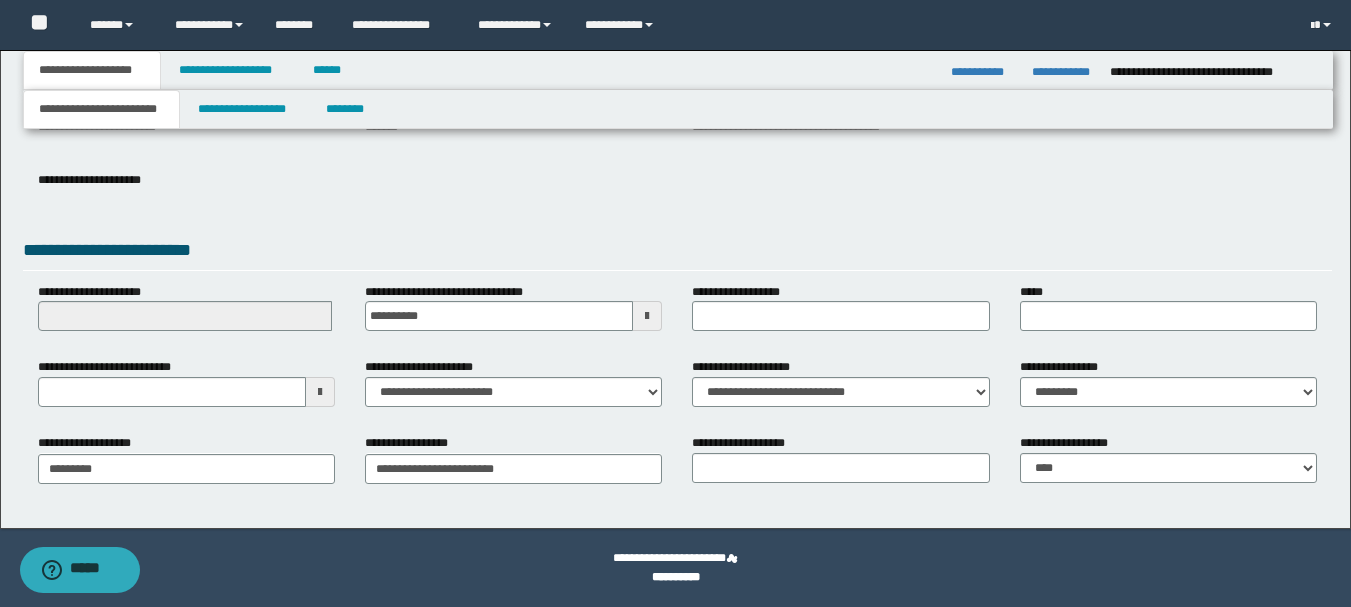 click on "**********" at bounding box center (677, 195) 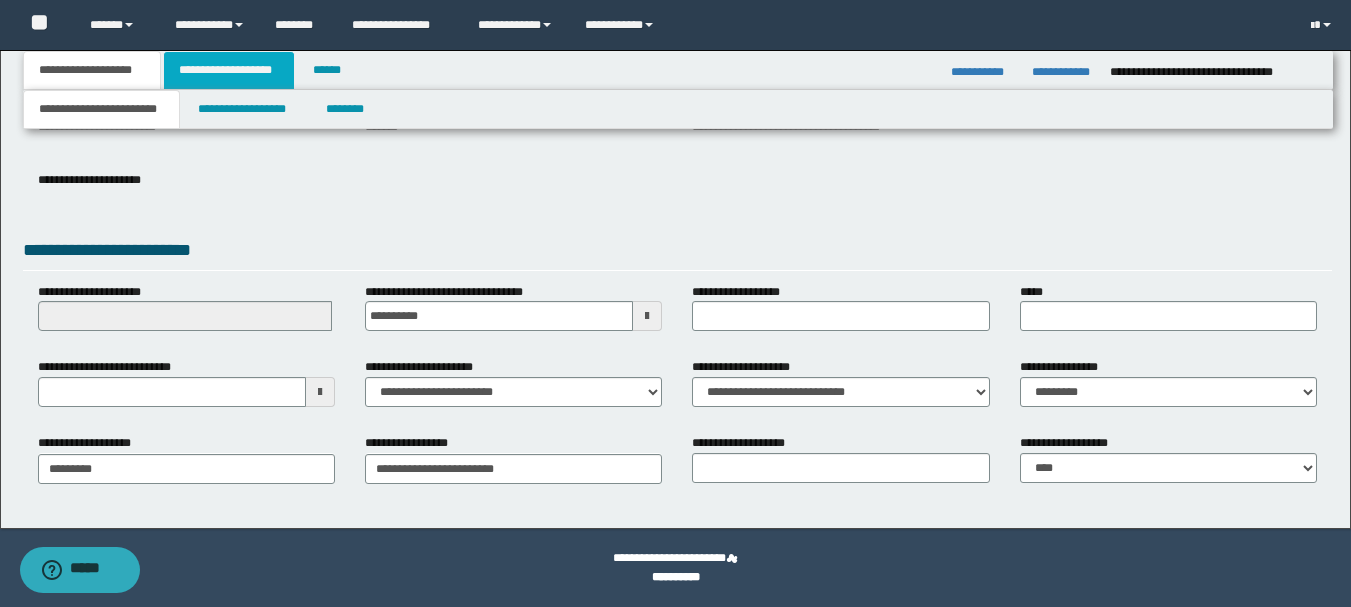 click on "**********" at bounding box center [229, 70] 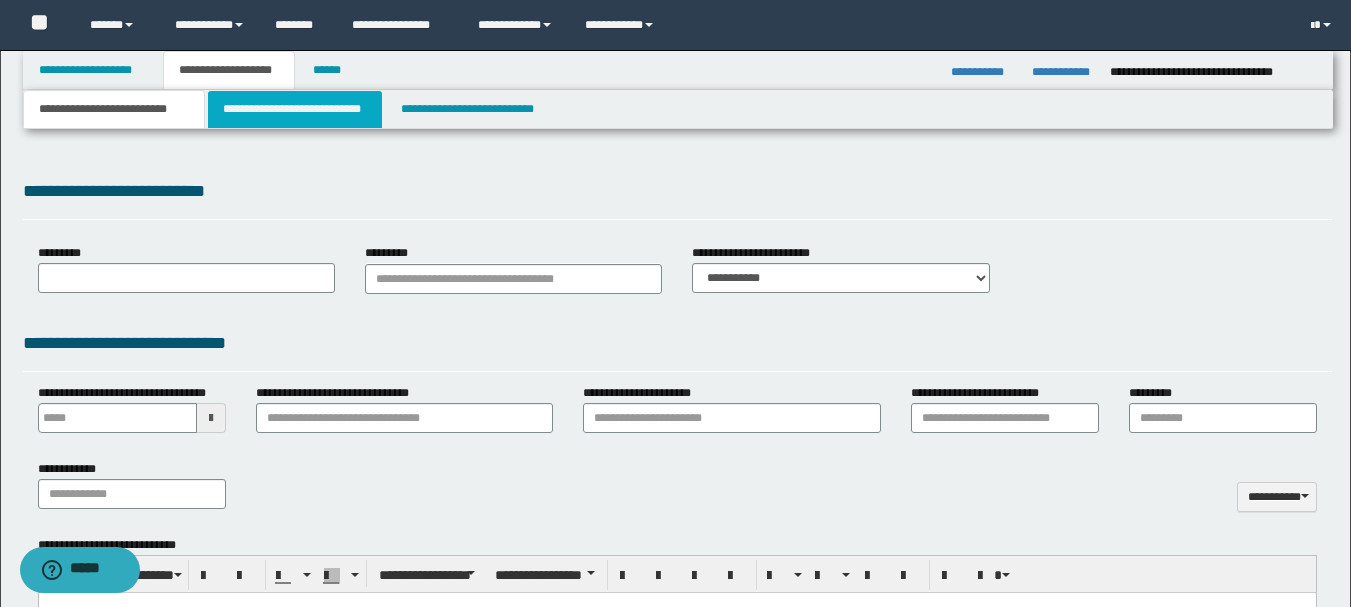 type 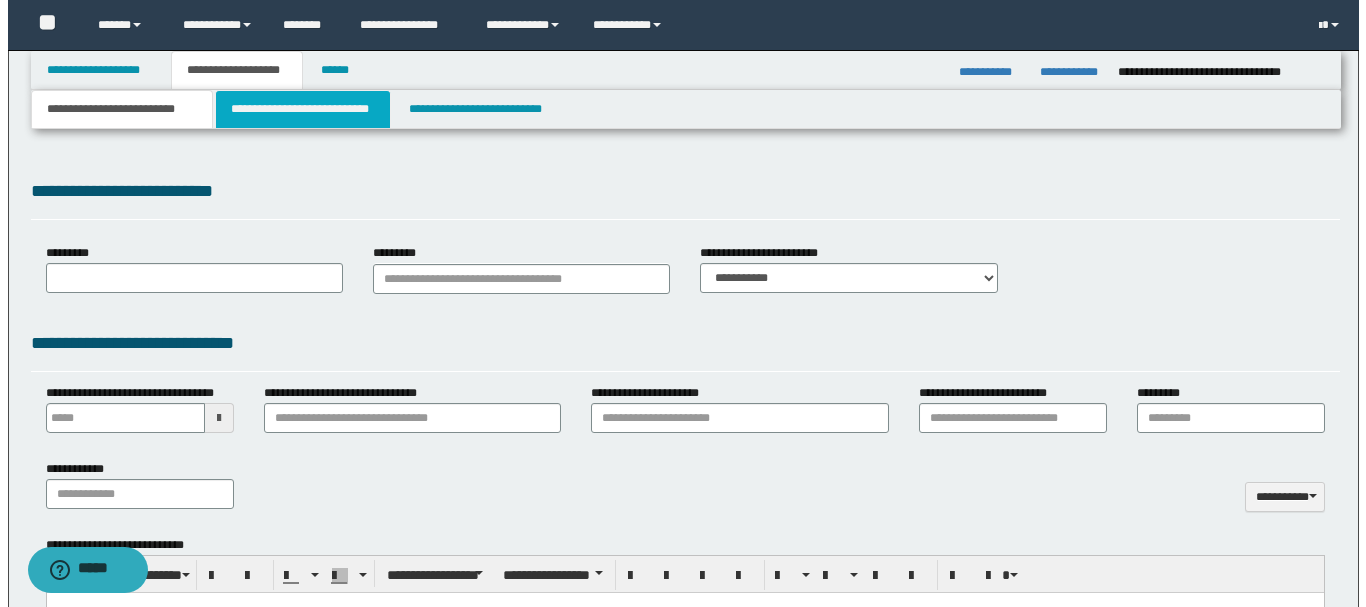 scroll, scrollTop: 0, scrollLeft: 0, axis: both 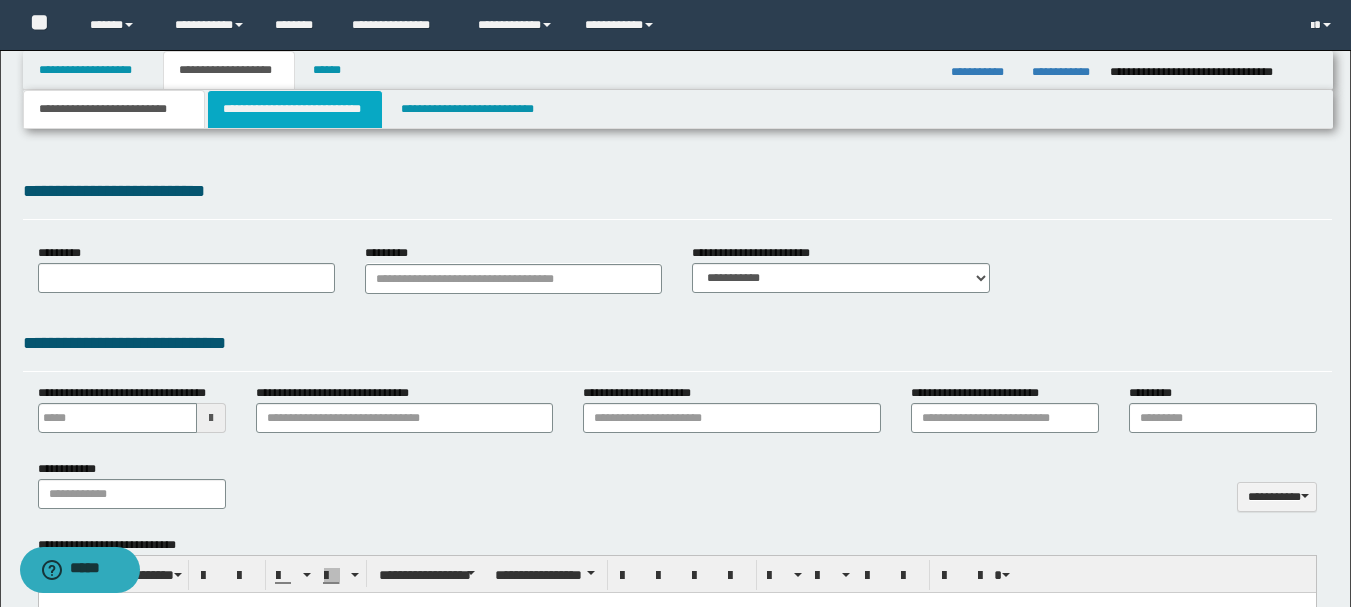 select on "*" 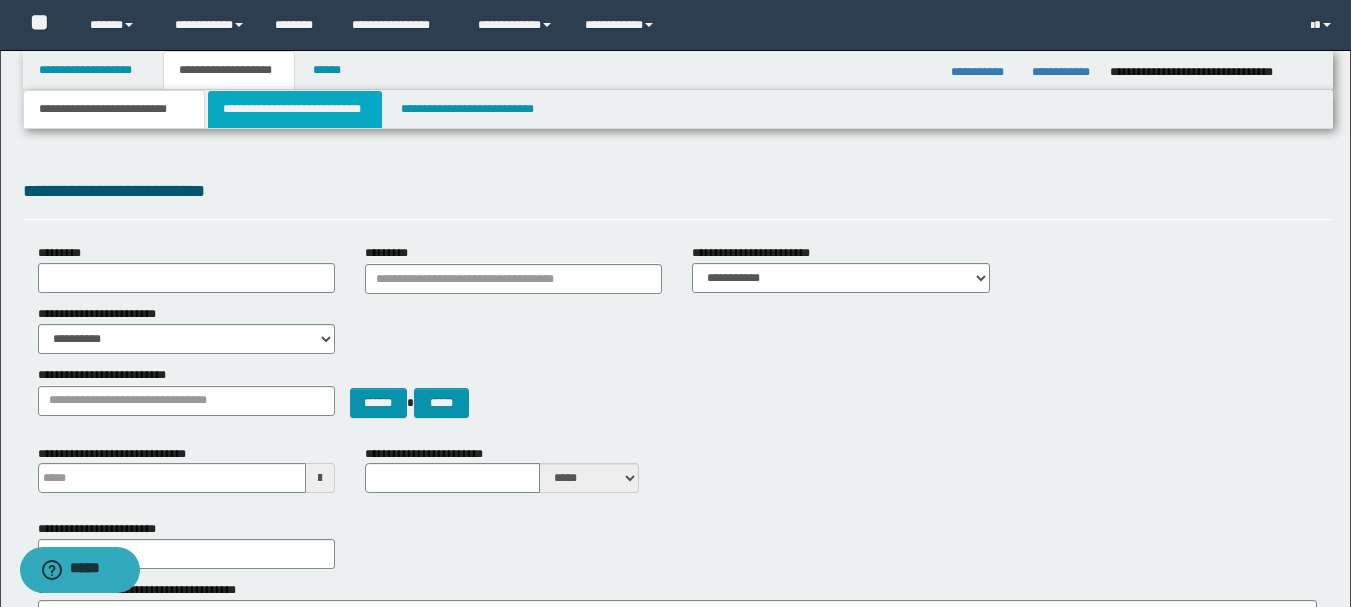 click on "**********" at bounding box center [295, 109] 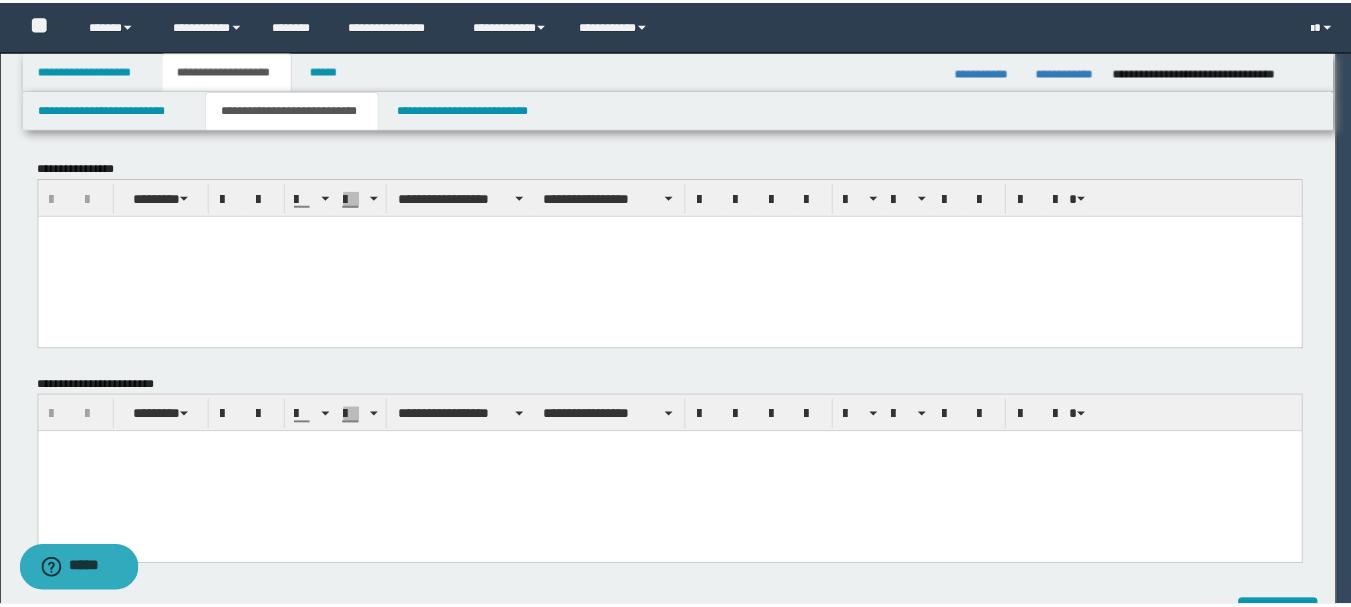 scroll, scrollTop: 0, scrollLeft: 0, axis: both 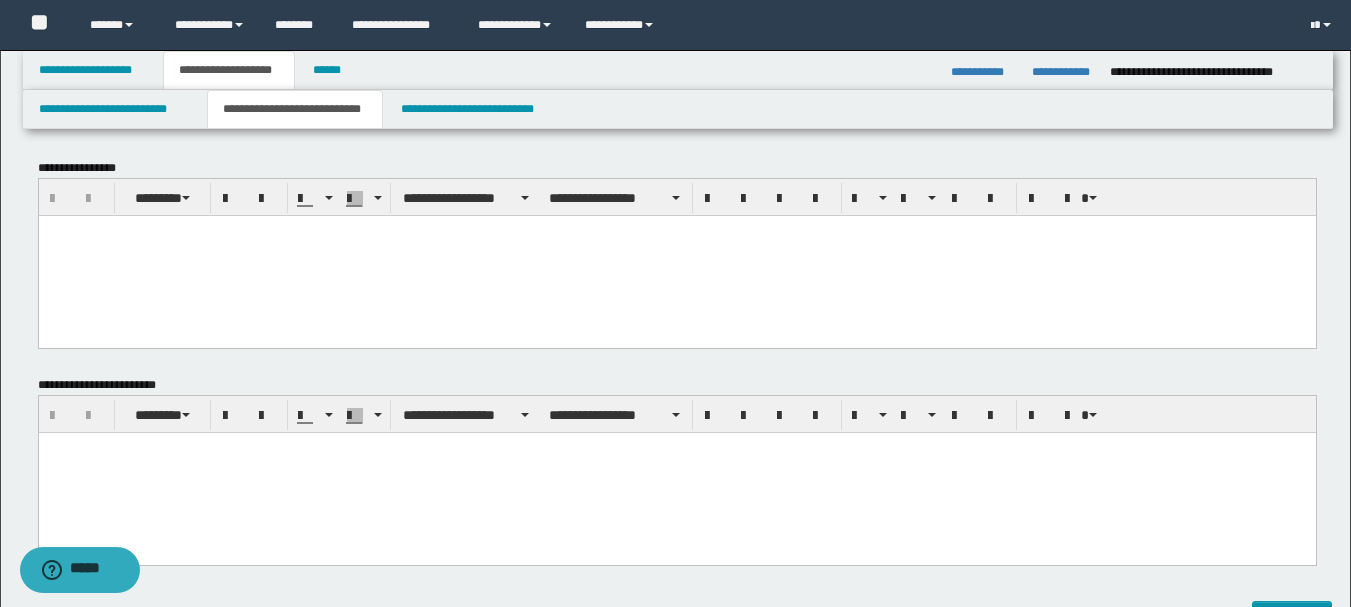 click at bounding box center (676, 255) 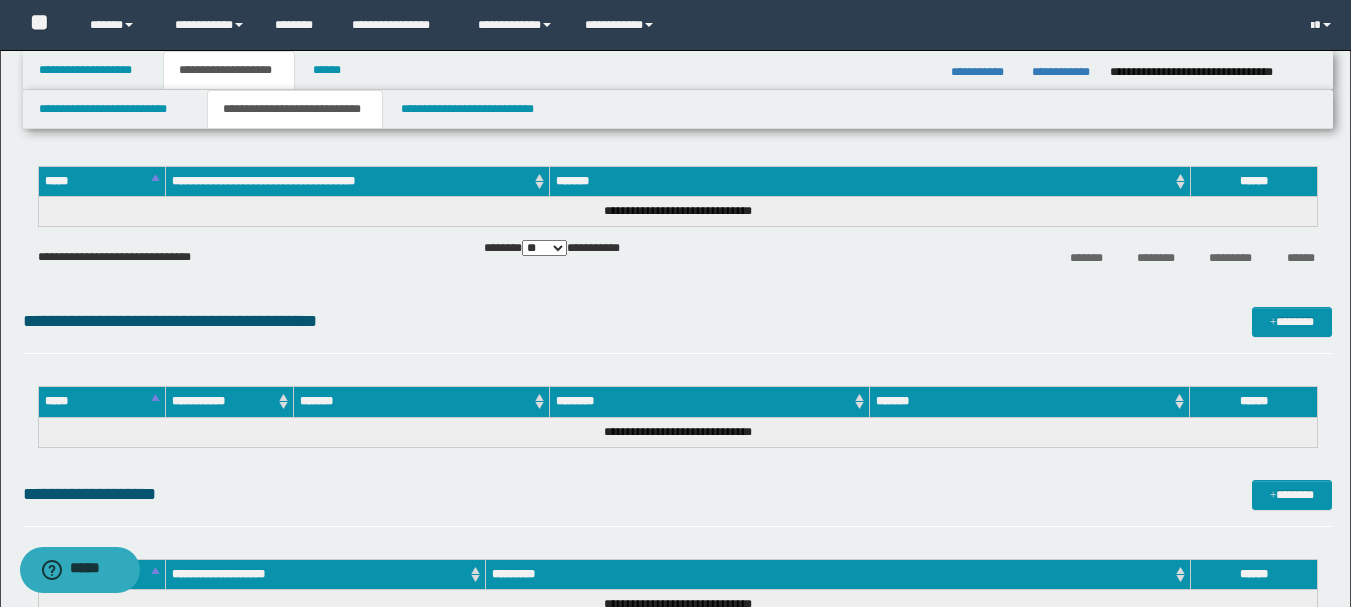 drag, startPoint x: 48, startPoint y: -908, endPoint x: 712, endPoint y: 750, distance: 1786.018 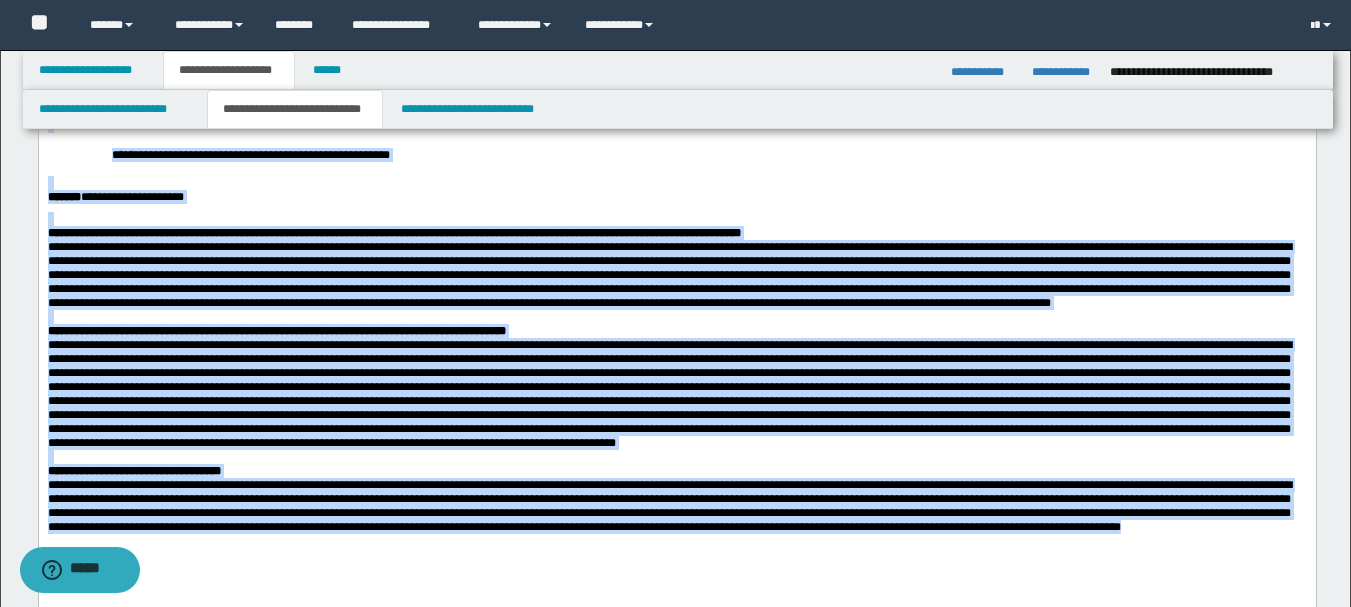 scroll, scrollTop: 31, scrollLeft: 0, axis: vertical 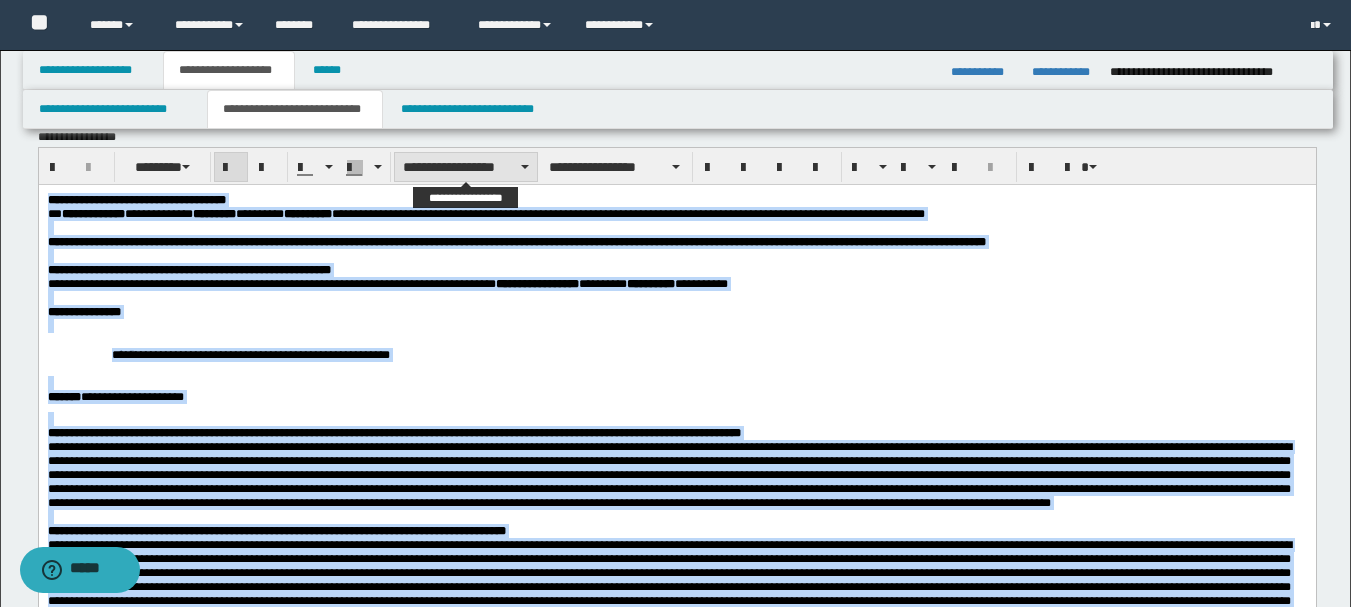 click on "**********" at bounding box center (466, 167) 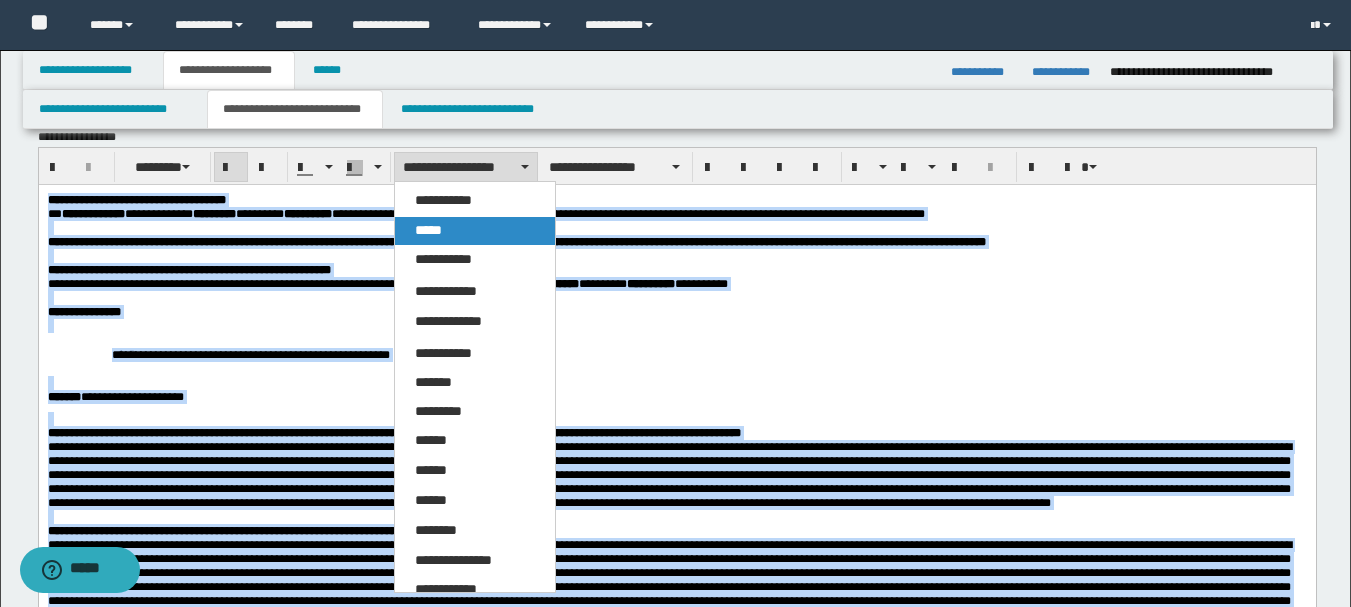 click on "*****" at bounding box center [475, 231] 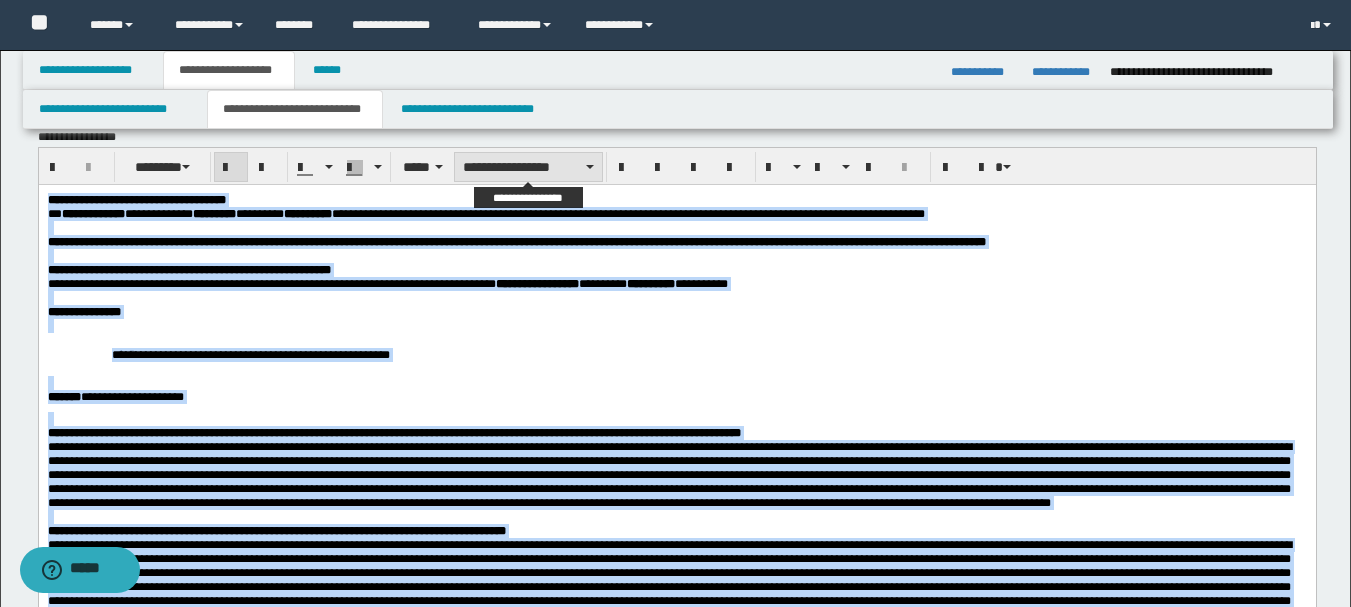 click on "**********" at bounding box center [528, 167] 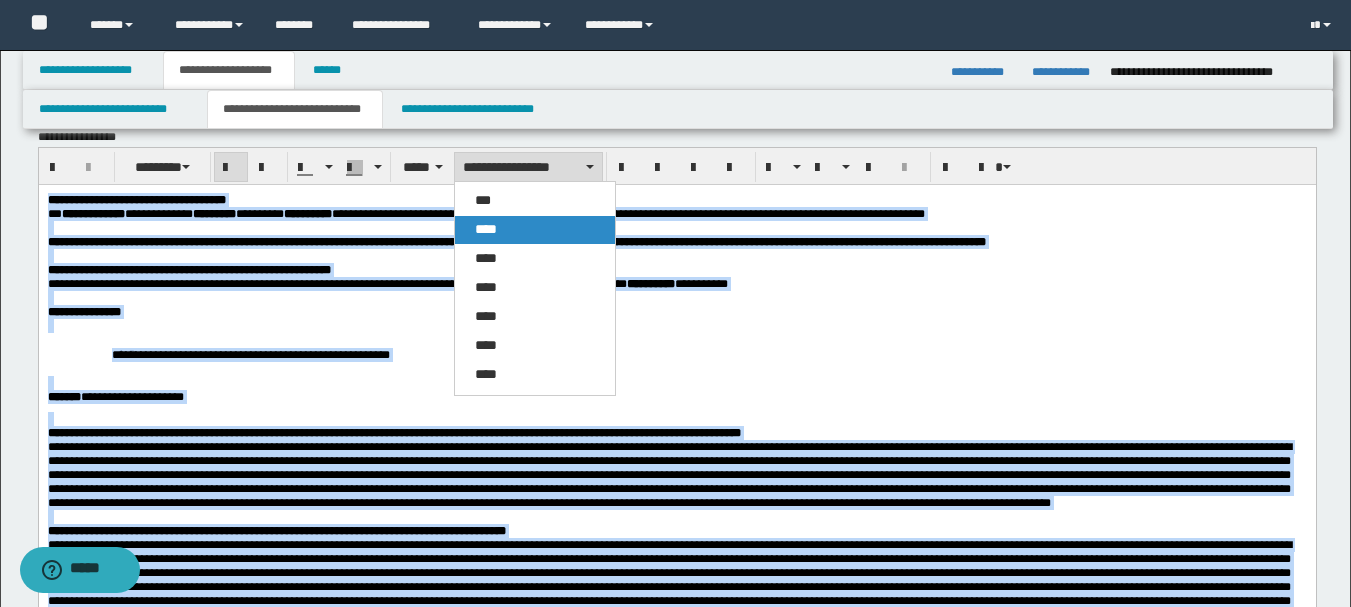 click on "****" at bounding box center (486, 229) 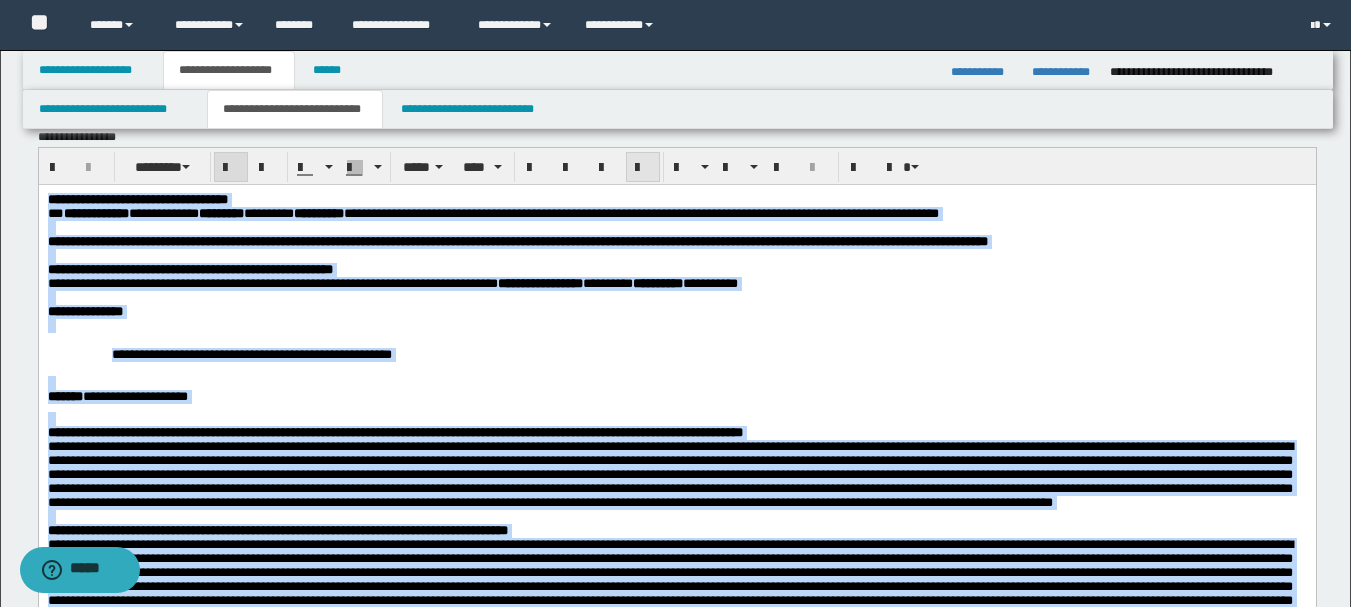 click at bounding box center (643, 168) 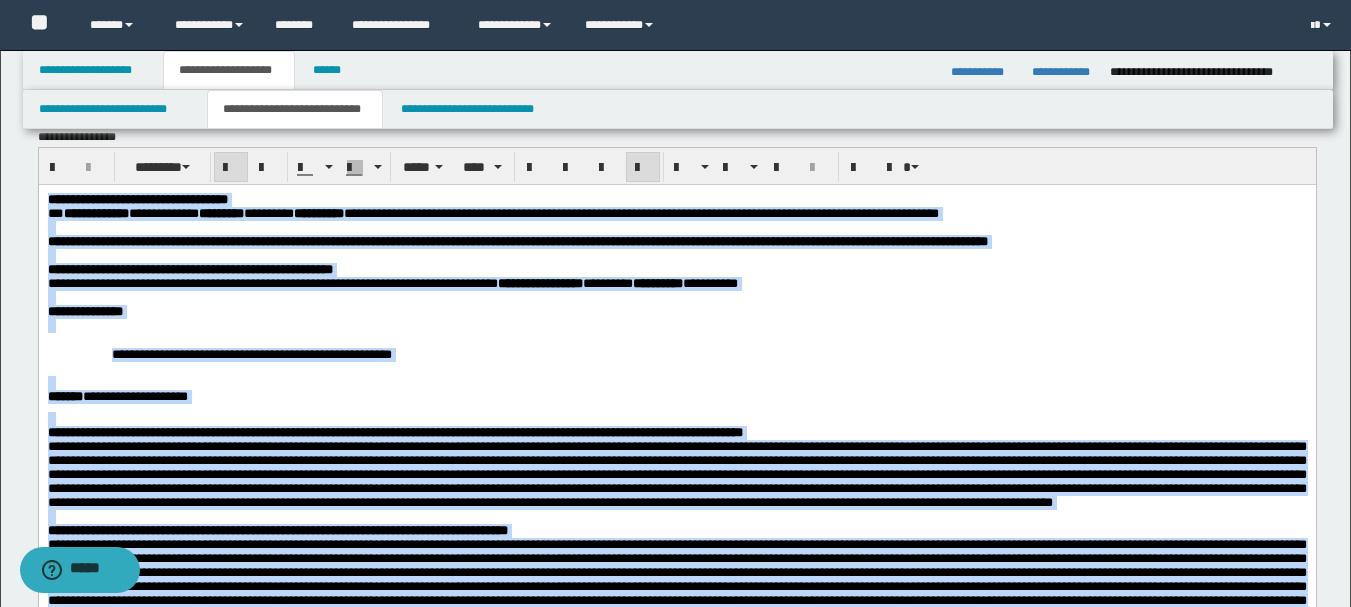 click on "**********" at bounding box center [676, 487] 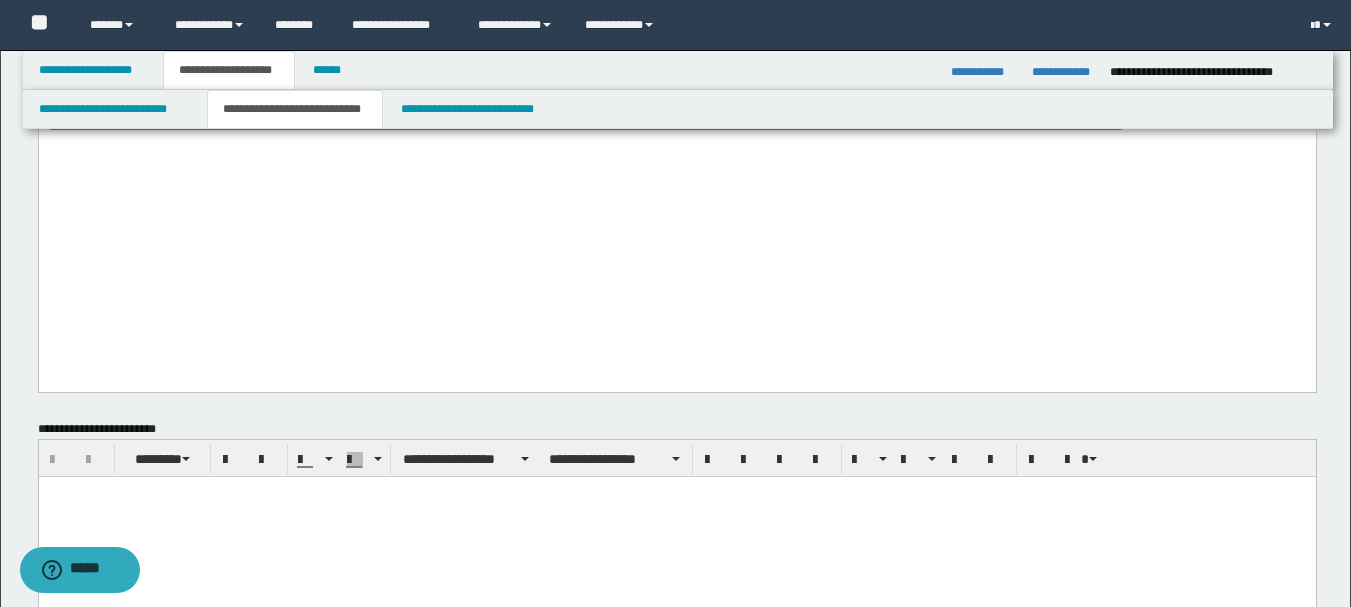 scroll, scrollTop: 831, scrollLeft: 0, axis: vertical 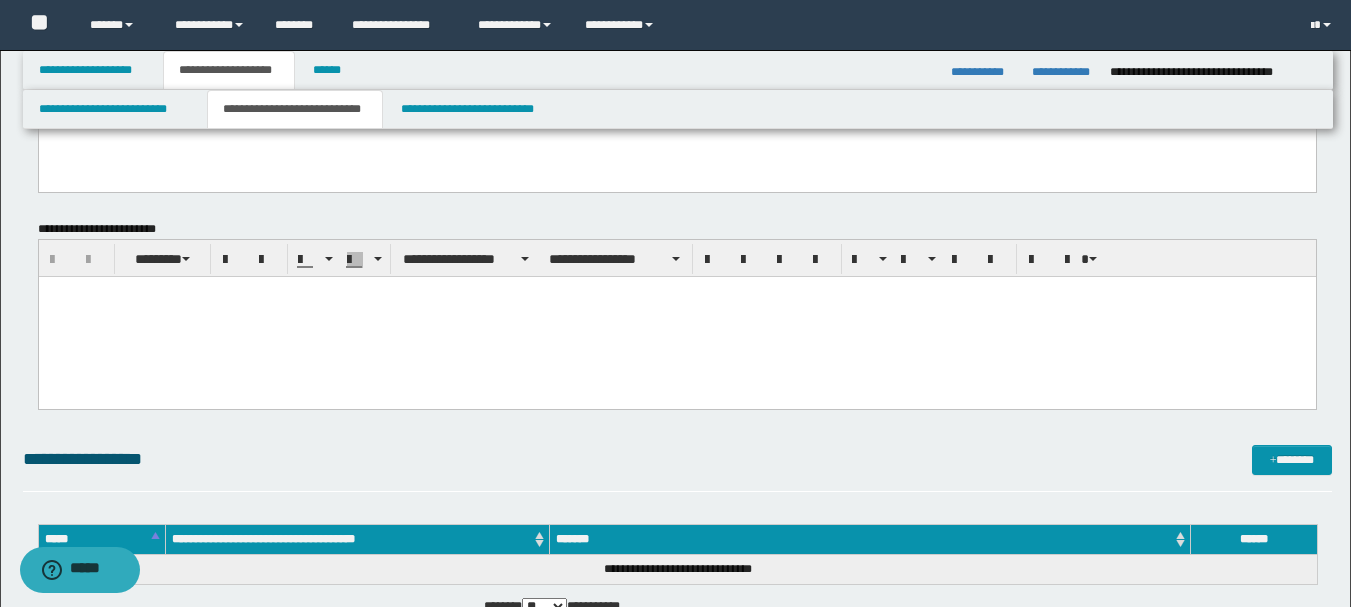 click at bounding box center [676, 316] 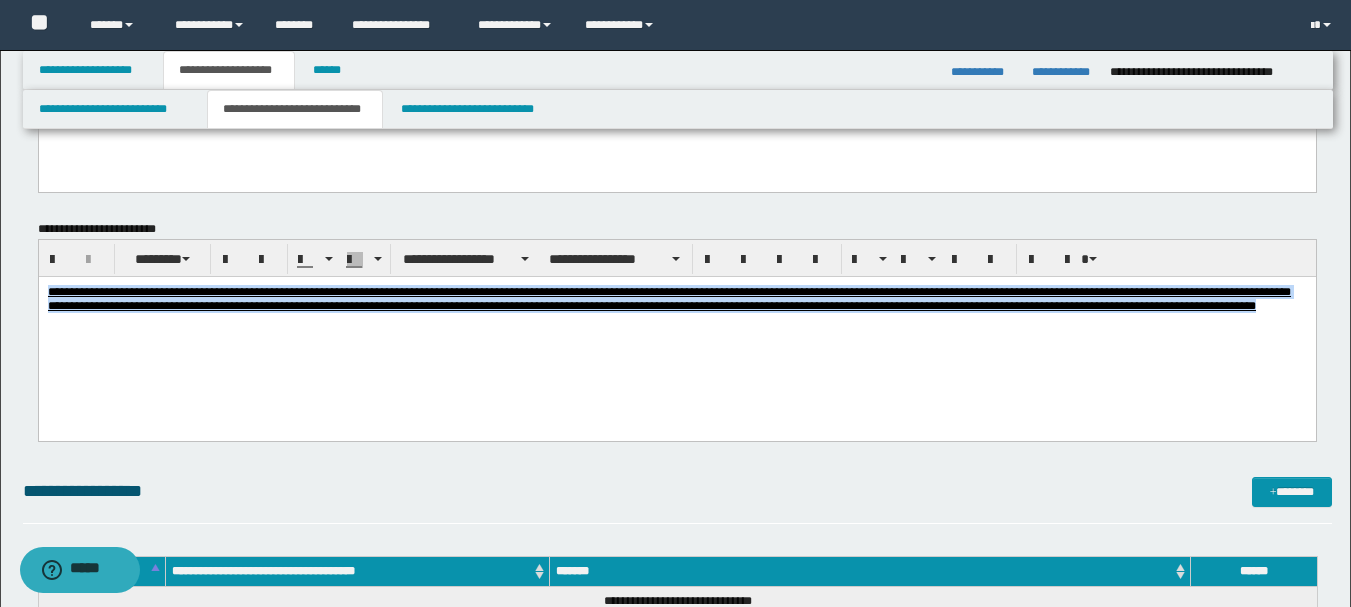 drag, startPoint x: 199, startPoint y: 330, endPoint x: -1, endPoint y: 266, distance: 209.99048 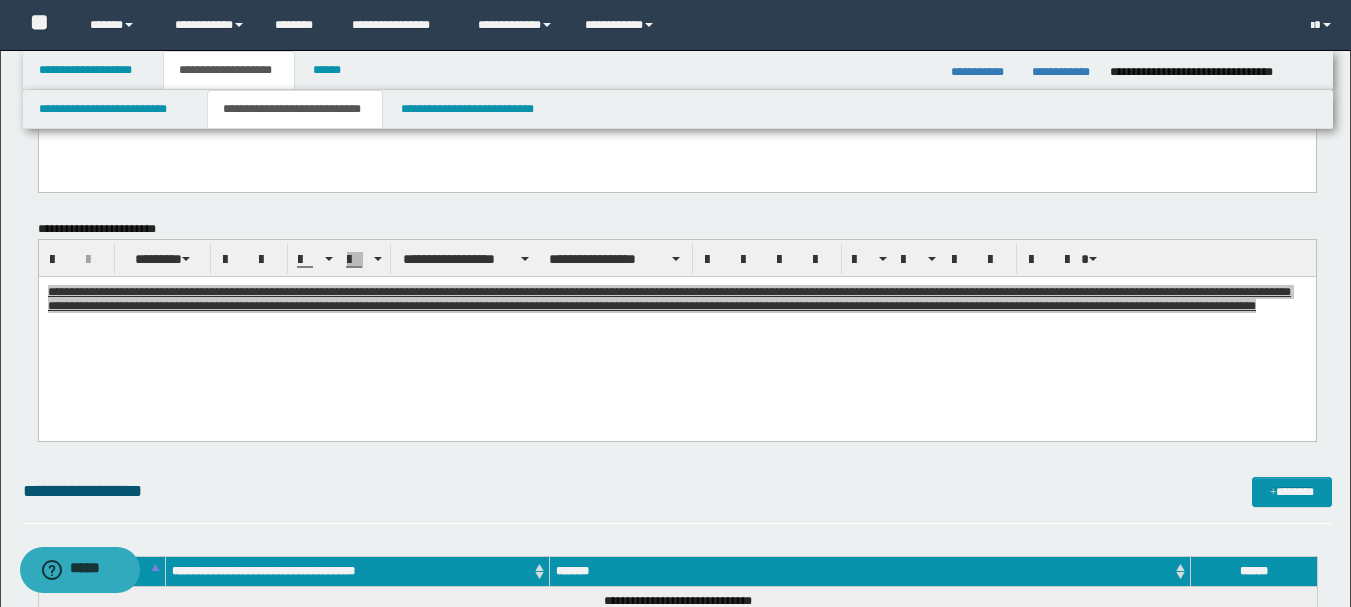 click on "**********" at bounding box center (677, 258) 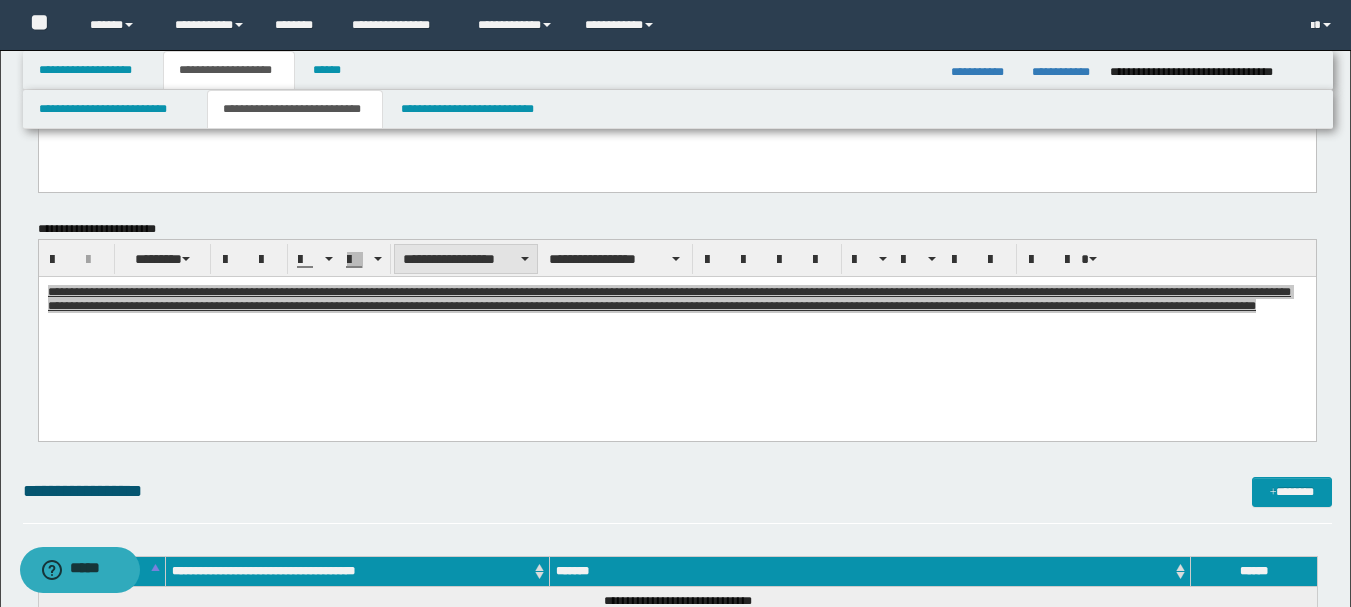 click on "**********" at bounding box center [466, 259] 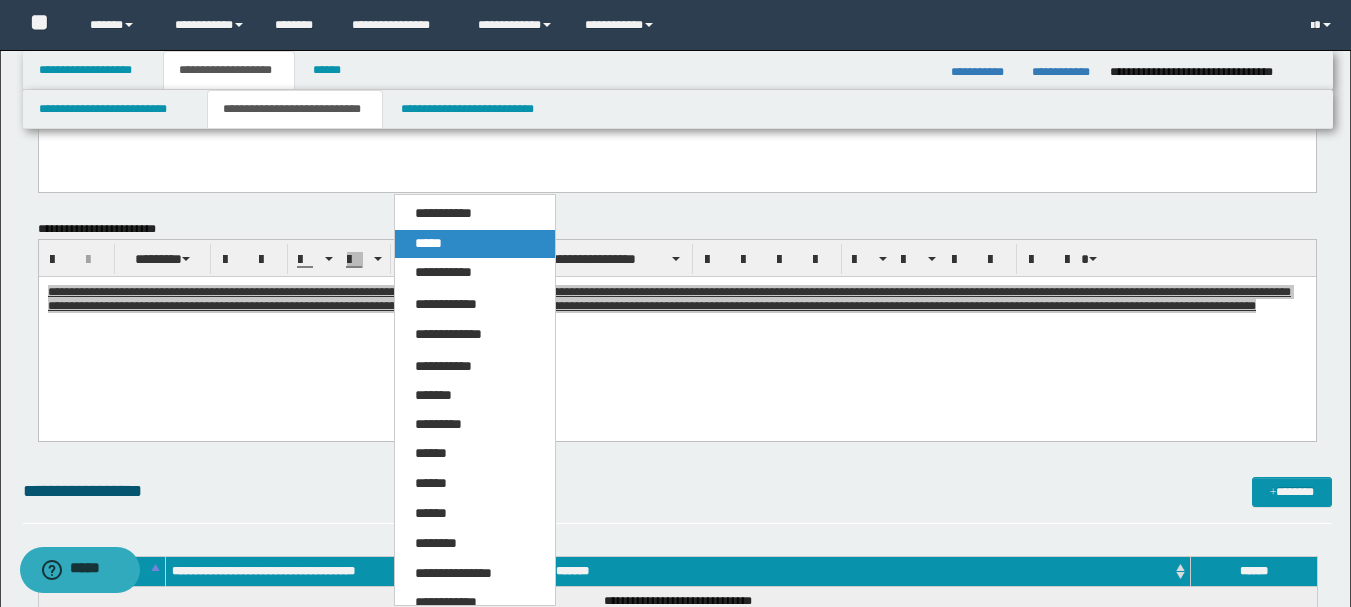 click on "*****" at bounding box center [428, 243] 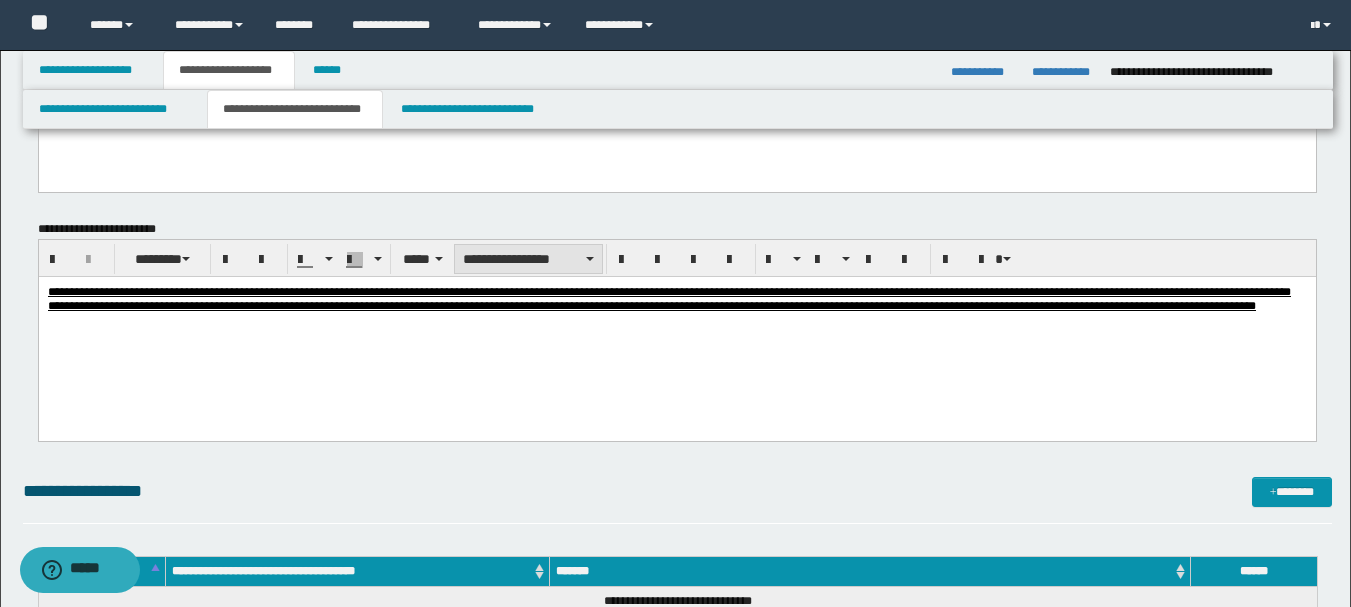 click on "**********" at bounding box center (528, 259) 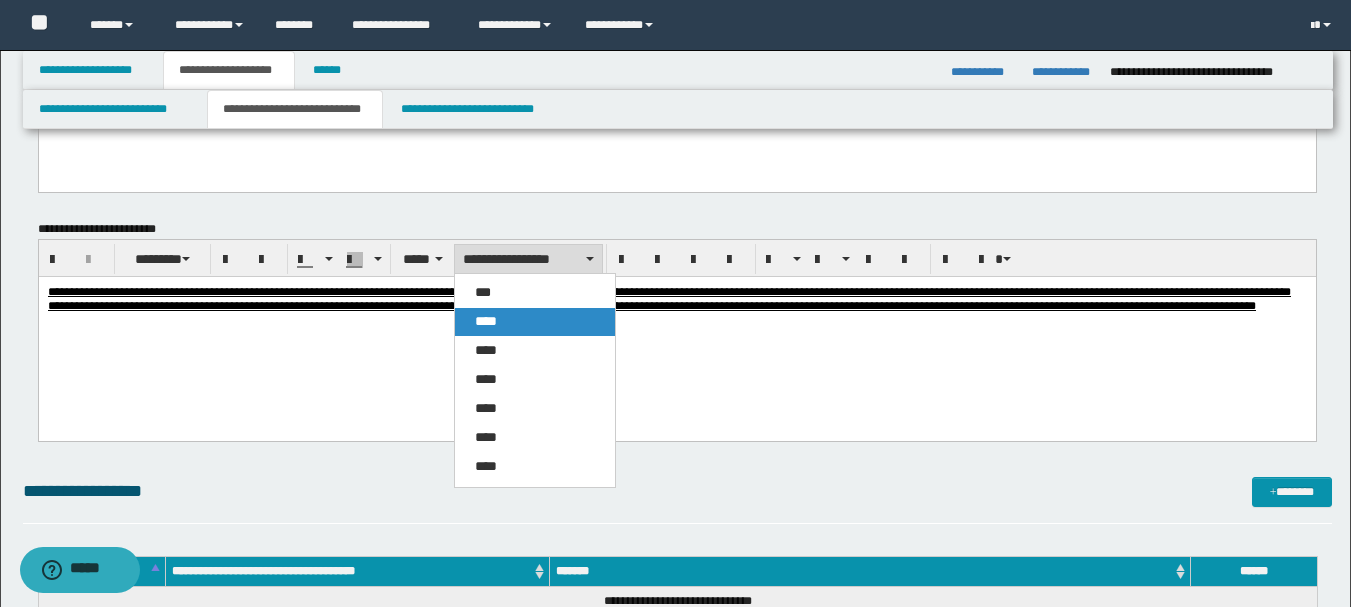 click on "****" at bounding box center [535, 322] 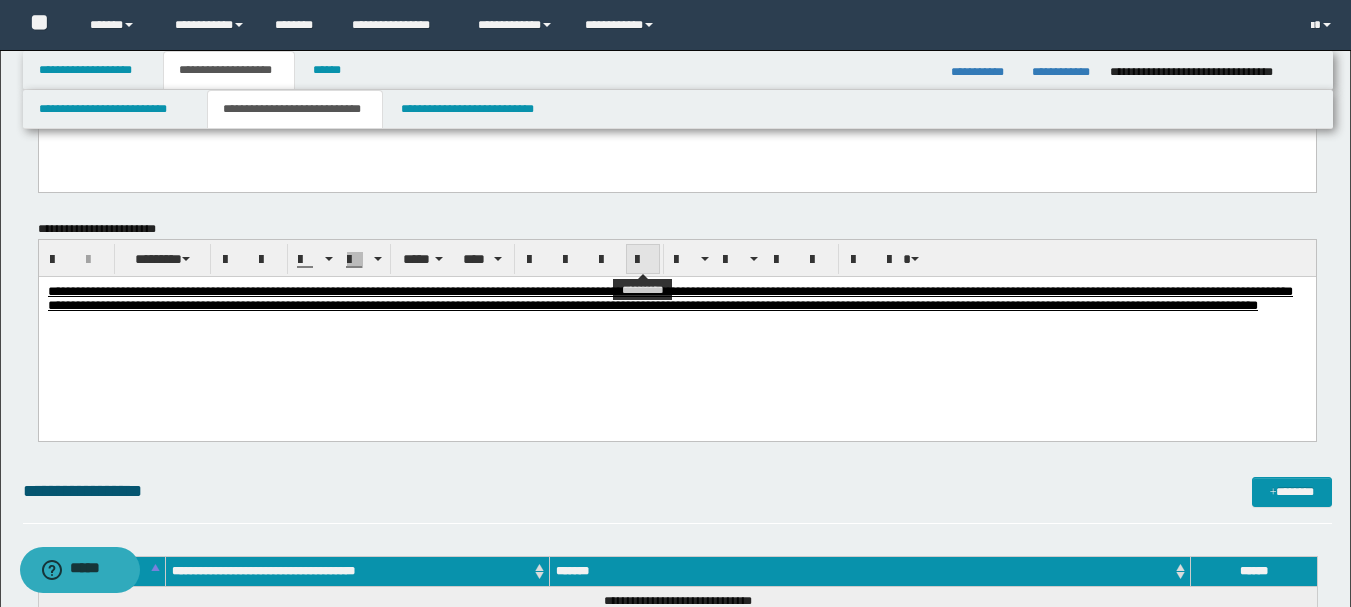 click at bounding box center [643, 260] 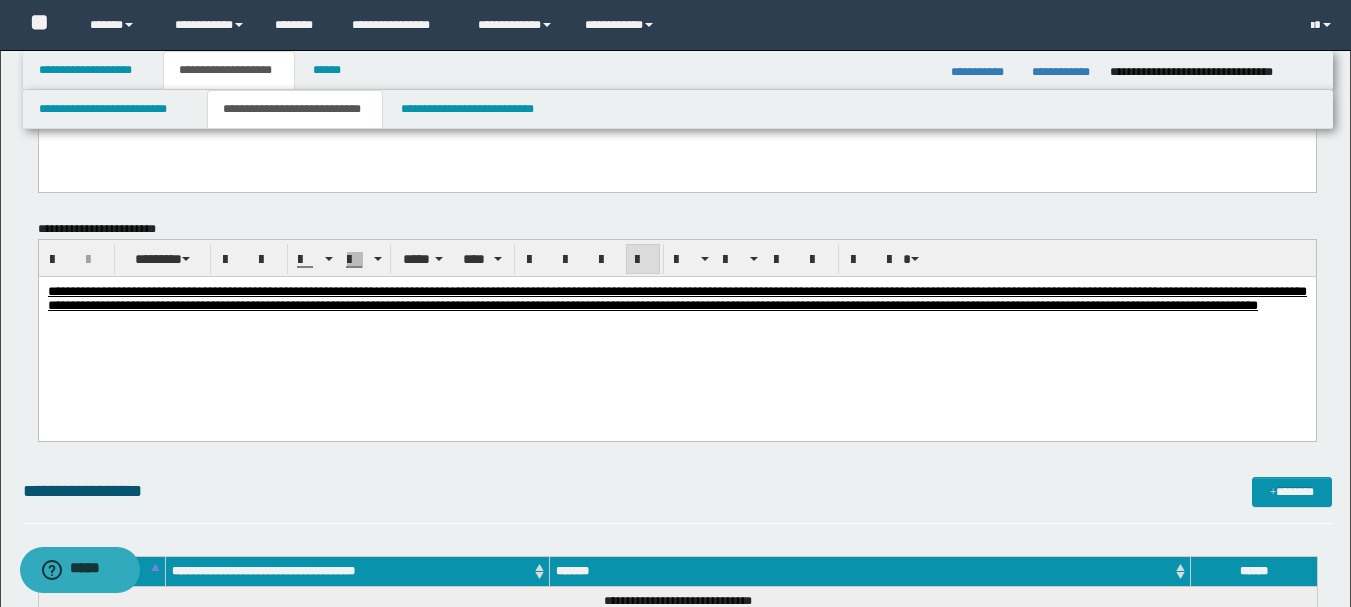 click on "**********" at bounding box center [676, 323] 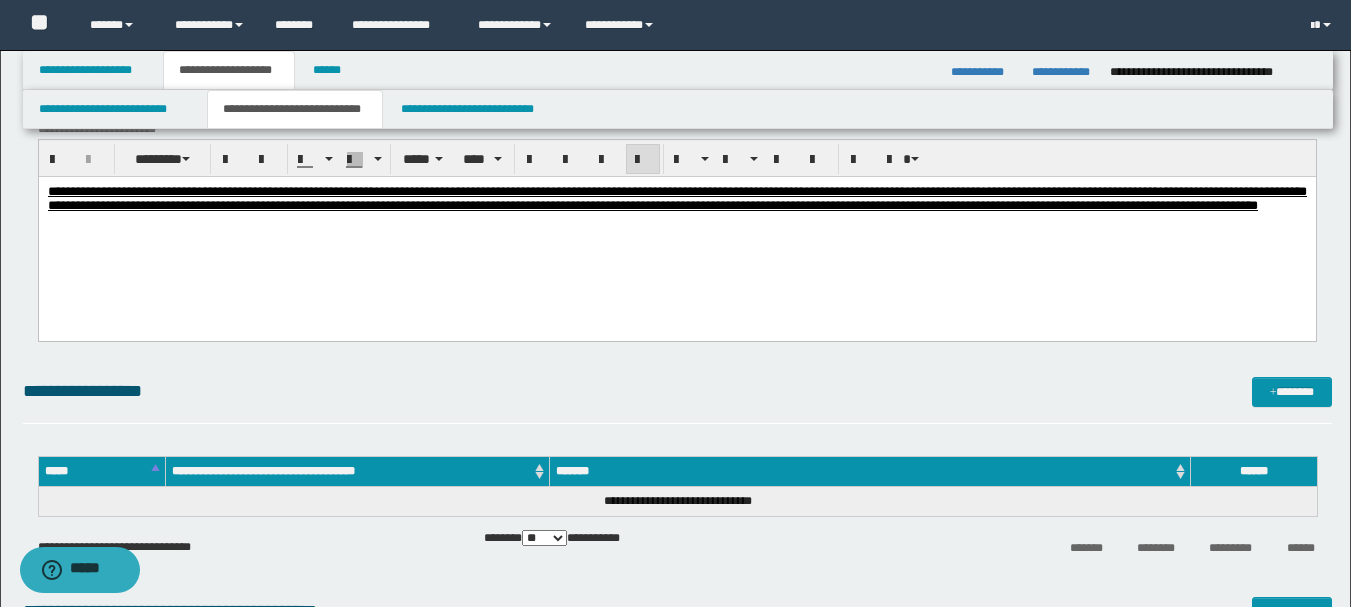 scroll, scrollTop: 1031, scrollLeft: 0, axis: vertical 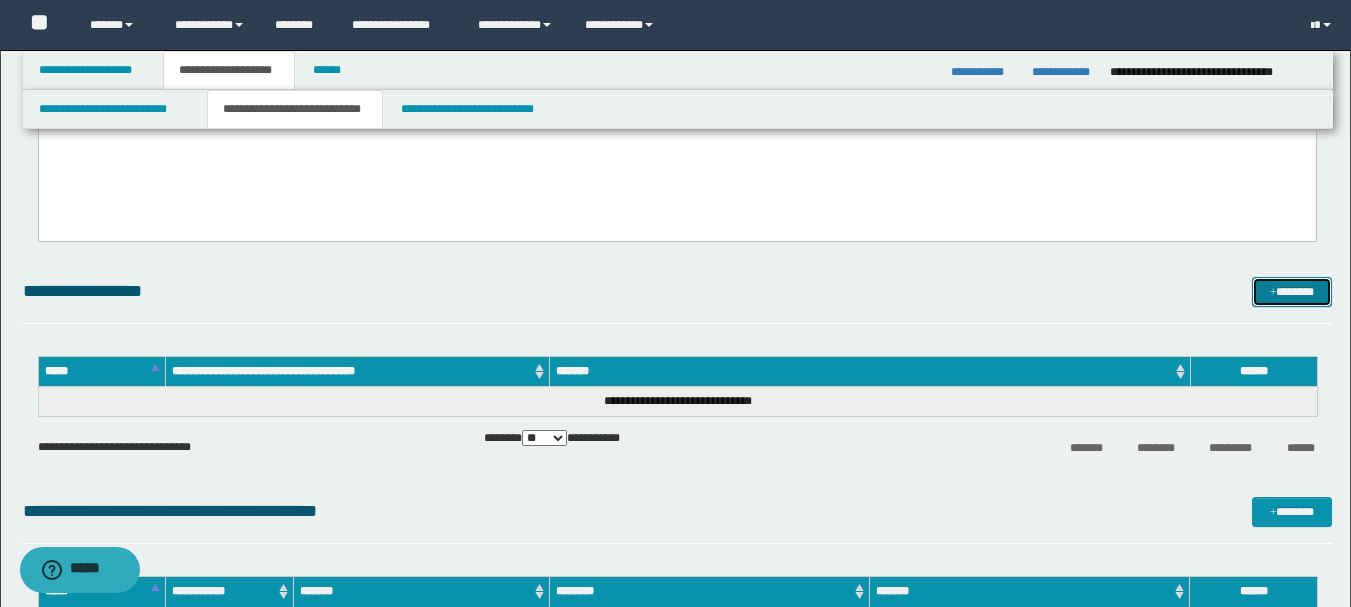 click on "*******" at bounding box center [1292, 292] 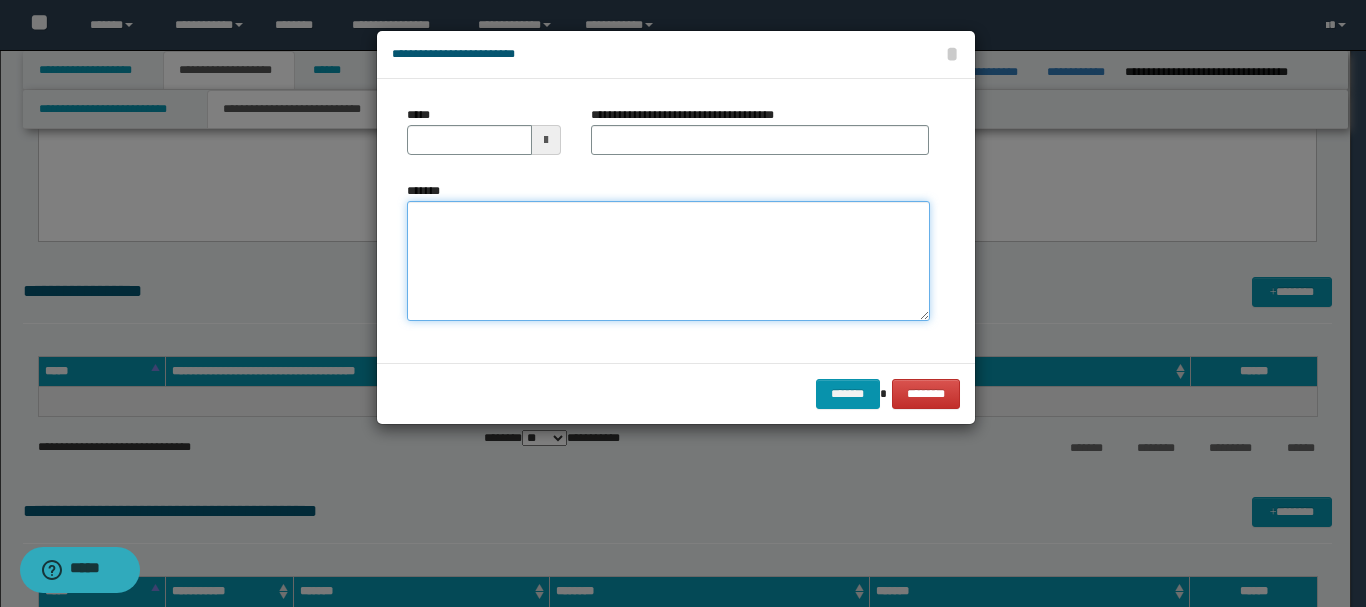 click on "*******" at bounding box center (668, 261) 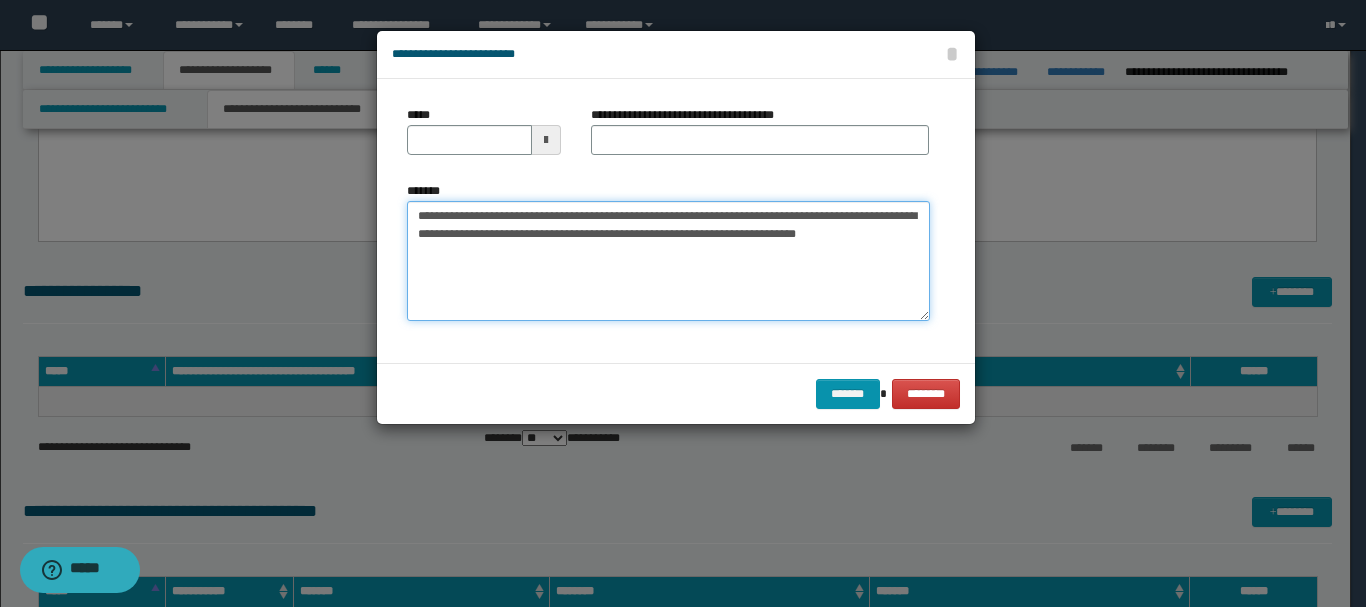 drag, startPoint x: 455, startPoint y: 213, endPoint x: 514, endPoint y: 216, distance: 59.07622 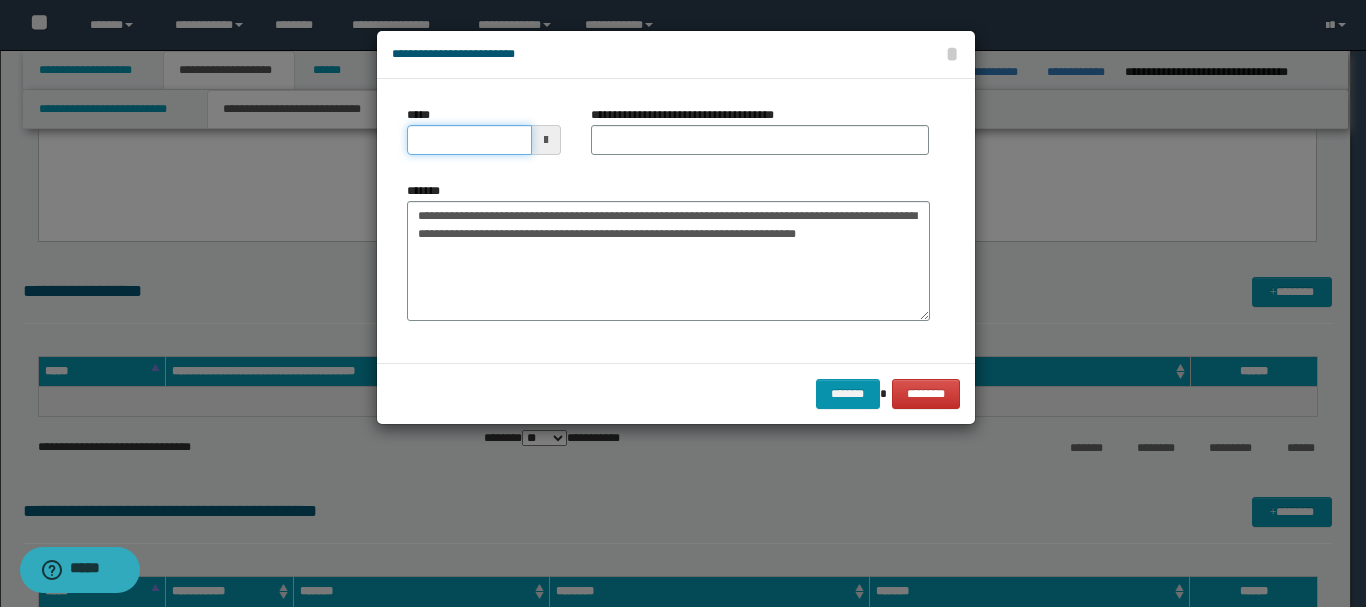 click on "*****" at bounding box center (469, 140) 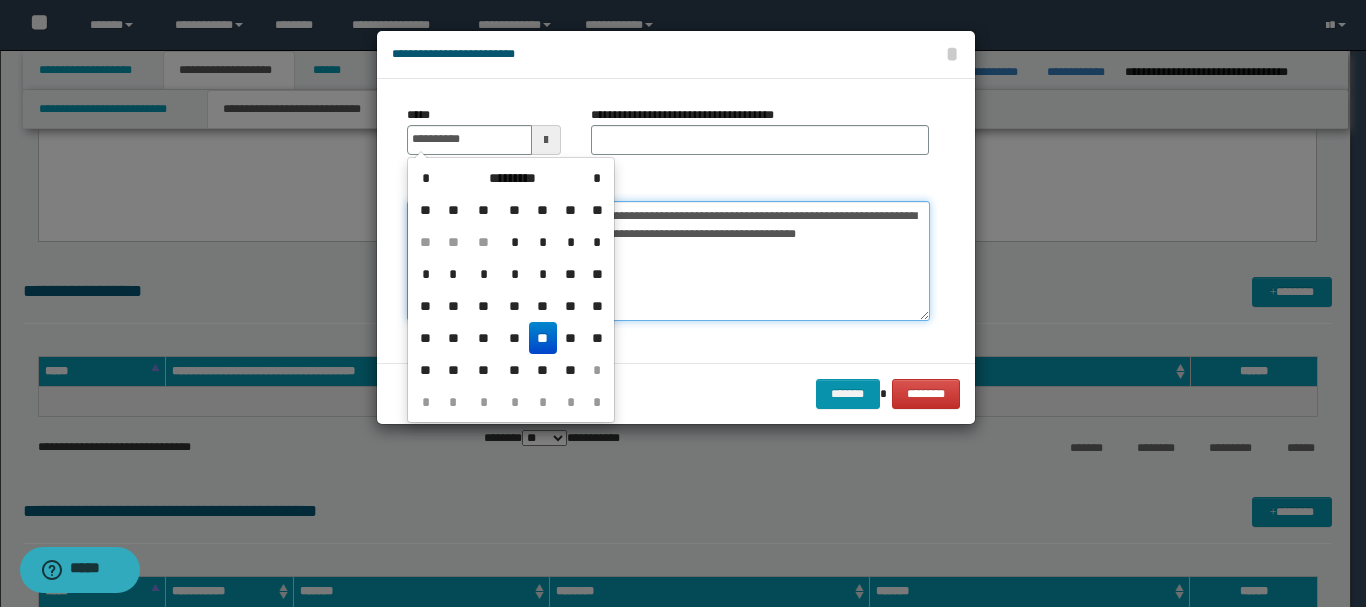 click on "**********" at bounding box center (668, 261) 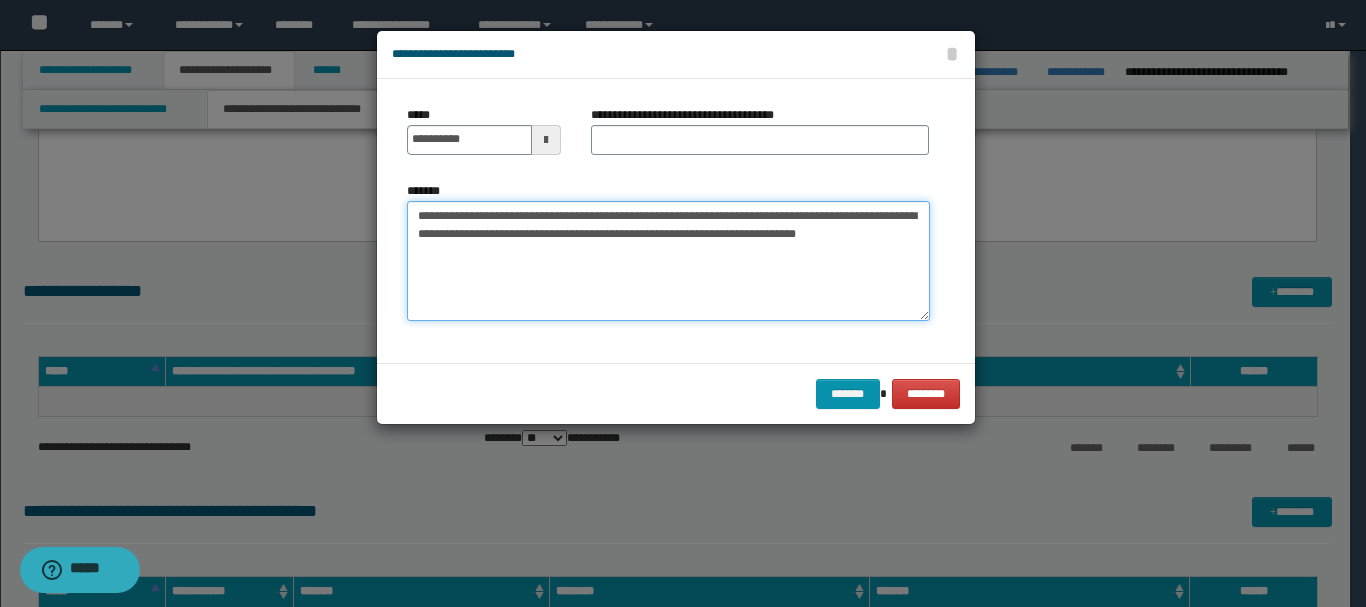drag, startPoint x: 519, startPoint y: 213, endPoint x: 551, endPoint y: 217, distance: 32.24903 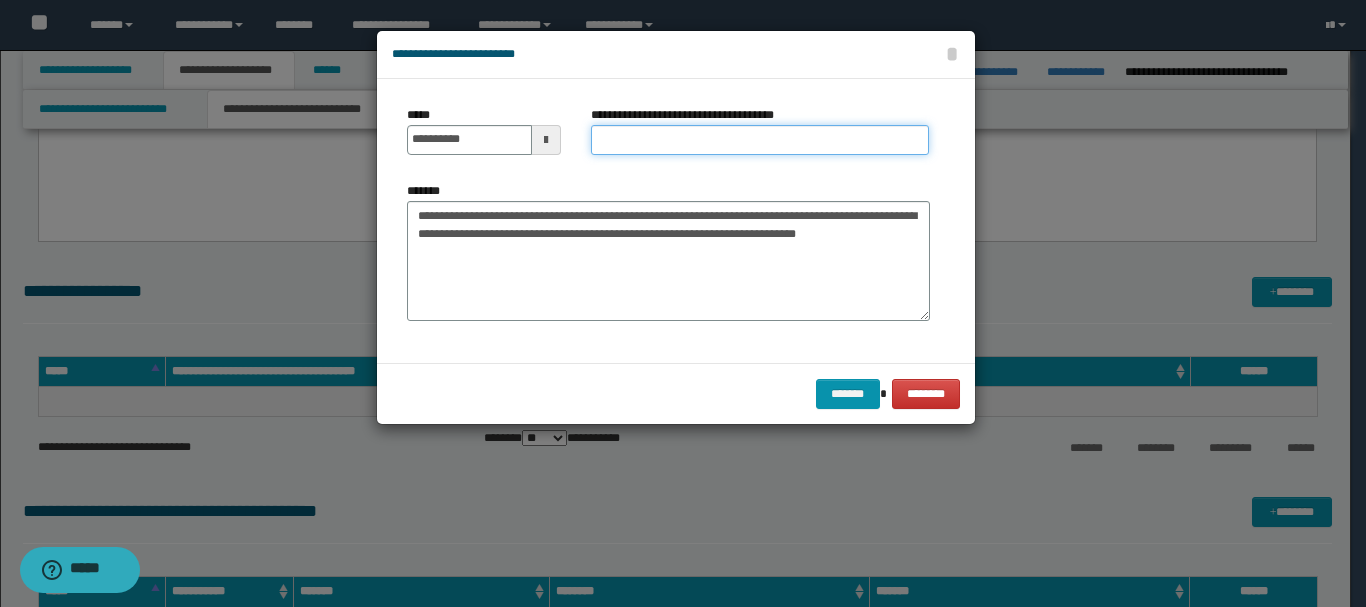 click on "**********" at bounding box center (760, 140) 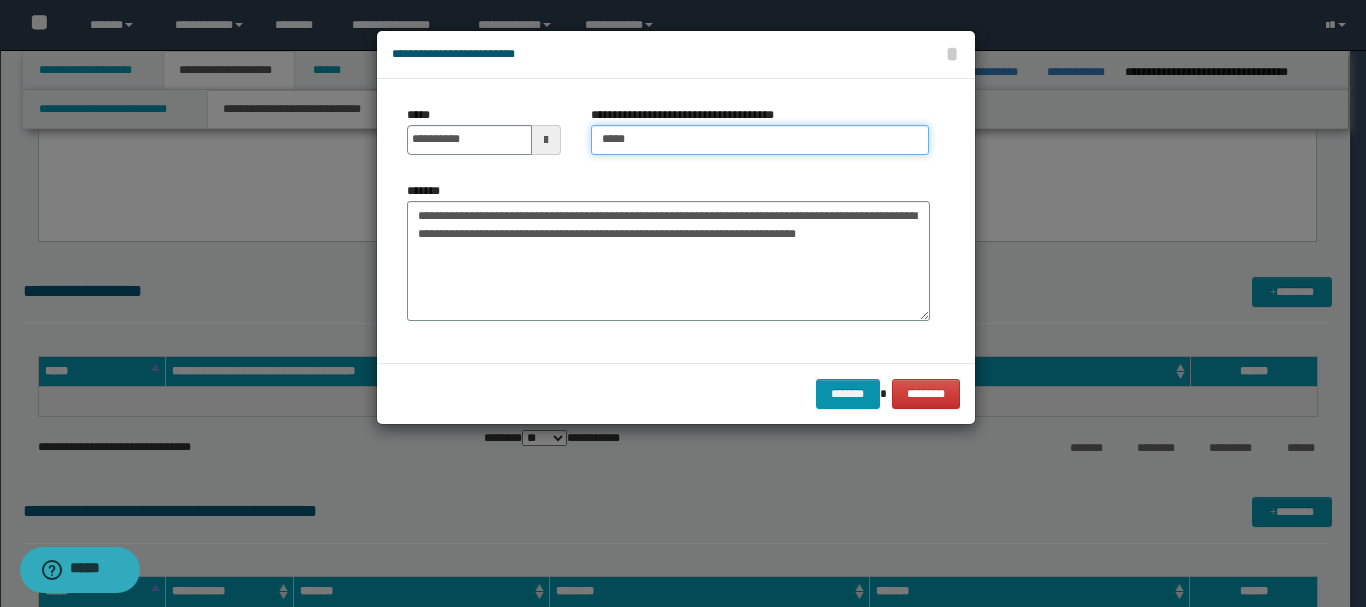 type on "*****" 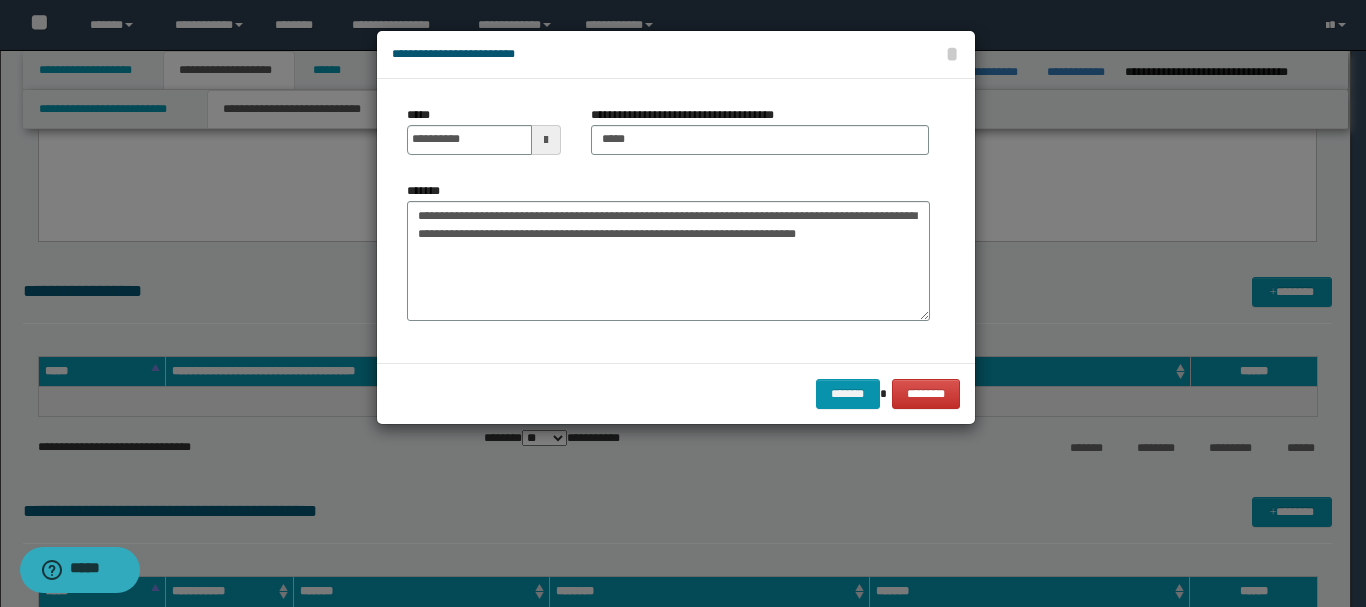 click on "*******
********" at bounding box center [676, 393] 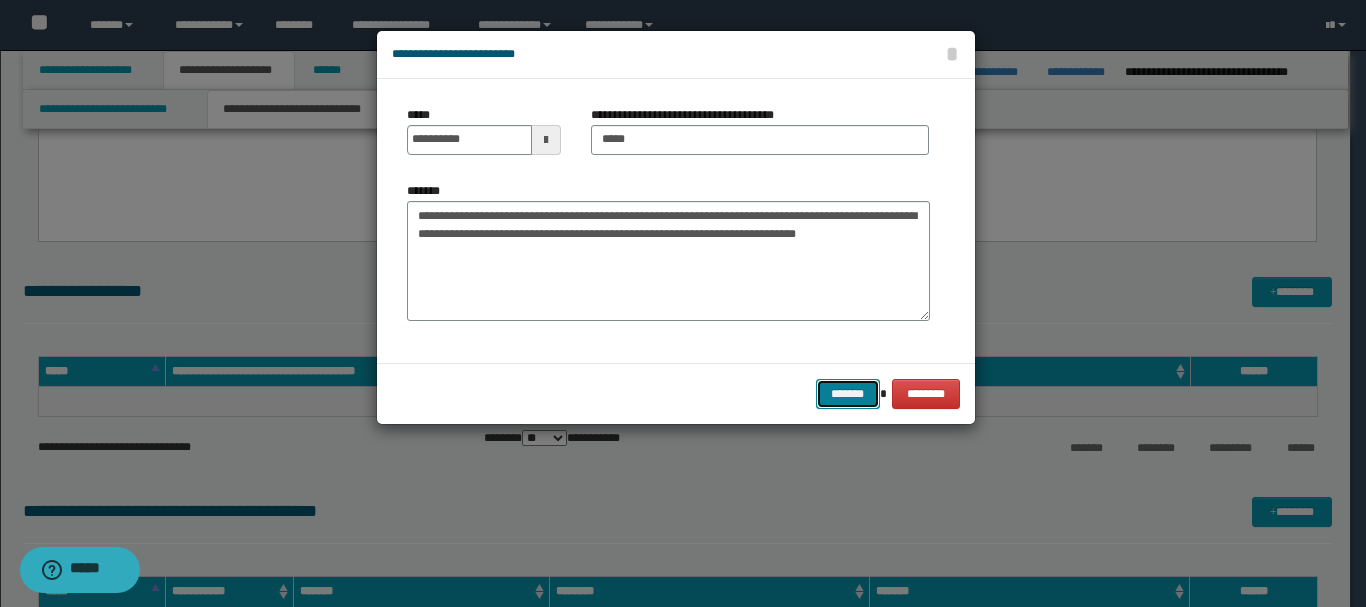 click on "*******" at bounding box center [848, 394] 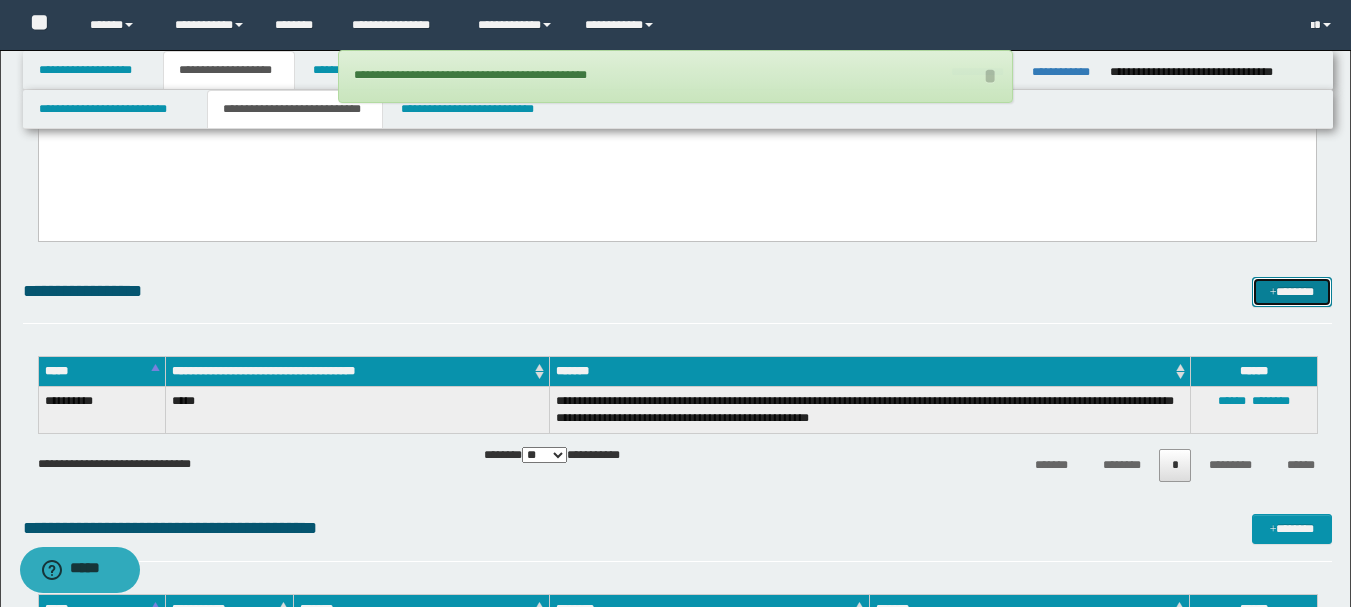 scroll, scrollTop: 631, scrollLeft: 0, axis: vertical 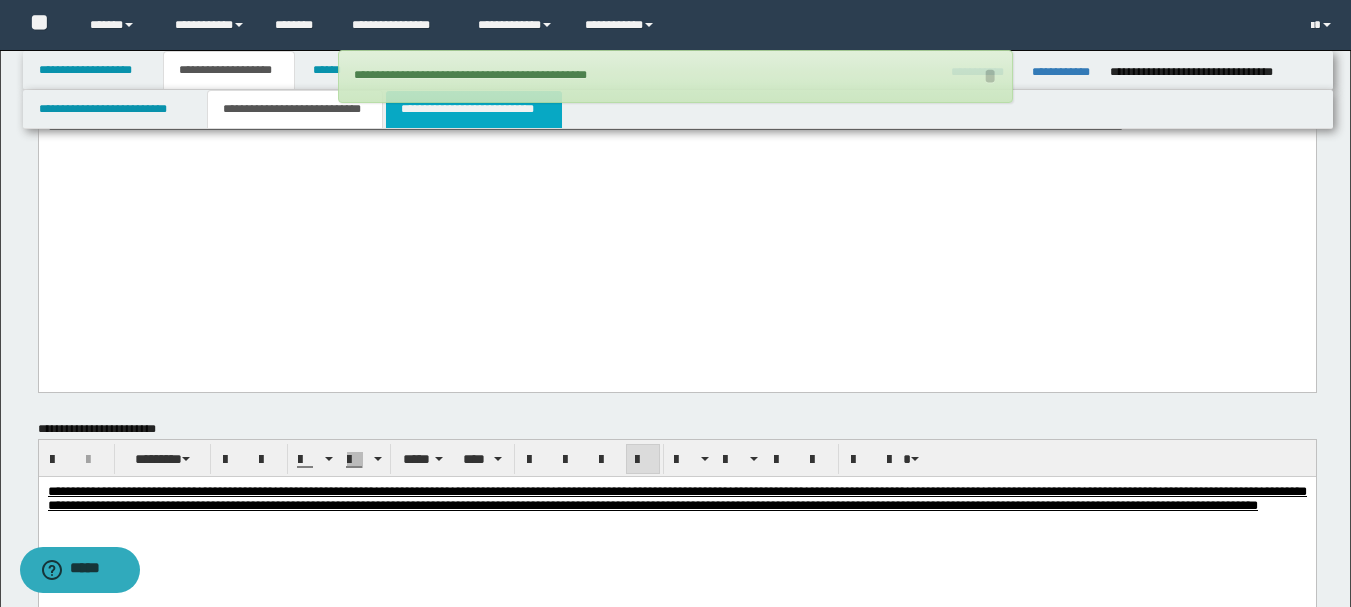 click on "**********" at bounding box center (474, 109) 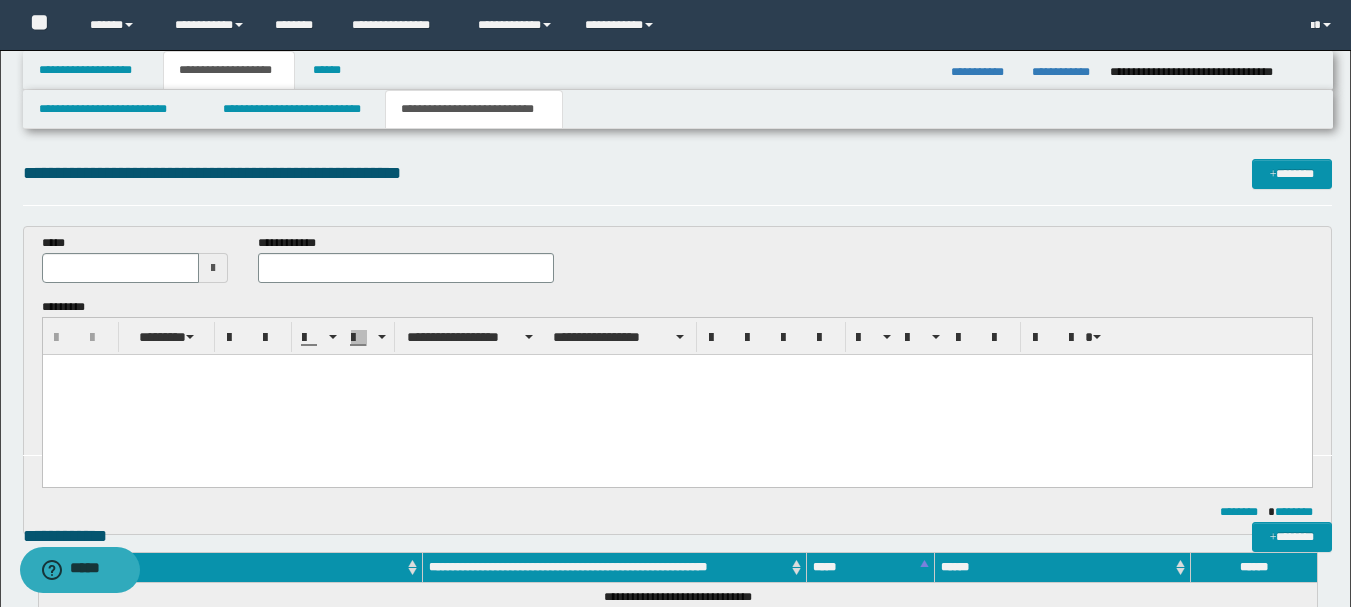 scroll, scrollTop: 0, scrollLeft: 0, axis: both 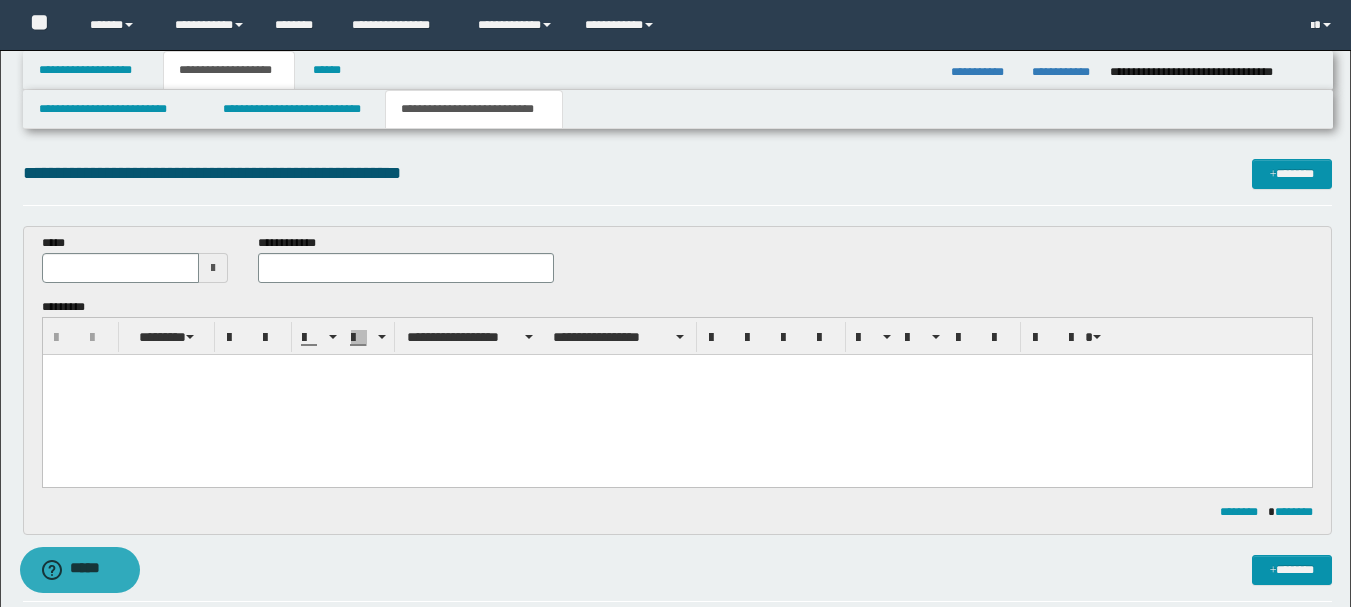 click at bounding box center (676, 395) 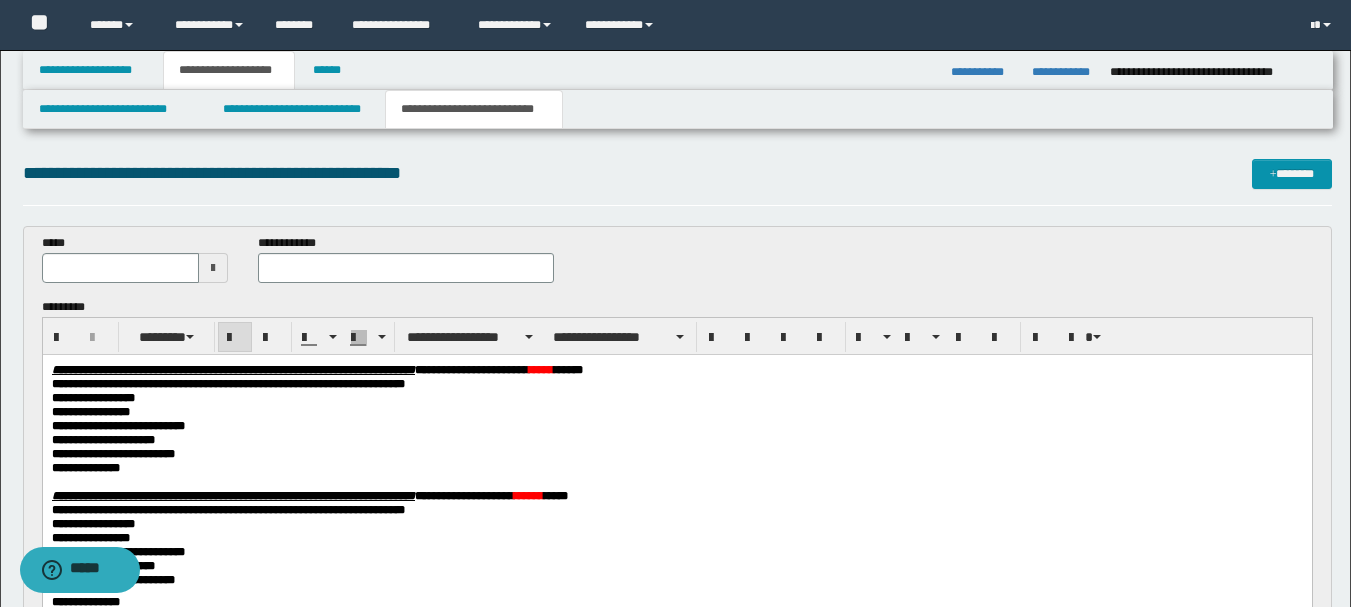 scroll, scrollTop: 100, scrollLeft: 0, axis: vertical 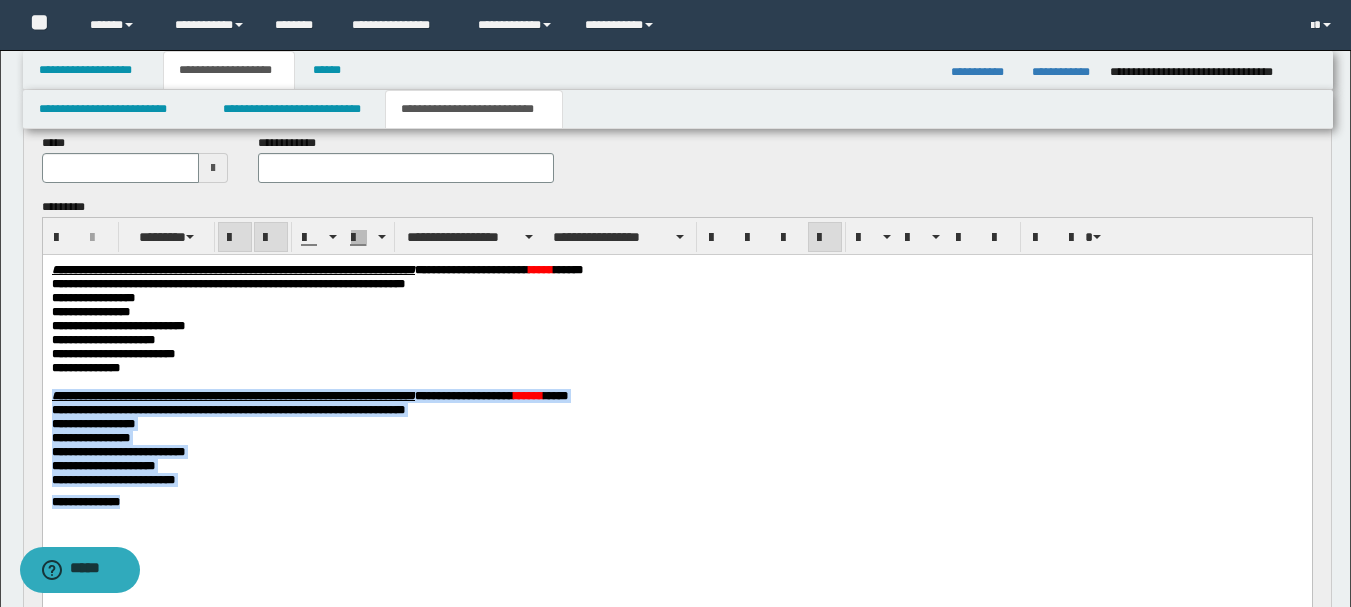 drag, startPoint x: 148, startPoint y: 537, endPoint x: 45, endPoint y: 417, distance: 158.14233 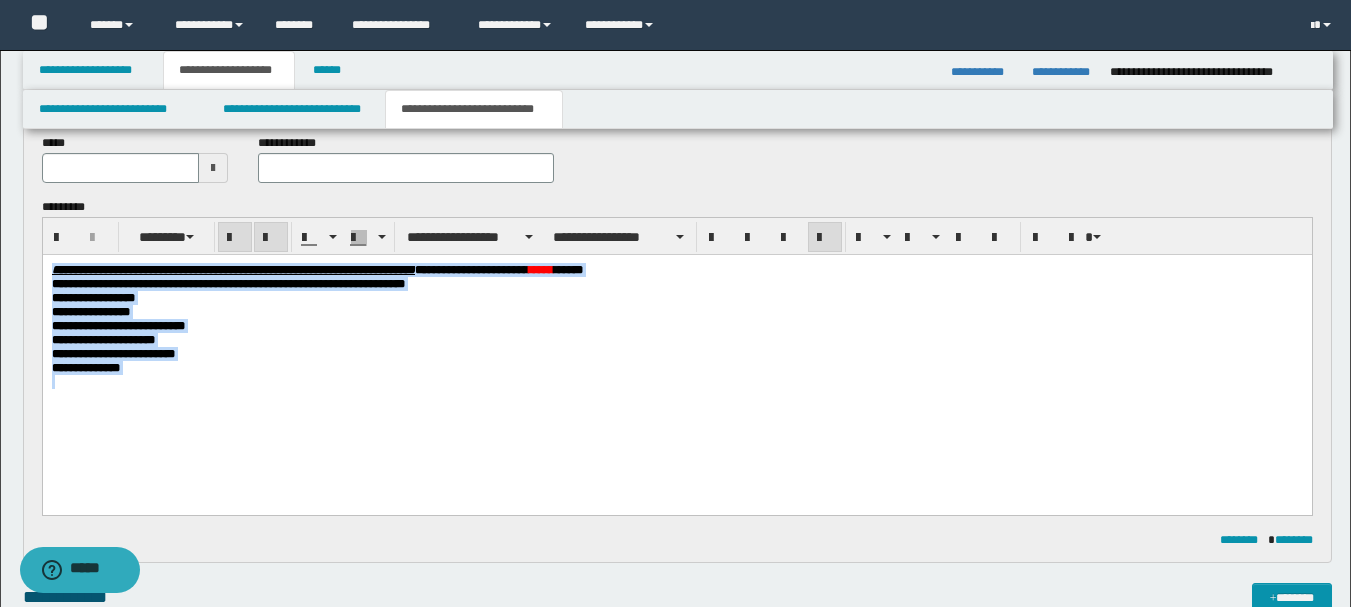 drag, startPoint x: 131, startPoint y: 393, endPoint x: 15, endPoint y: 252, distance: 182.58423 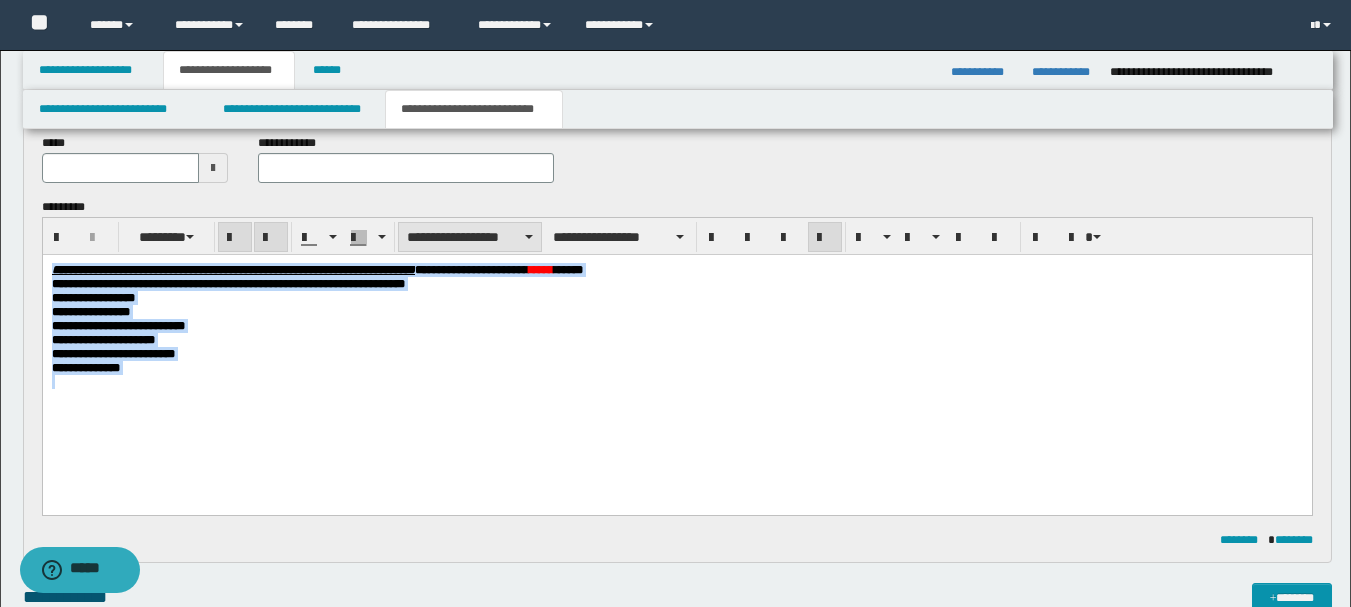 click on "**********" at bounding box center (470, 237) 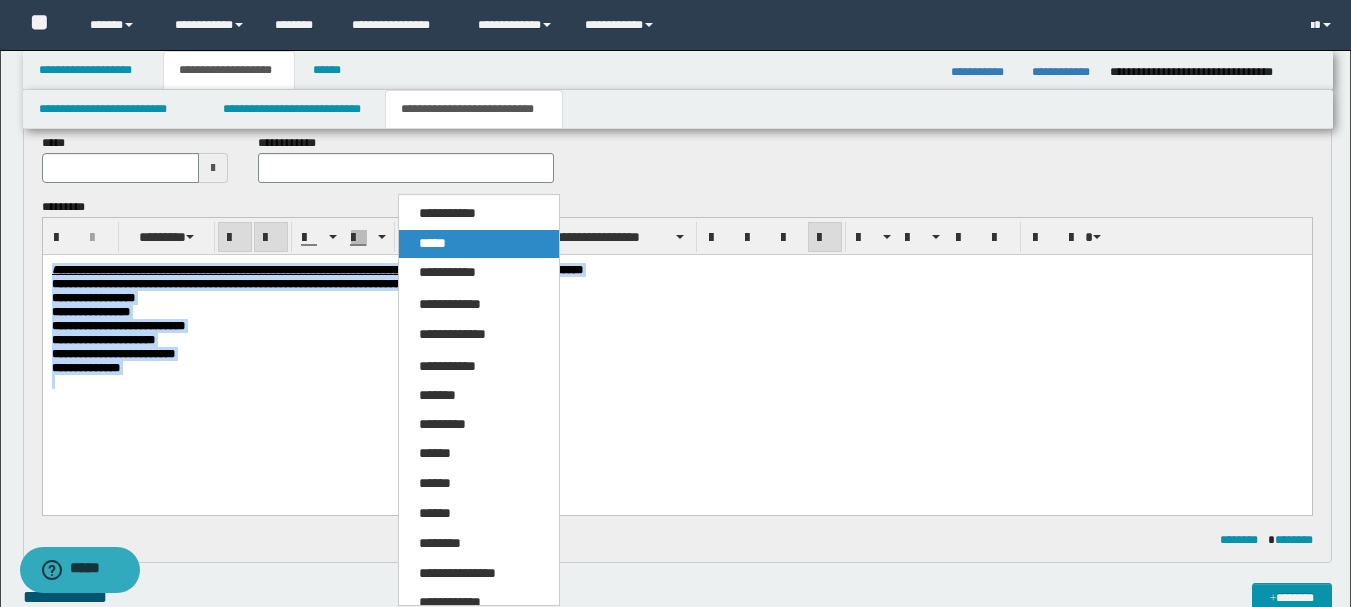 click on "*****" at bounding box center [432, 243] 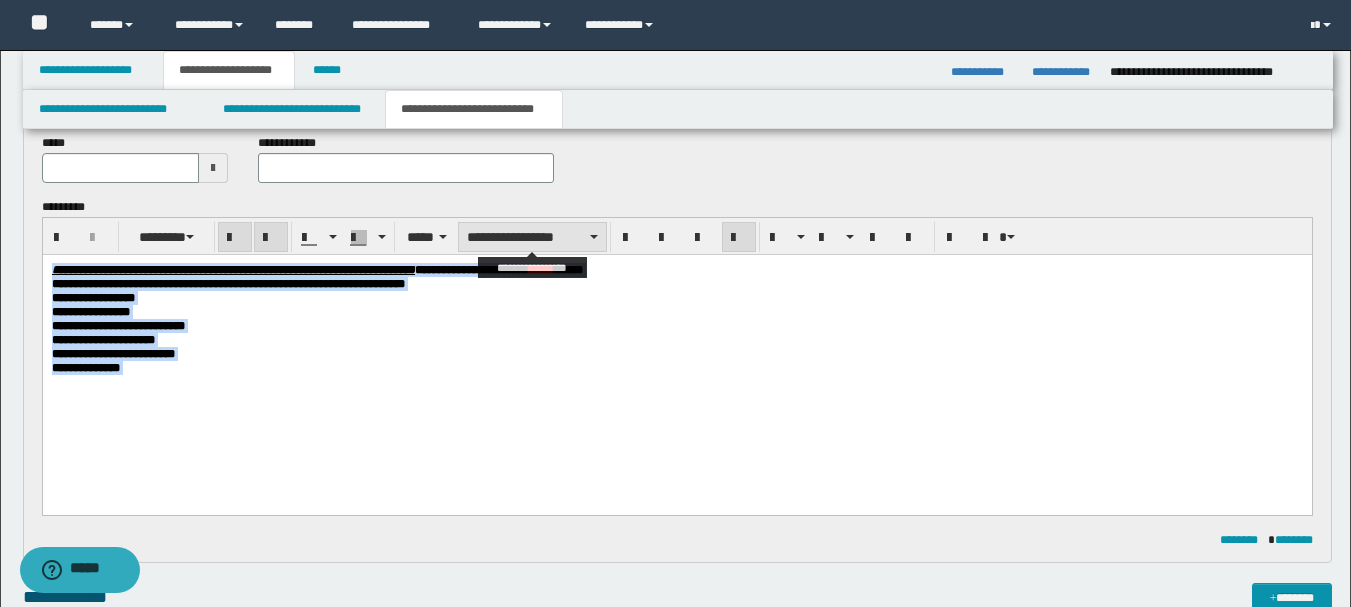 click on "**********" at bounding box center [532, 237] 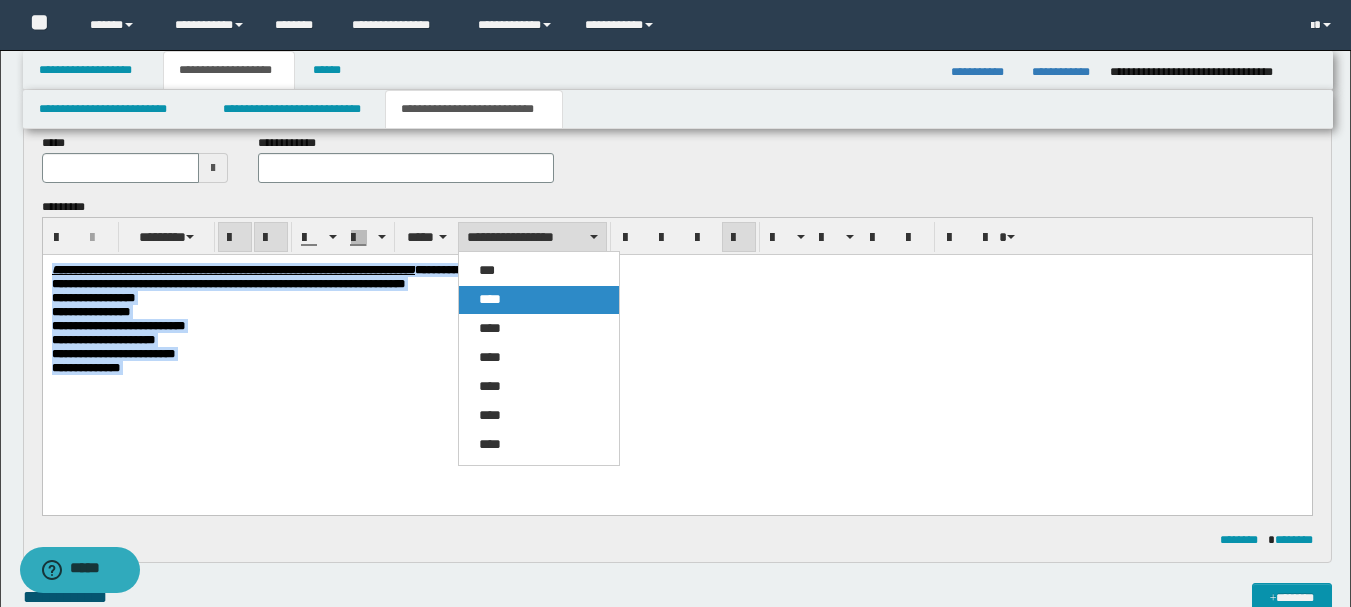 click on "****" at bounding box center [539, 300] 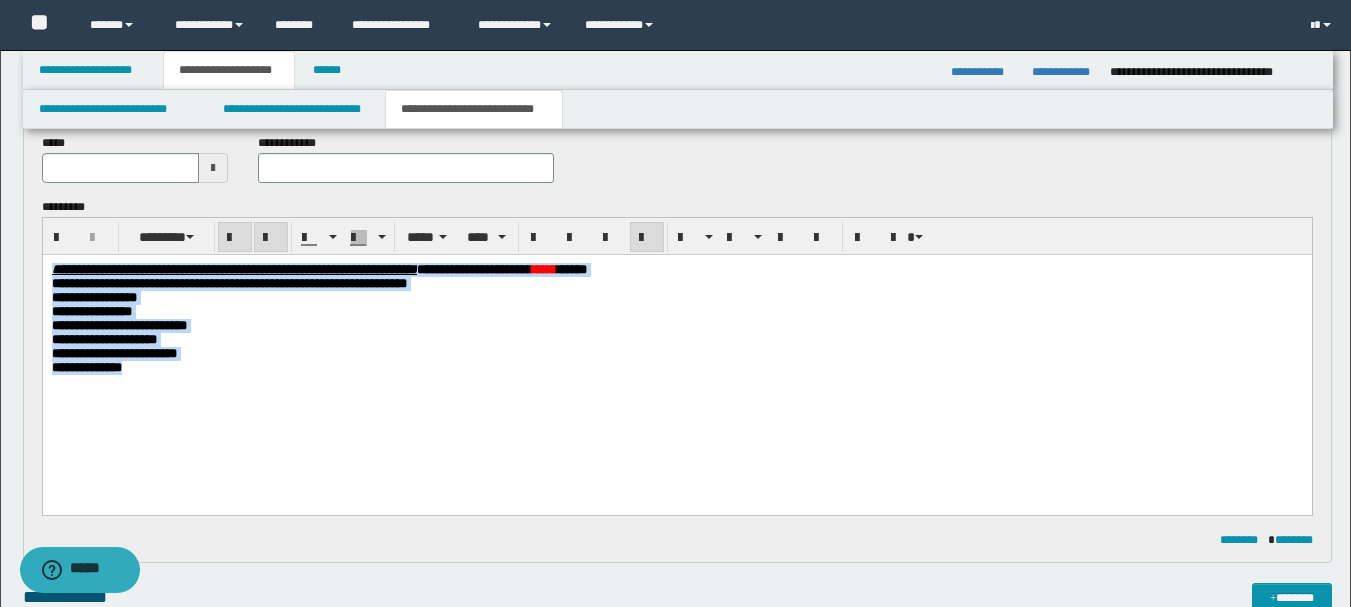 click at bounding box center (647, 238) 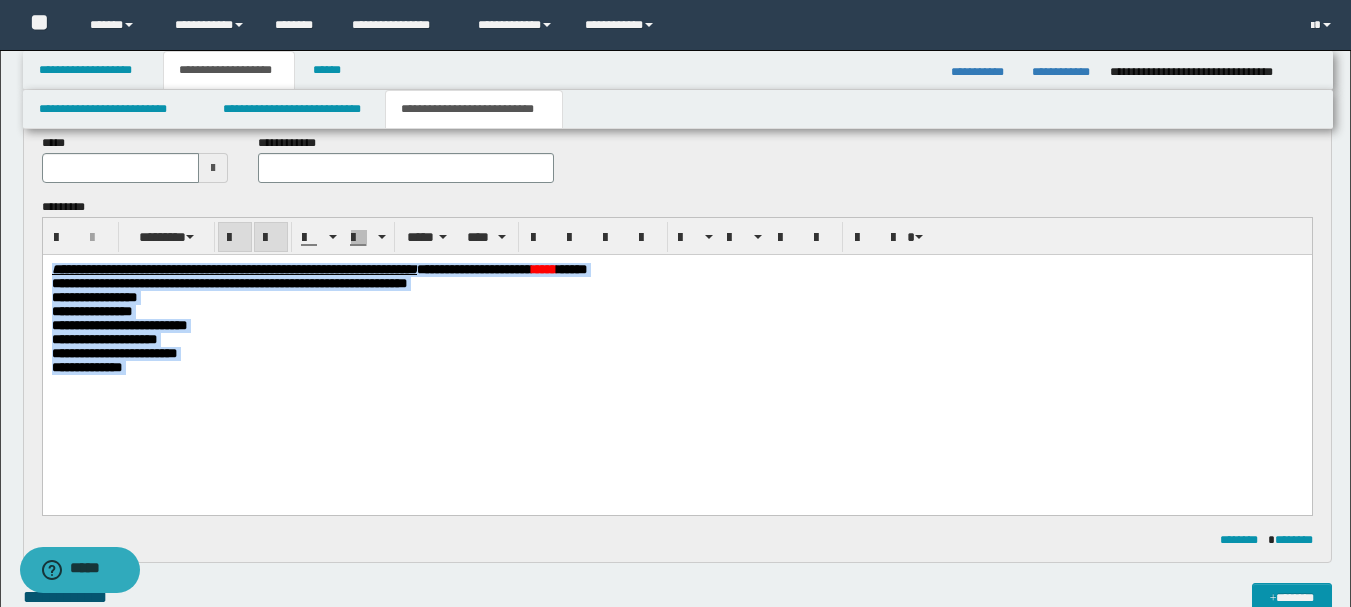 click on "**********" at bounding box center [676, 326] 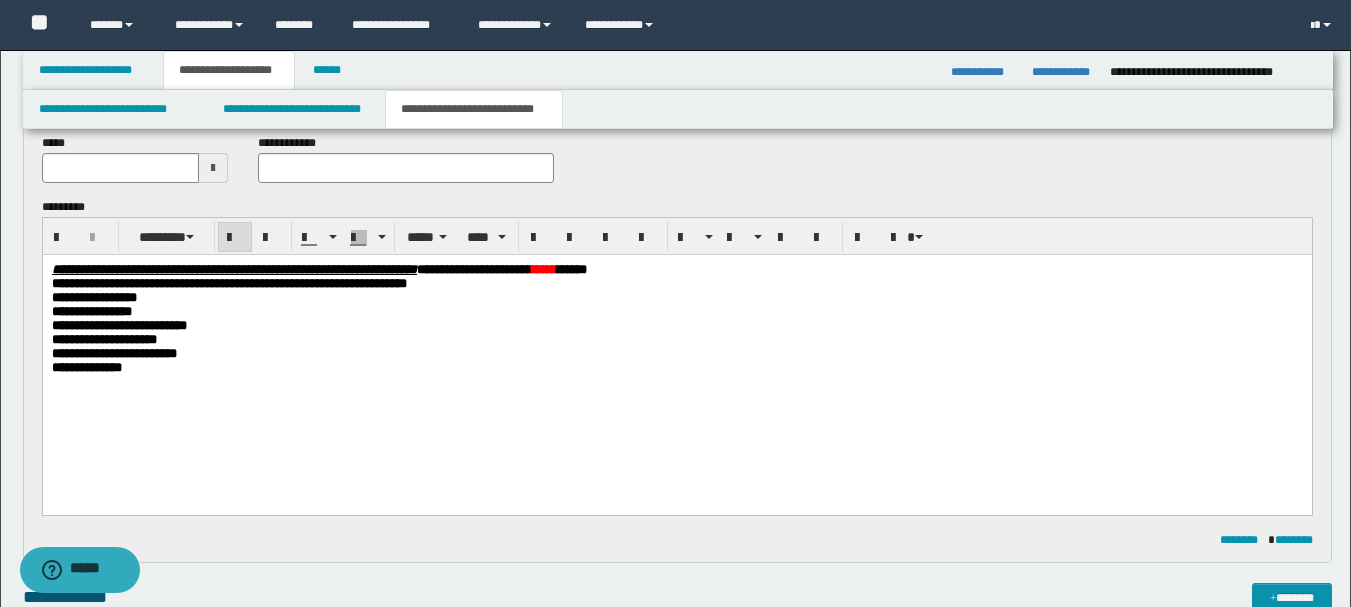 scroll, scrollTop: 0, scrollLeft: 0, axis: both 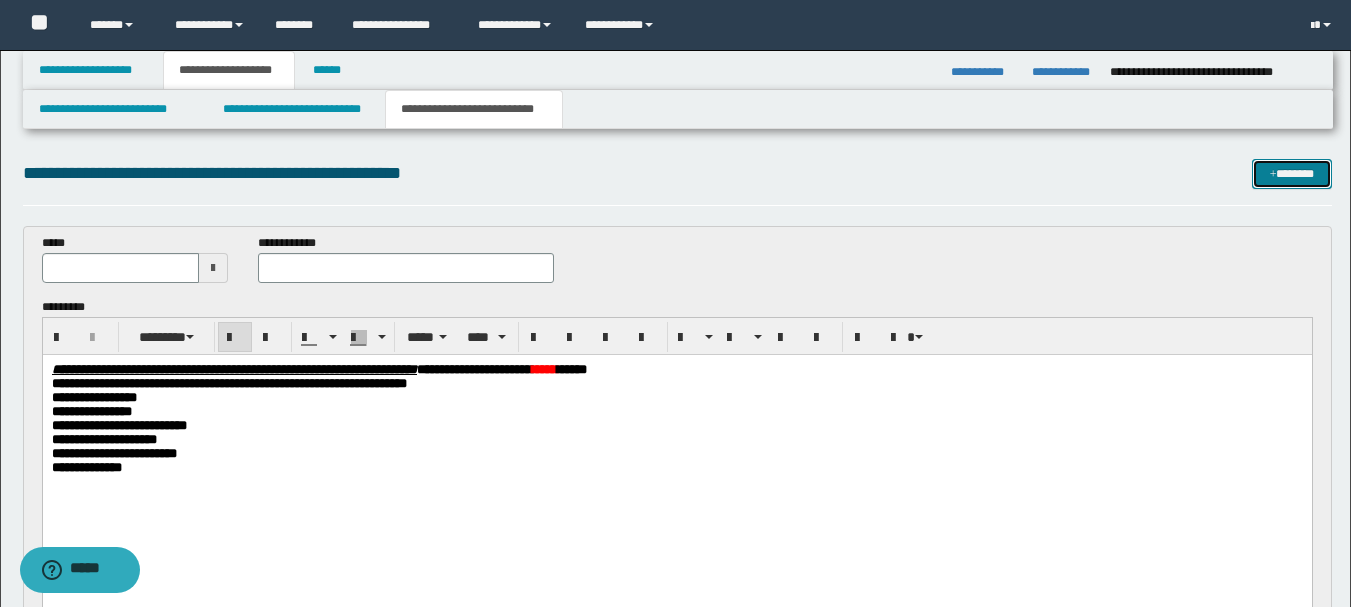 click on "*******" at bounding box center (1292, 174) 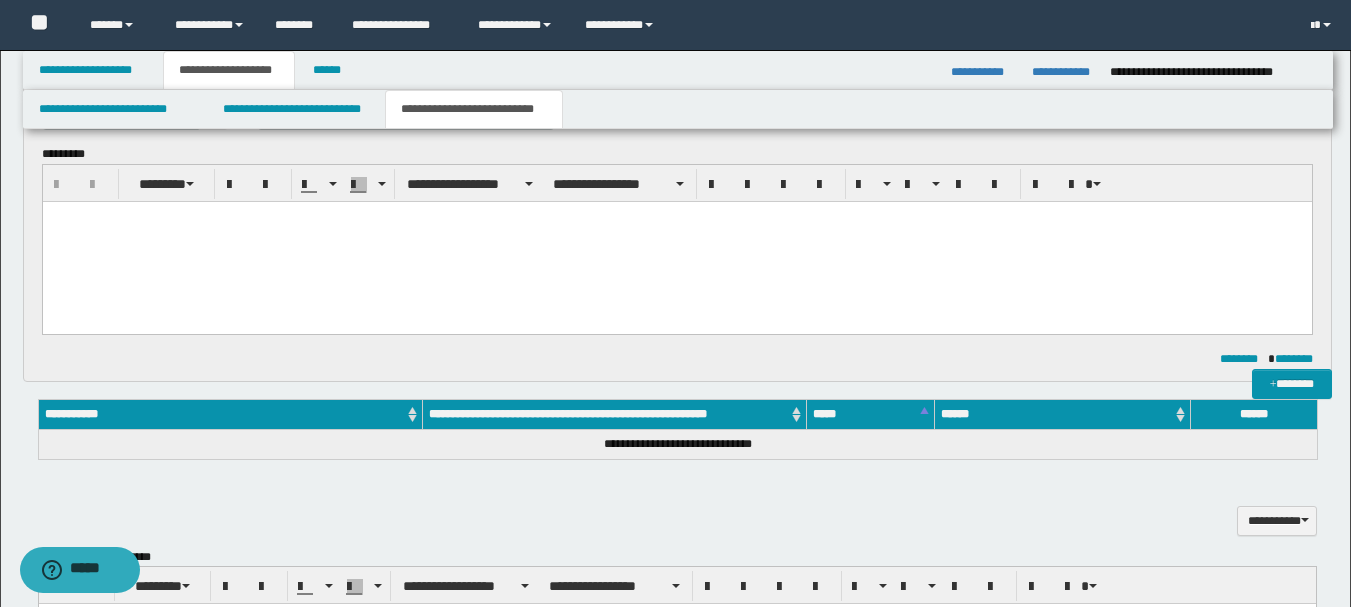 scroll, scrollTop: 0, scrollLeft: 0, axis: both 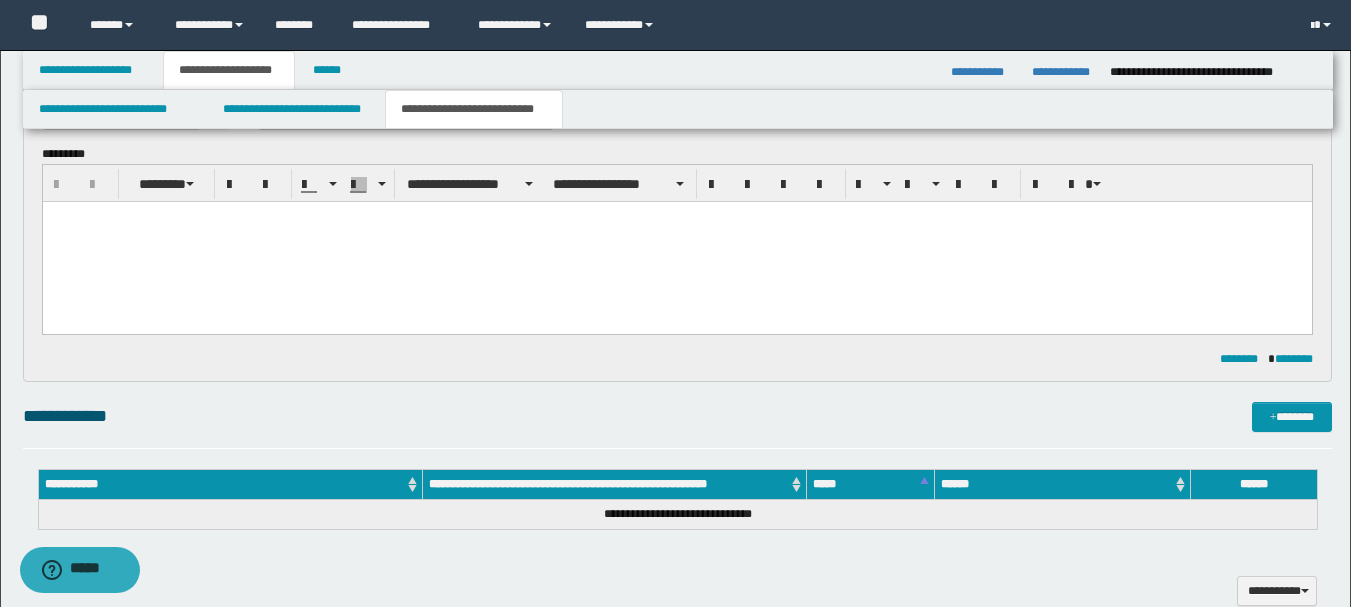 type 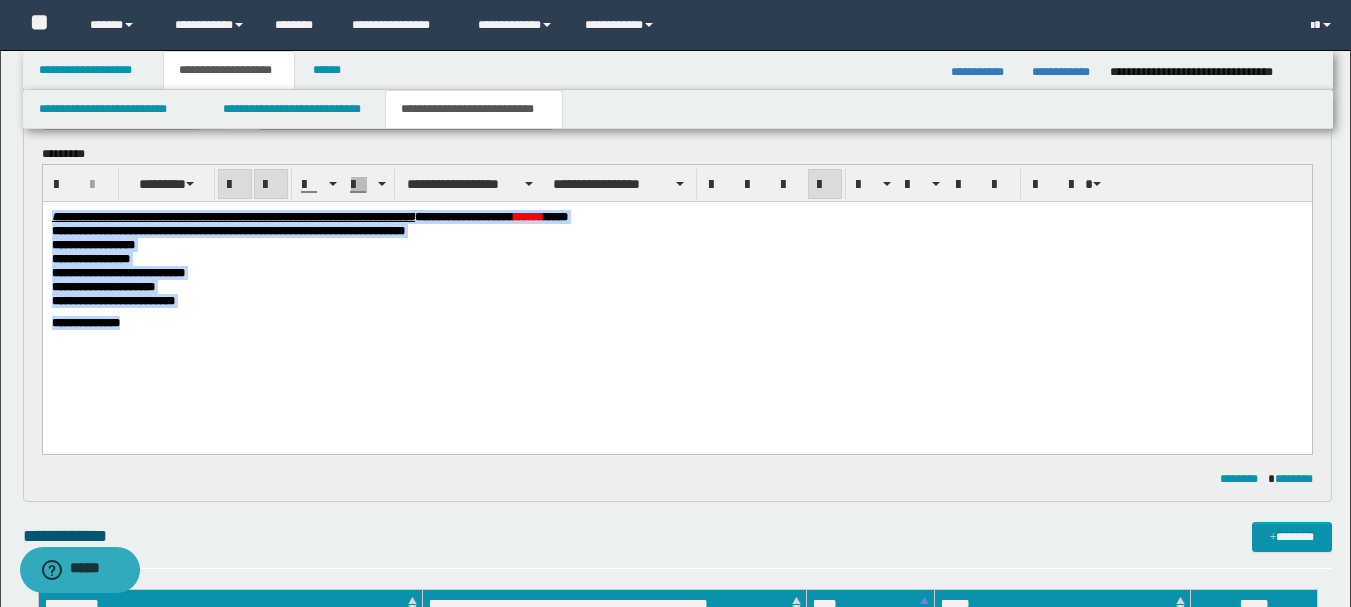 drag, startPoint x: 155, startPoint y: 342, endPoint x: 36, endPoint y: 191, distance: 192.25504 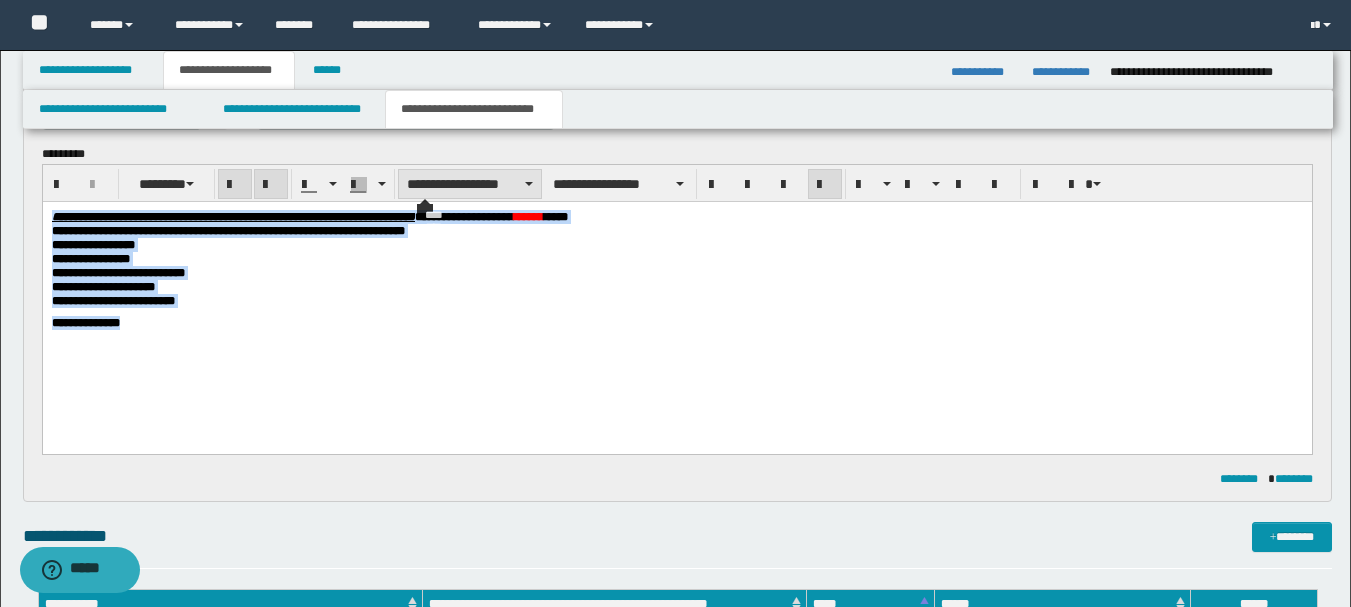 click on "**********" at bounding box center (470, 184) 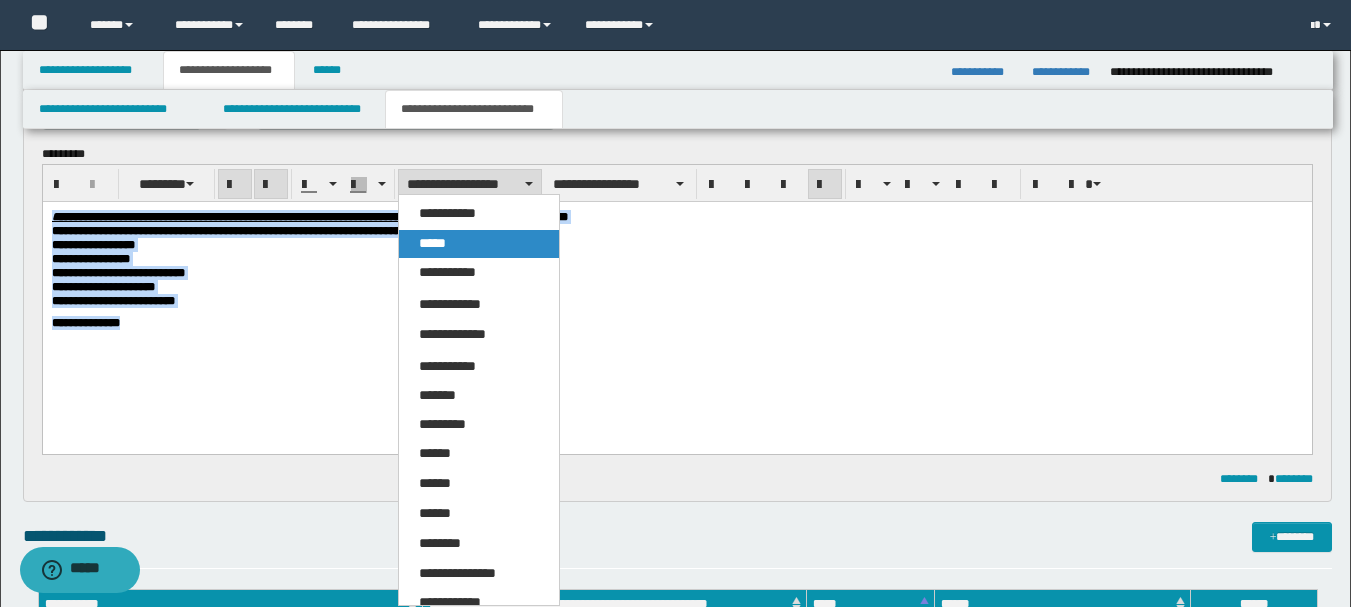 click on "*****" at bounding box center (432, 243) 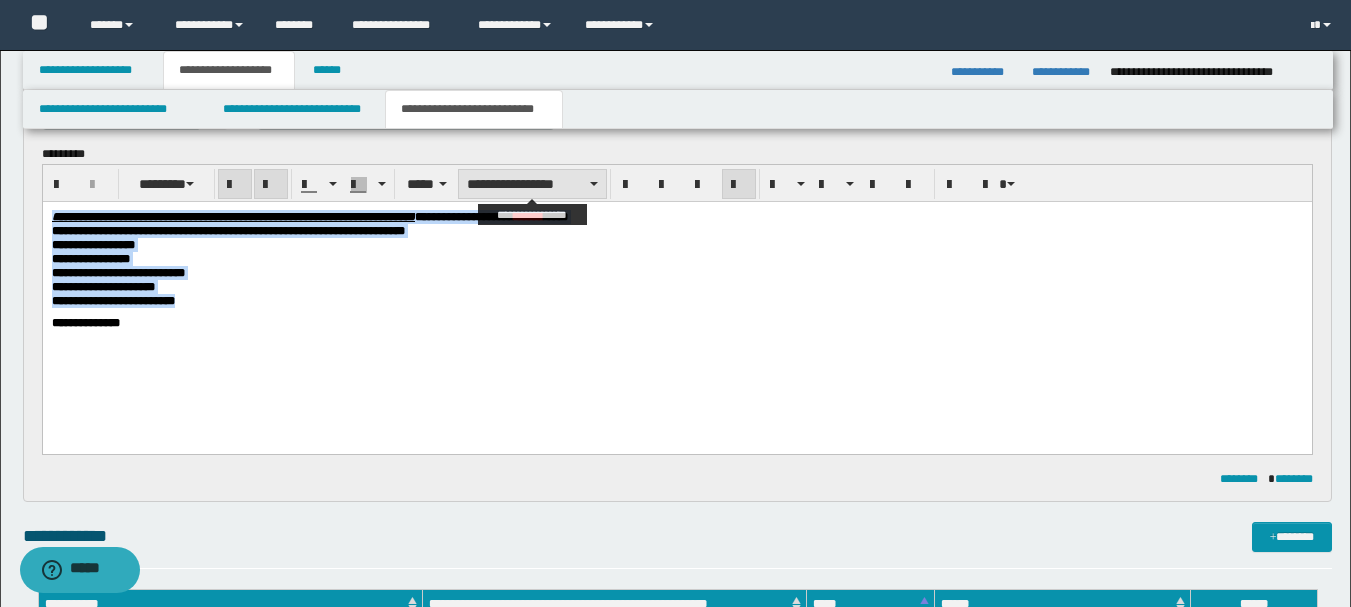 click on "**********" at bounding box center (532, 184) 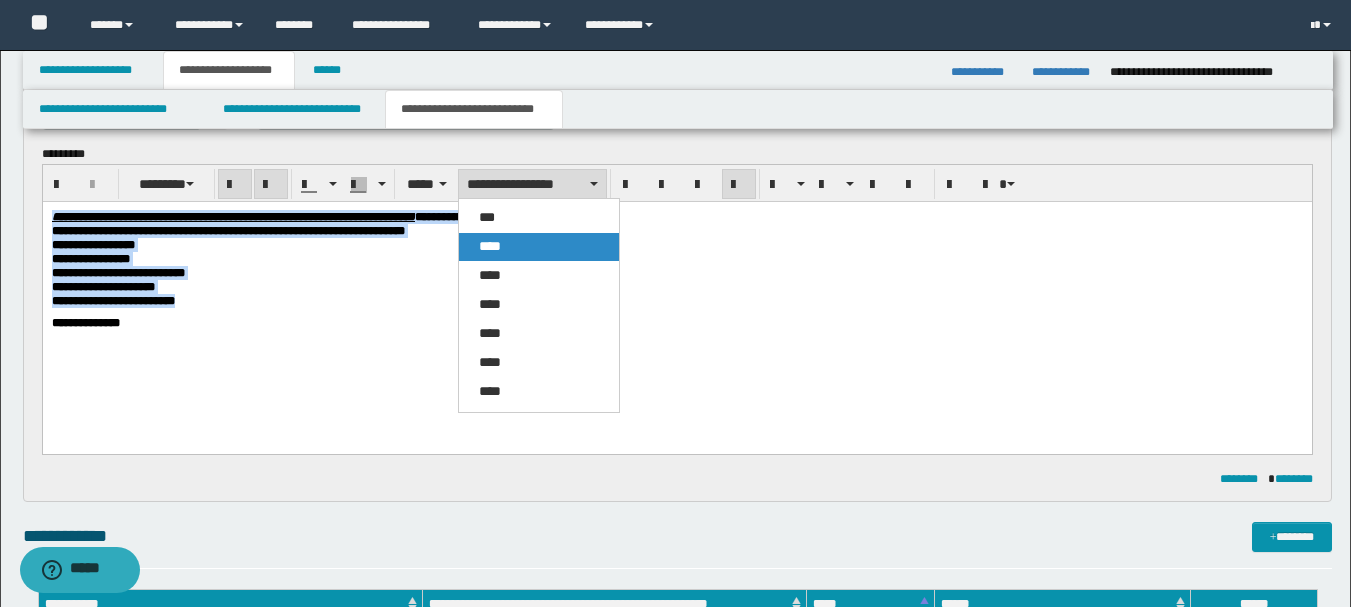 click on "****" at bounding box center [539, 247] 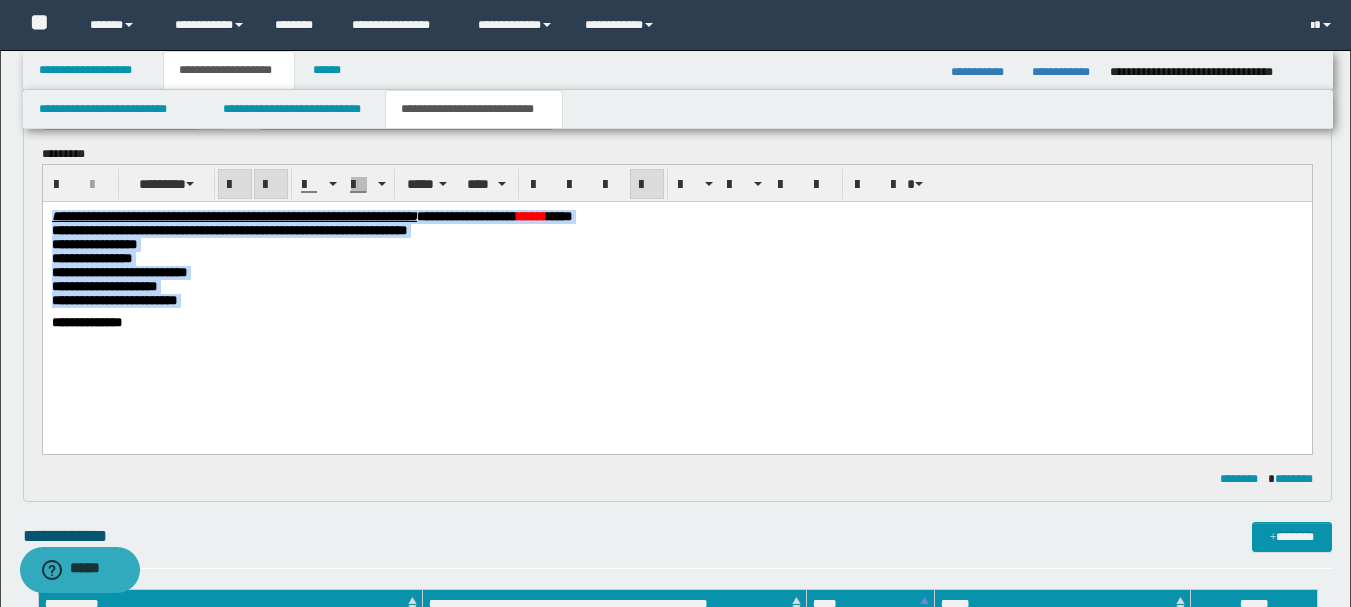 click at bounding box center [647, 185] 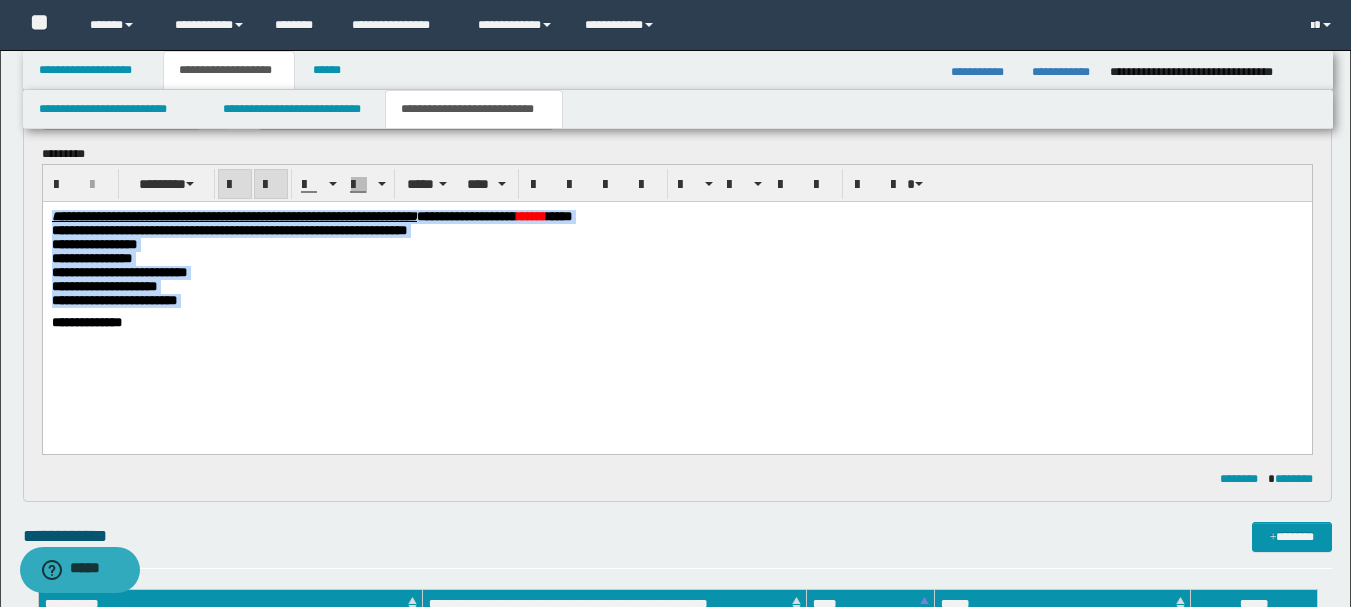 click on "**********" at bounding box center (676, 300) 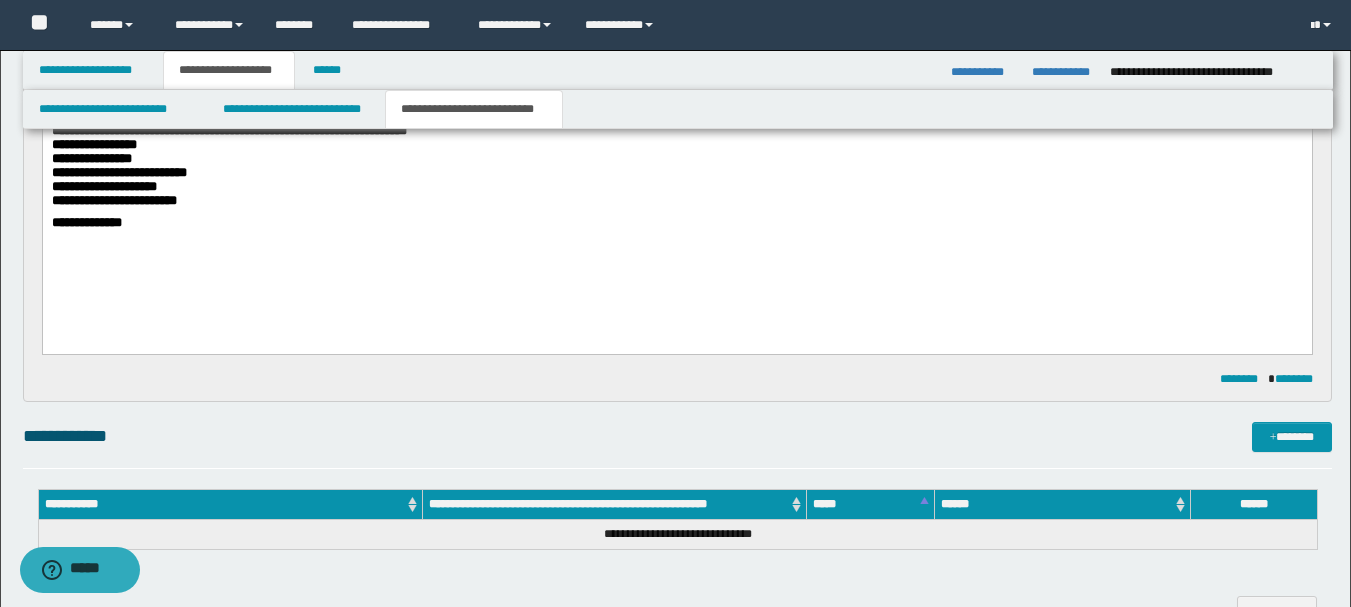 scroll, scrollTop: 910, scrollLeft: 0, axis: vertical 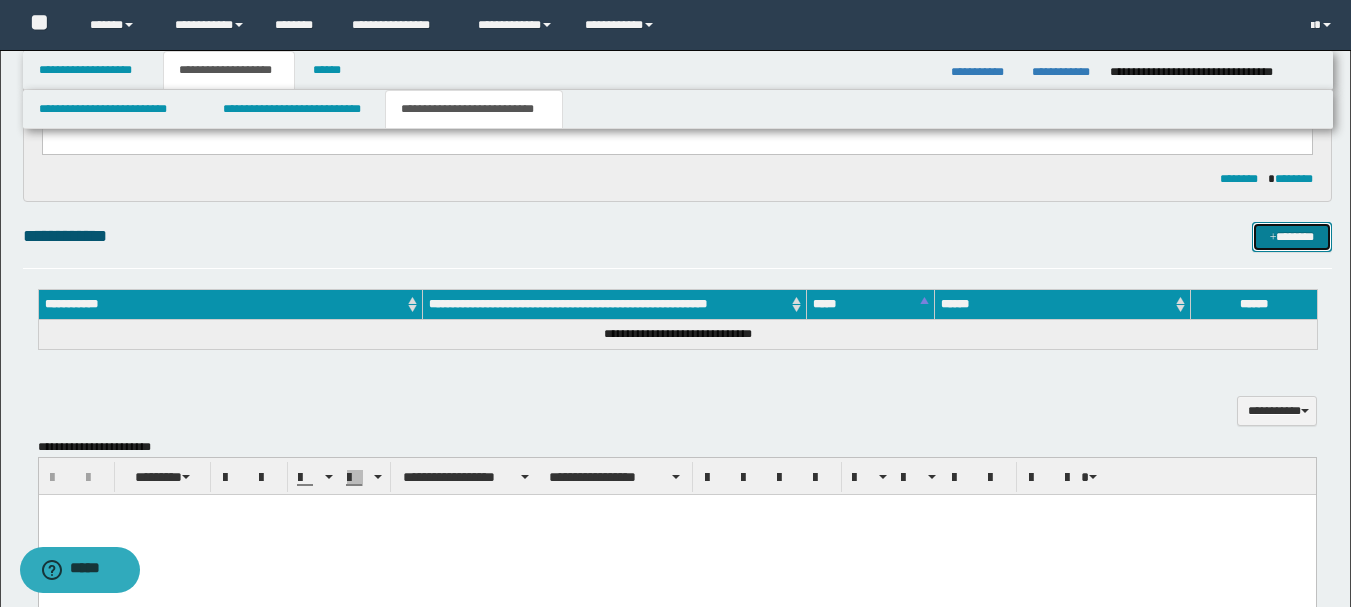 click on "*******" at bounding box center (1292, 237) 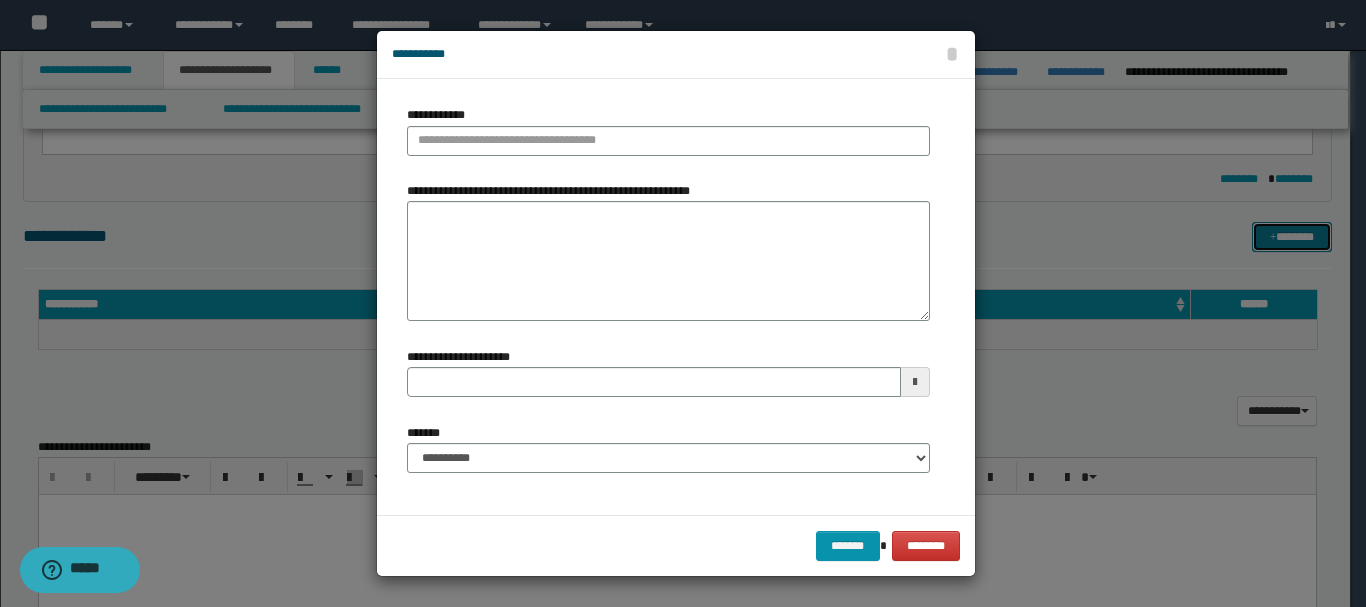 type 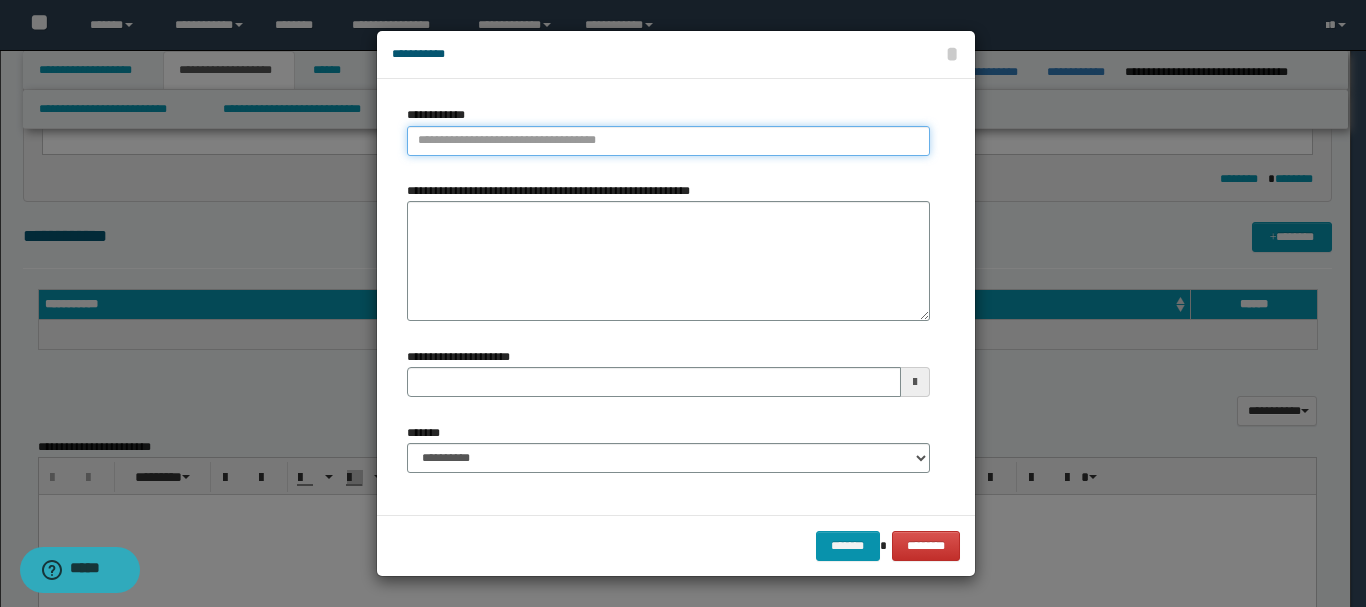 click on "**********" at bounding box center [668, 141] 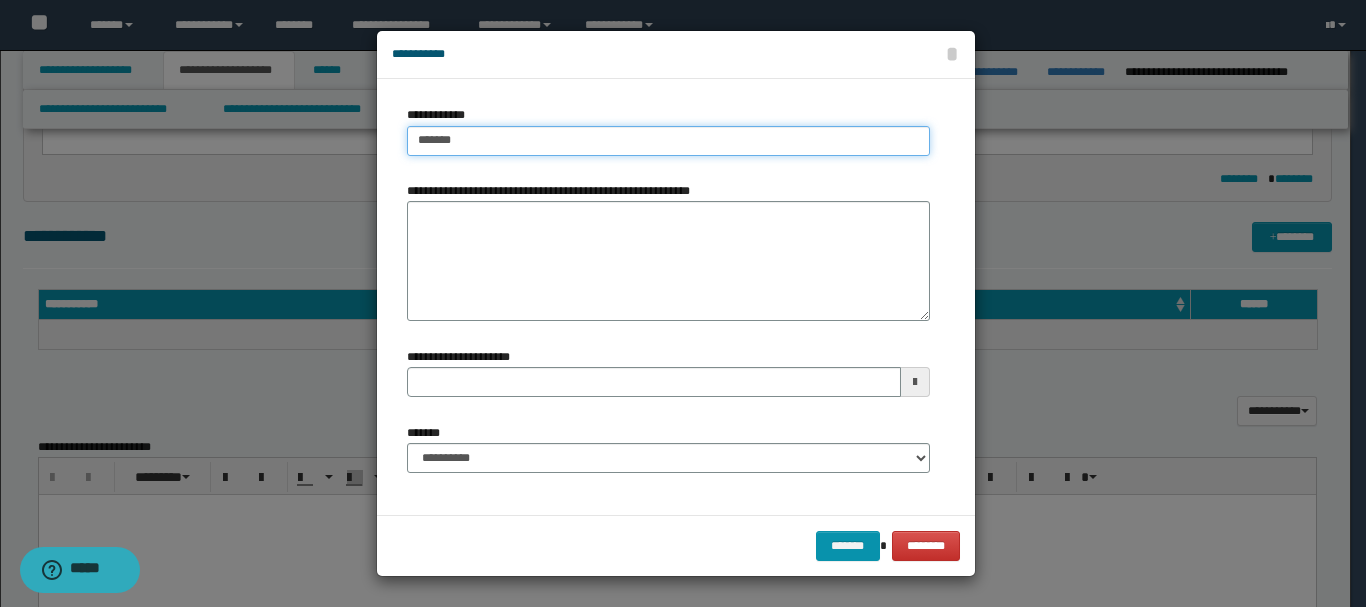 click on "*******" at bounding box center [668, 141] 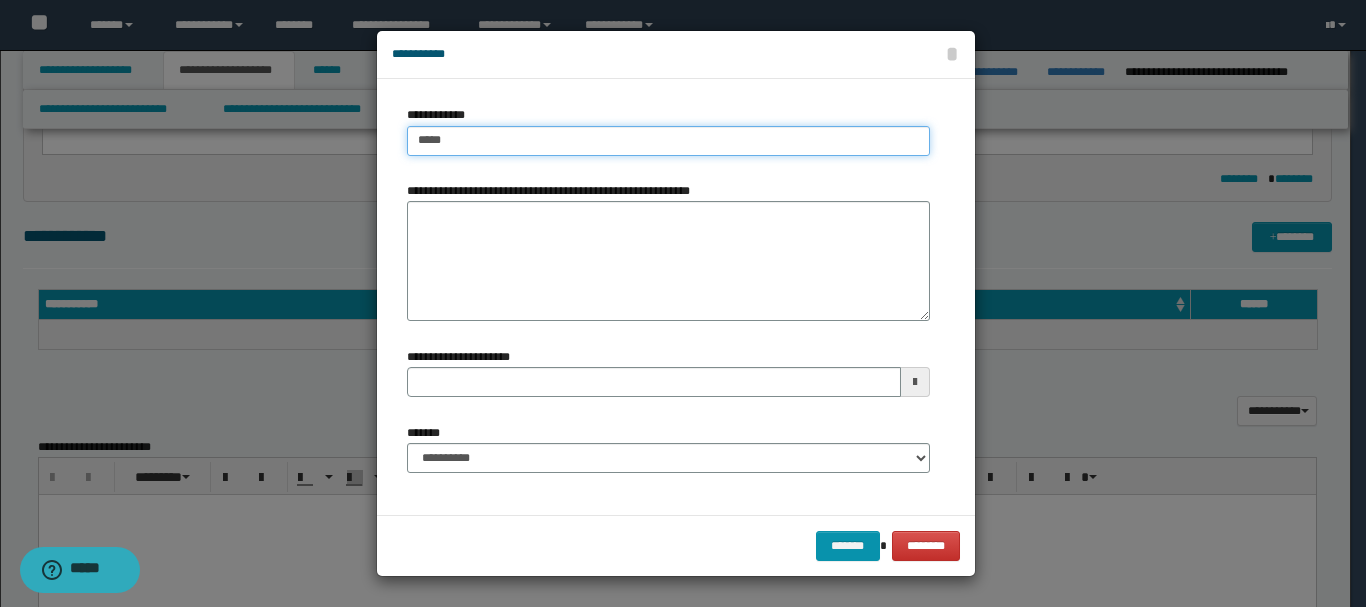 type on "****" 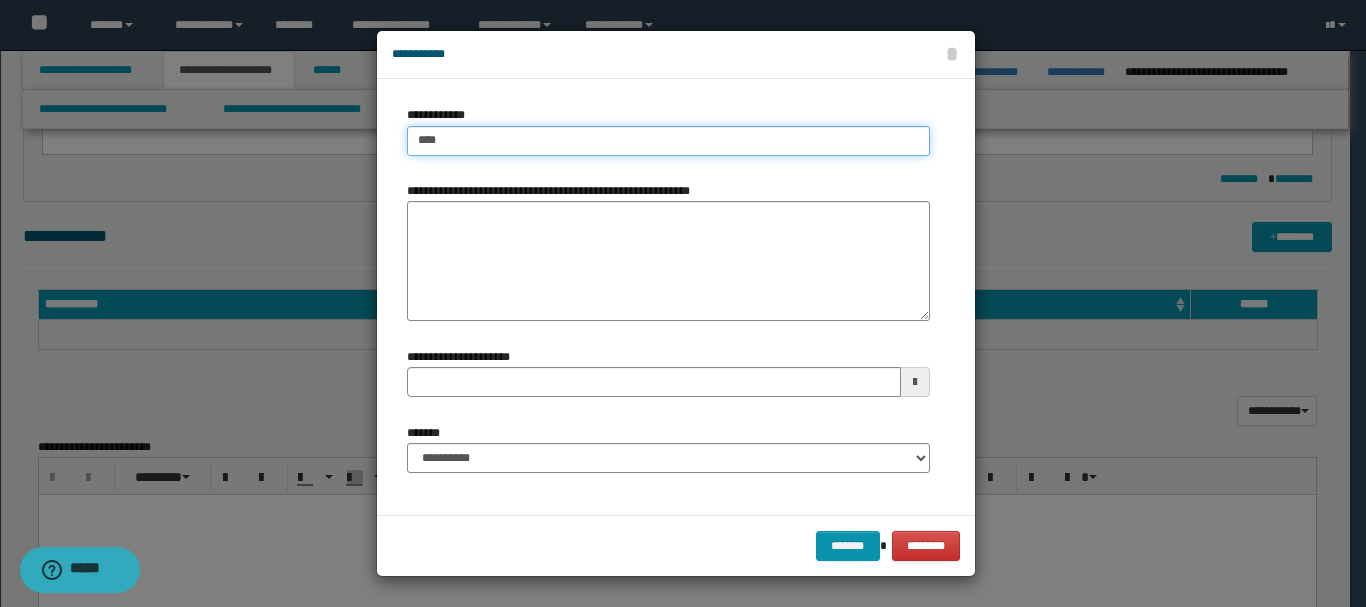 type on "****" 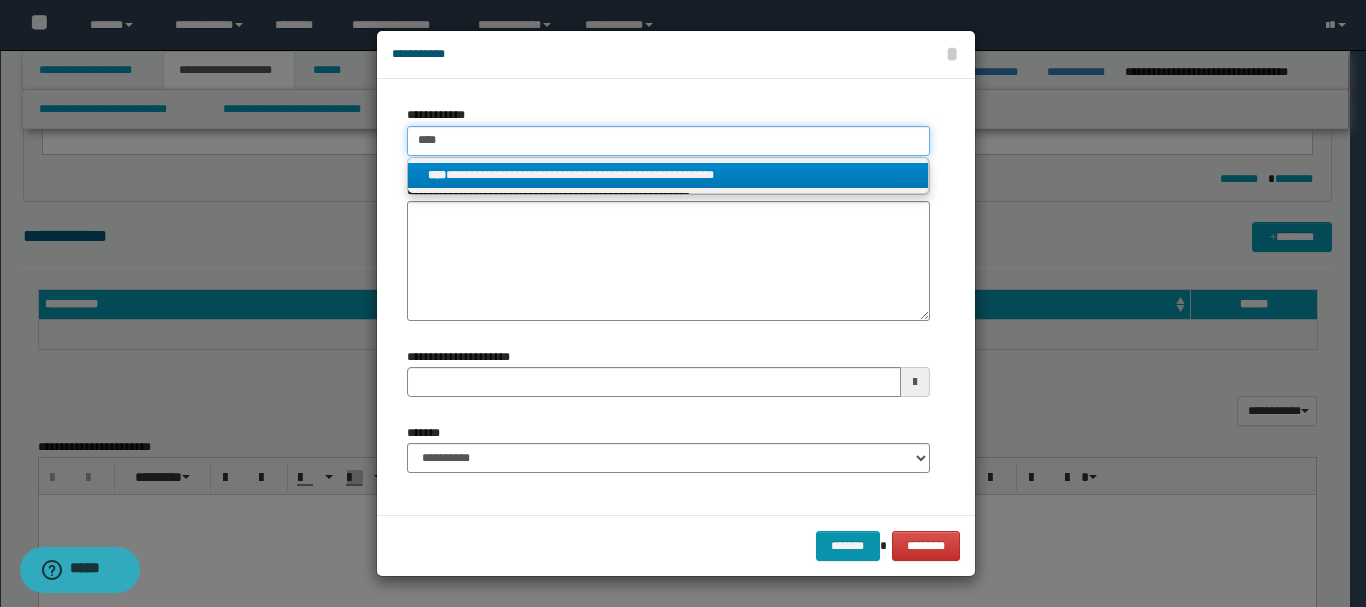 type on "****" 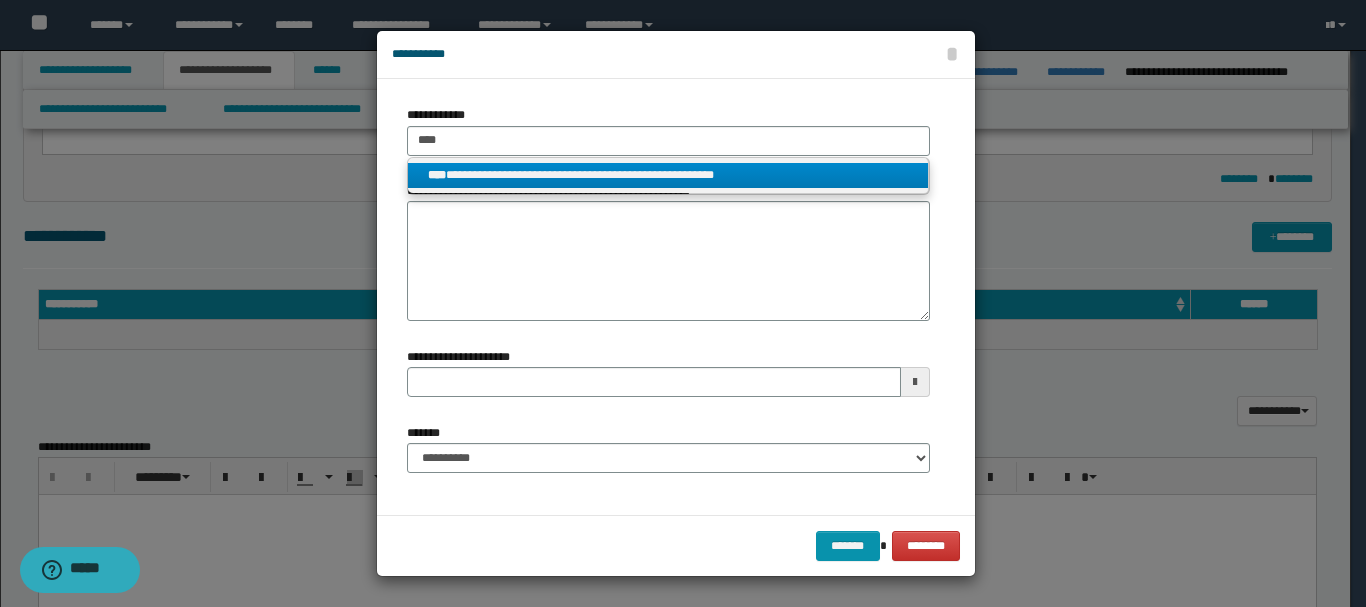 click on "**********" at bounding box center [668, 175] 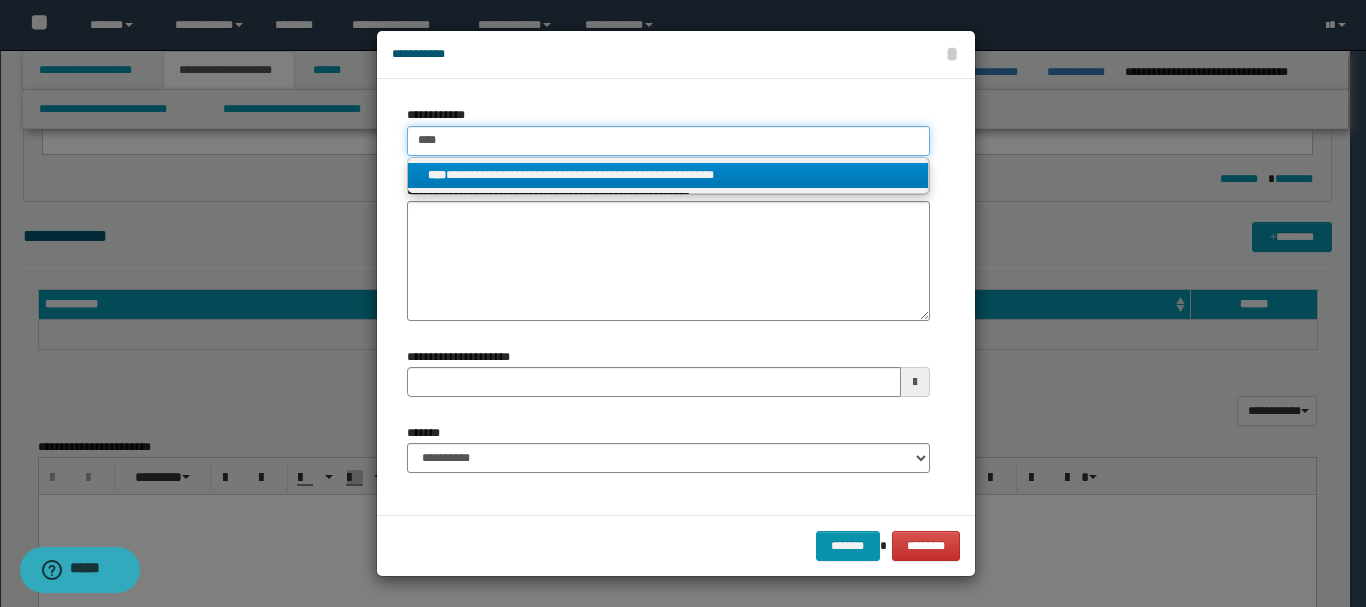 type 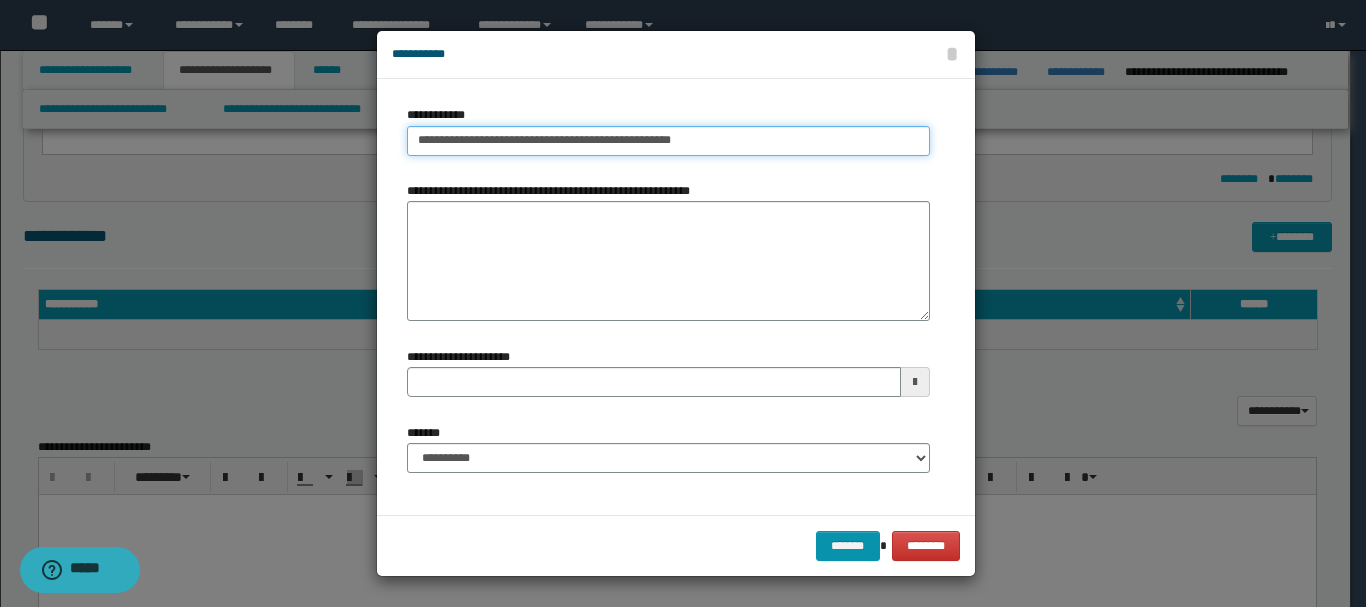 type 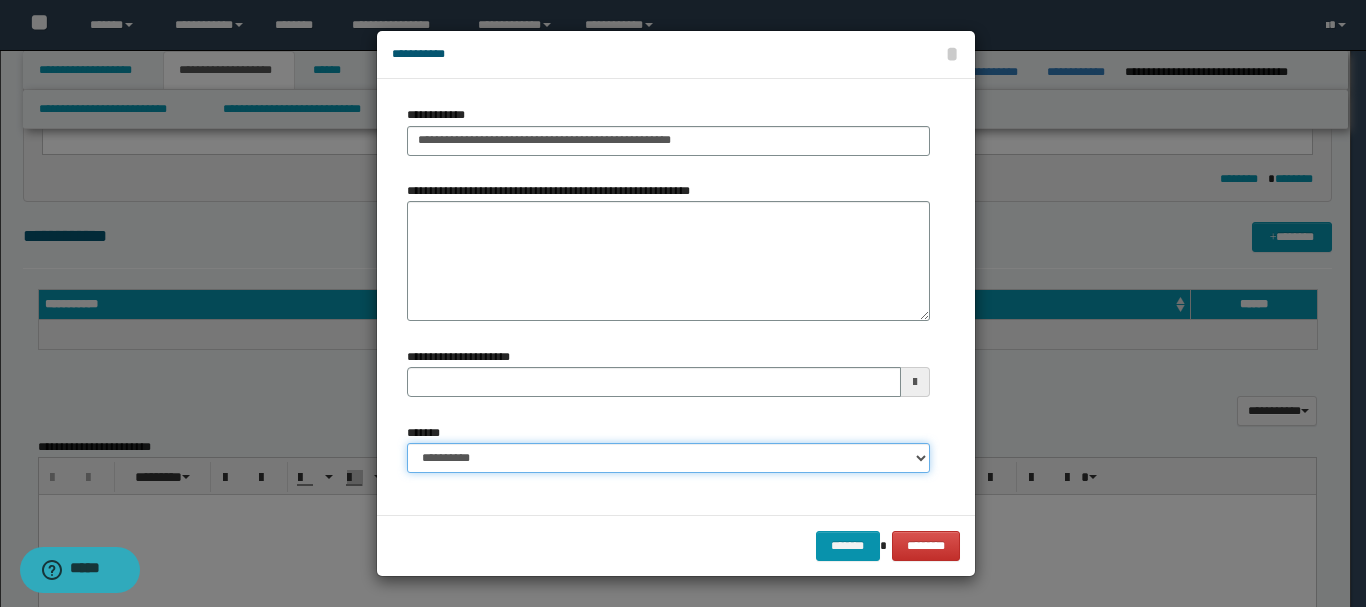 click on "**********" at bounding box center (668, 458) 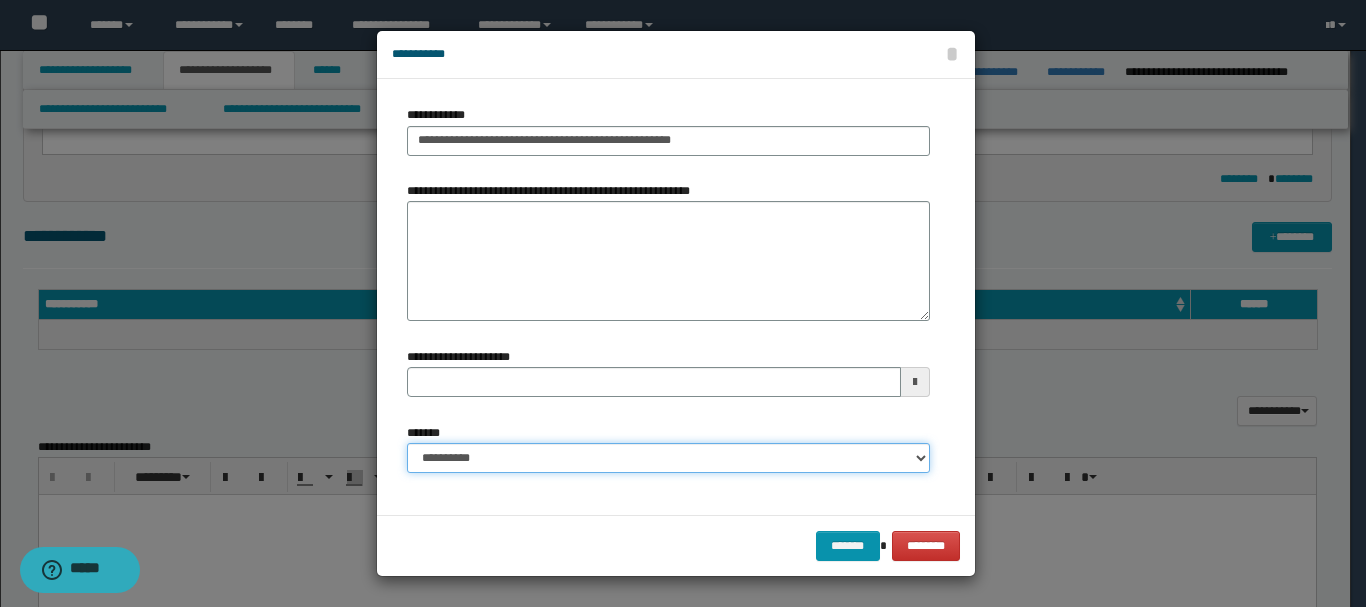 select on "*" 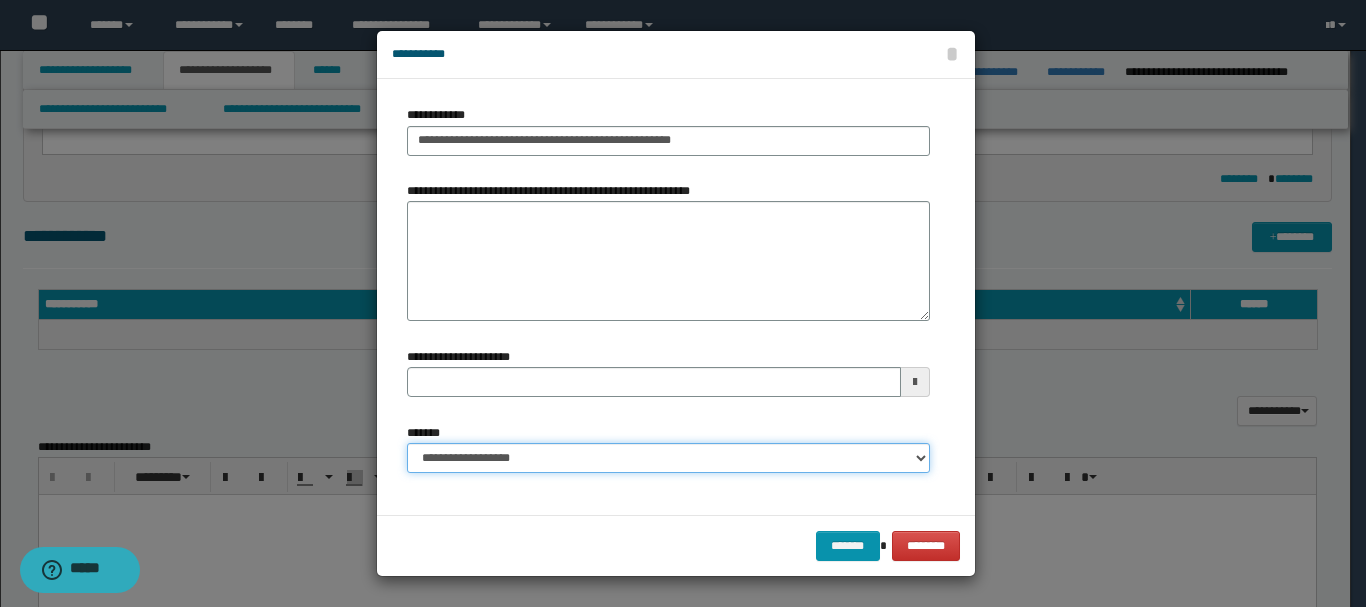 click on "**********" at bounding box center (668, 458) 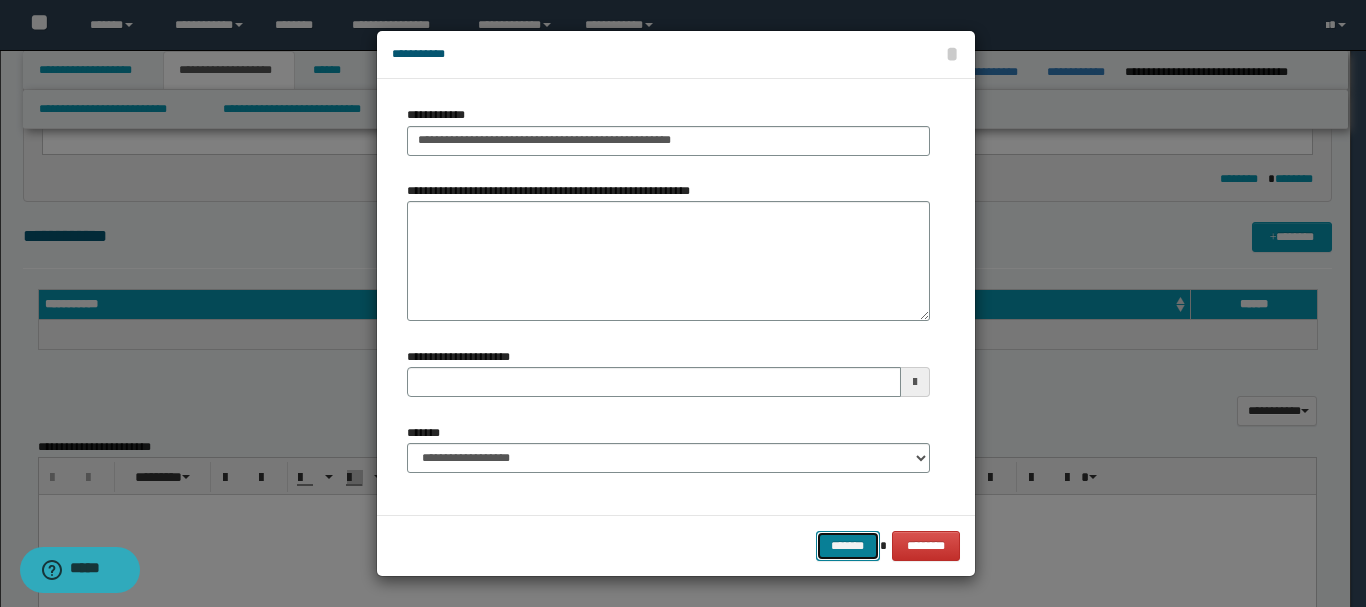 click on "*******" at bounding box center [848, 546] 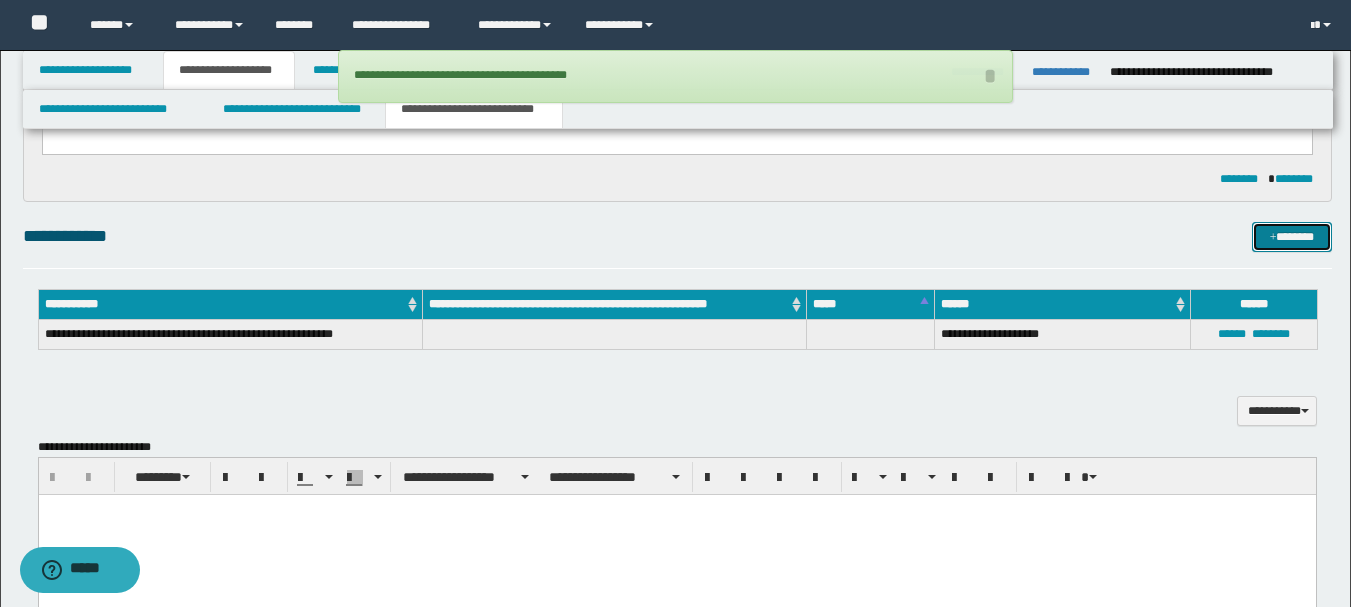 scroll, scrollTop: 1110, scrollLeft: 0, axis: vertical 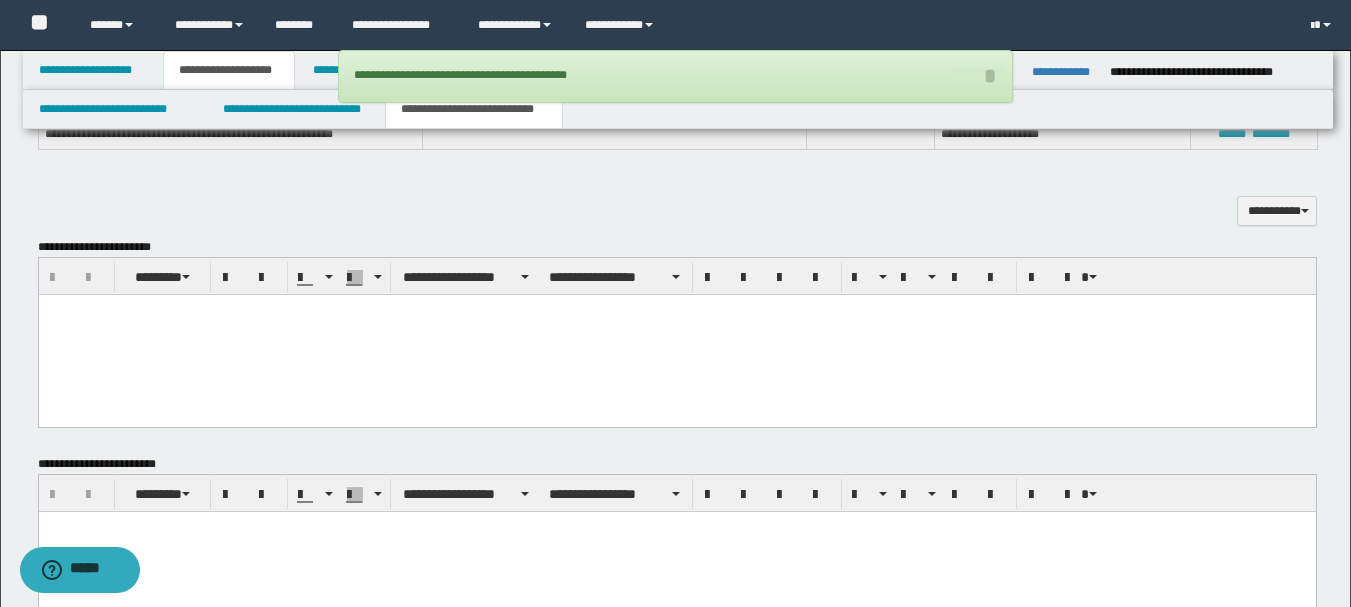 click at bounding box center [676, 334] 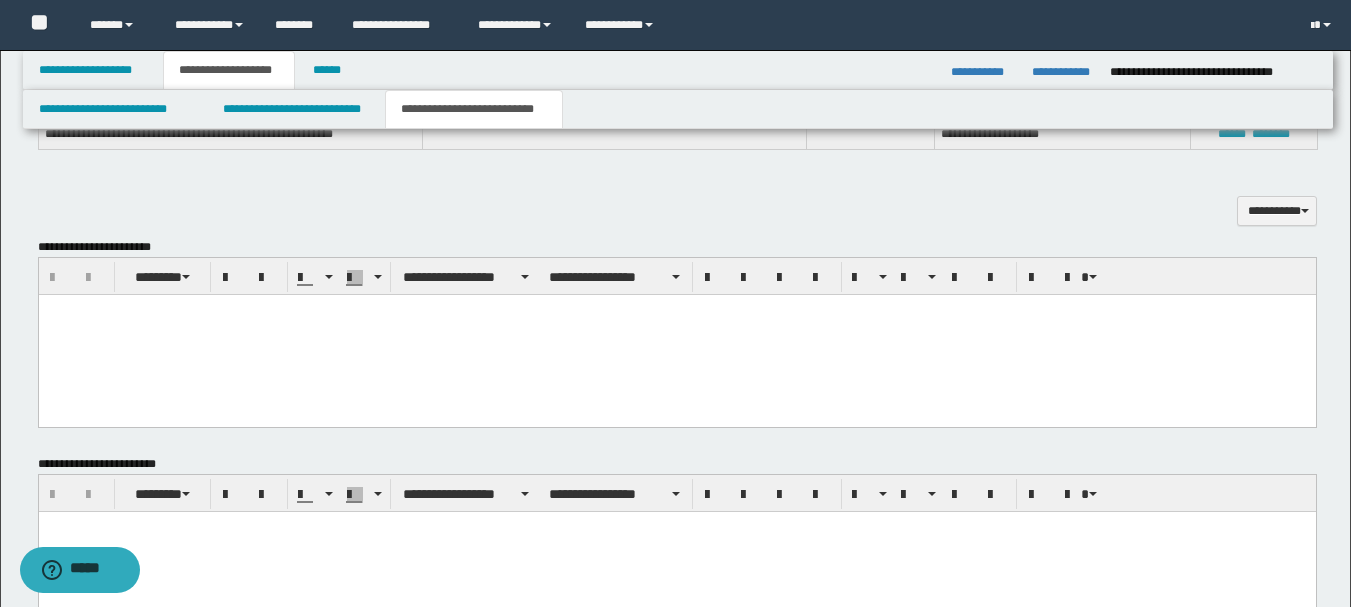 paste 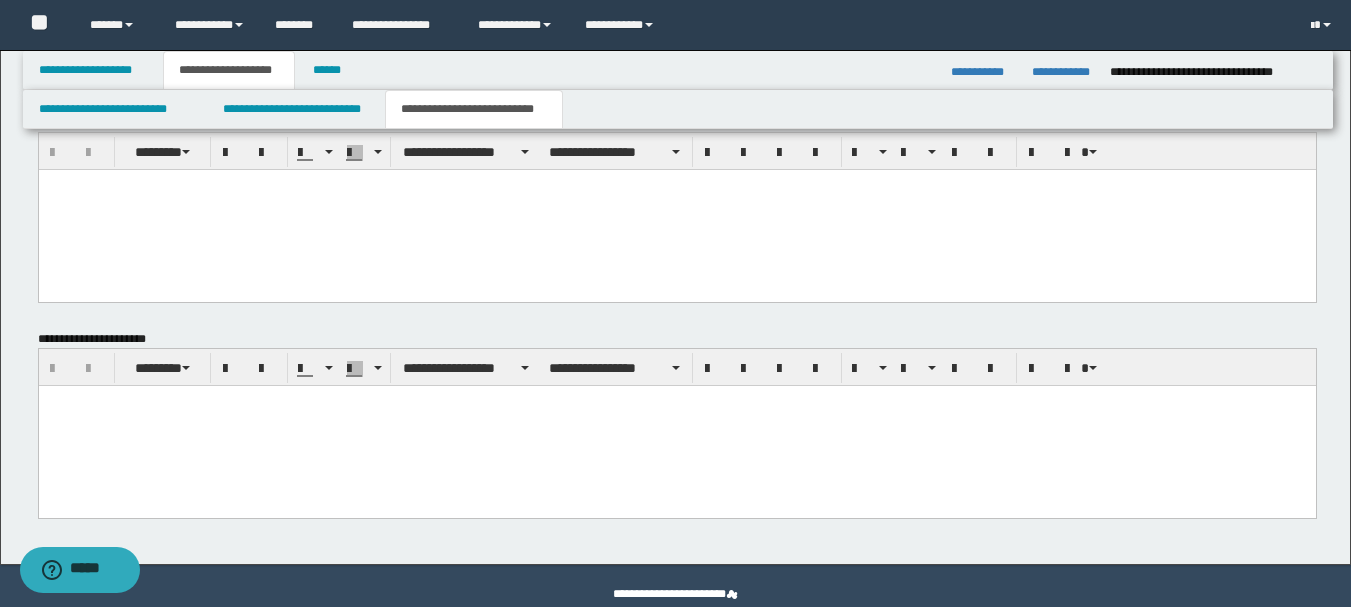 drag, startPoint x: 46, startPoint y: -669, endPoint x: 567, endPoint y: 589, distance: 1361.6185 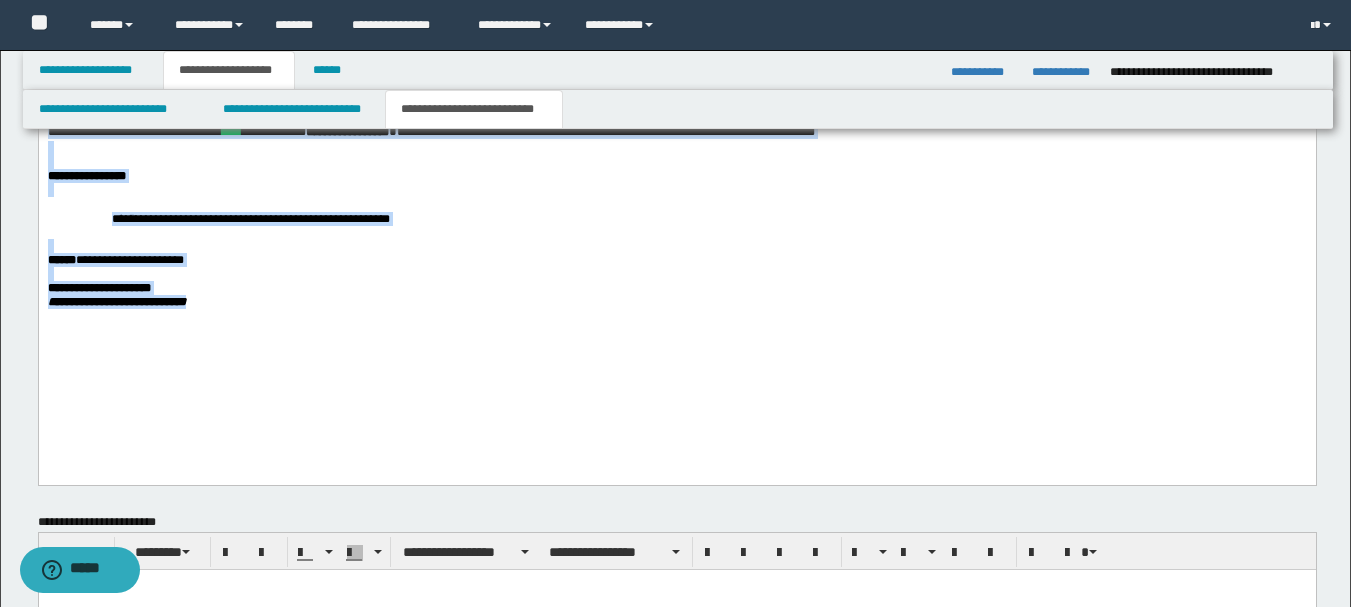 scroll, scrollTop: 1189, scrollLeft: 0, axis: vertical 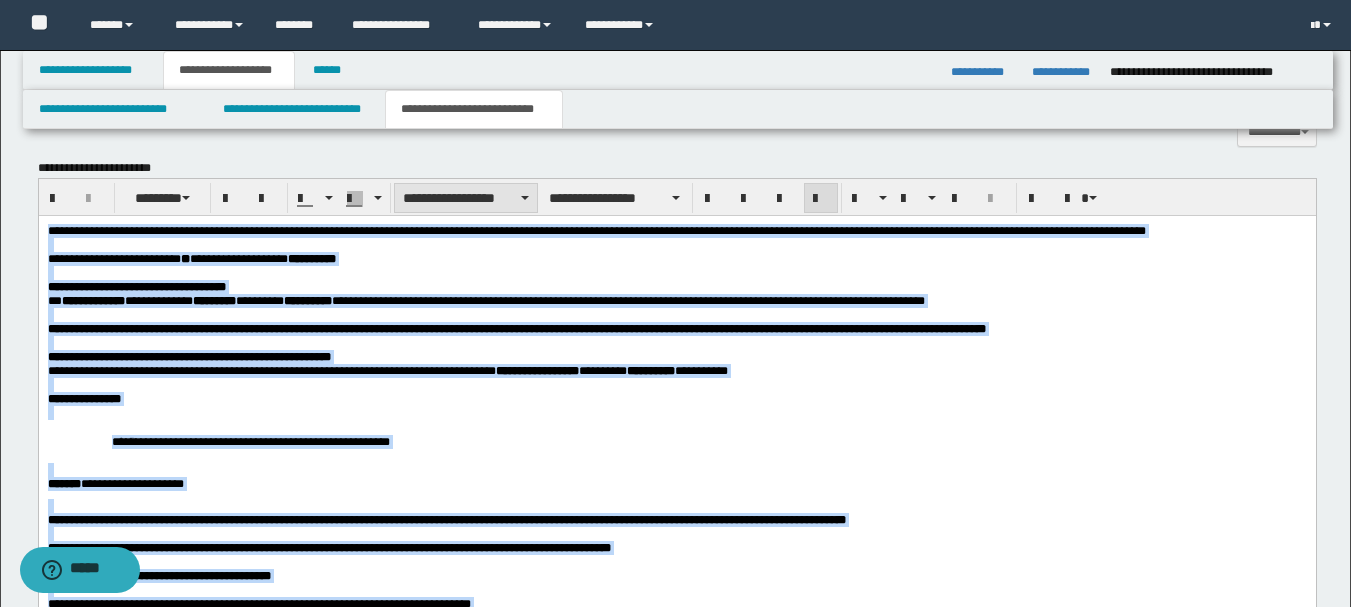 click on "**********" at bounding box center (466, 198) 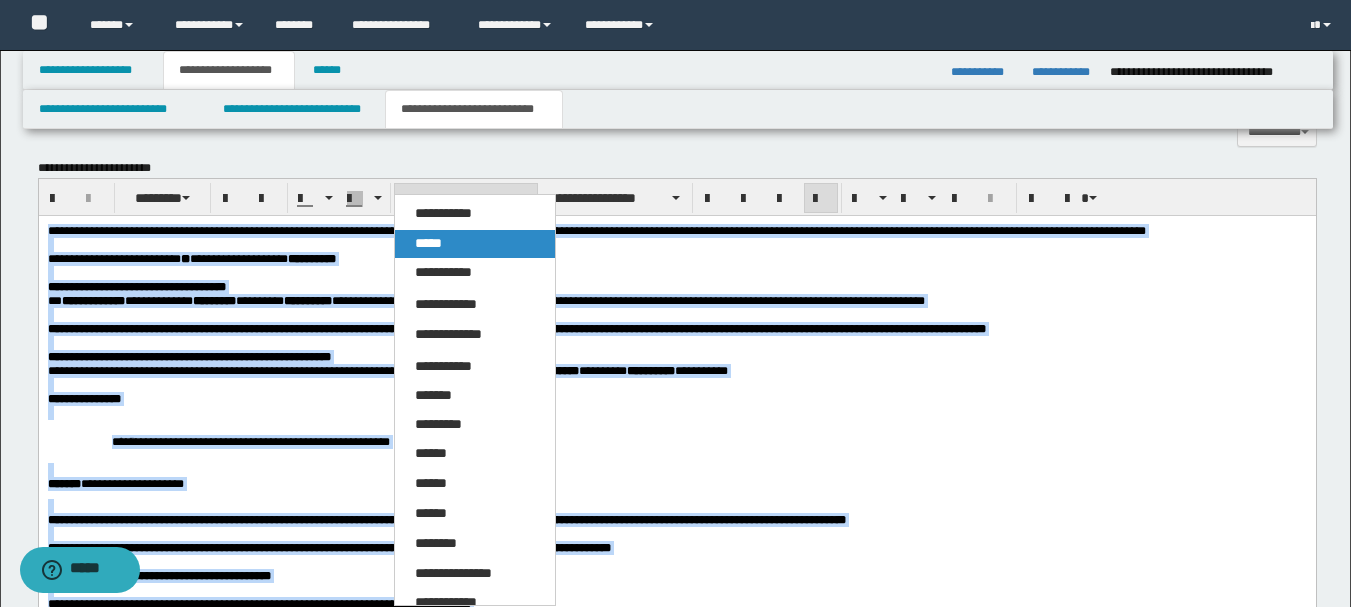 click on "*****" at bounding box center (475, 244) 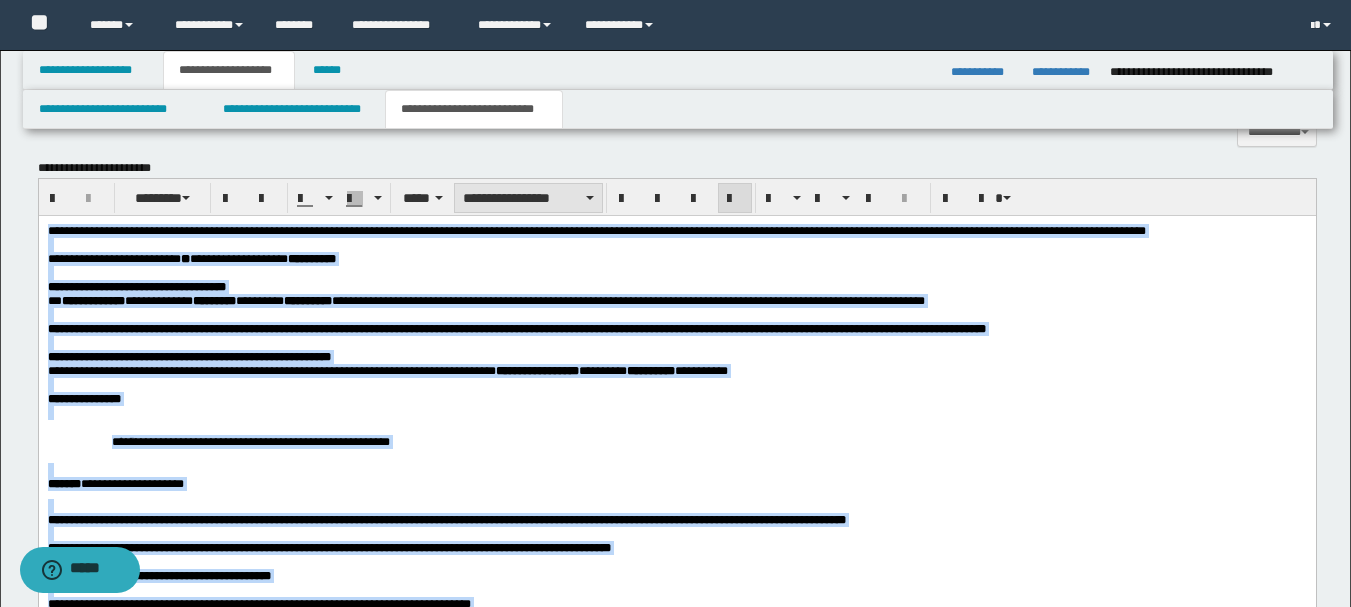 click on "**********" at bounding box center [528, 198] 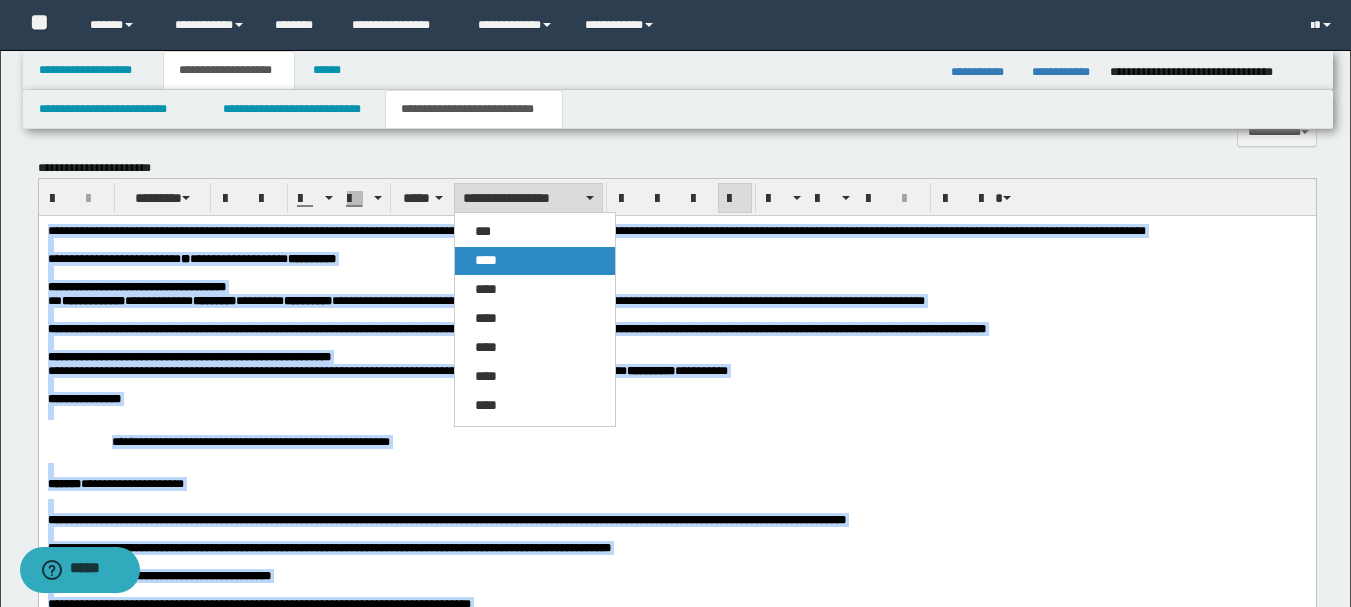 click on "****" at bounding box center (535, 261) 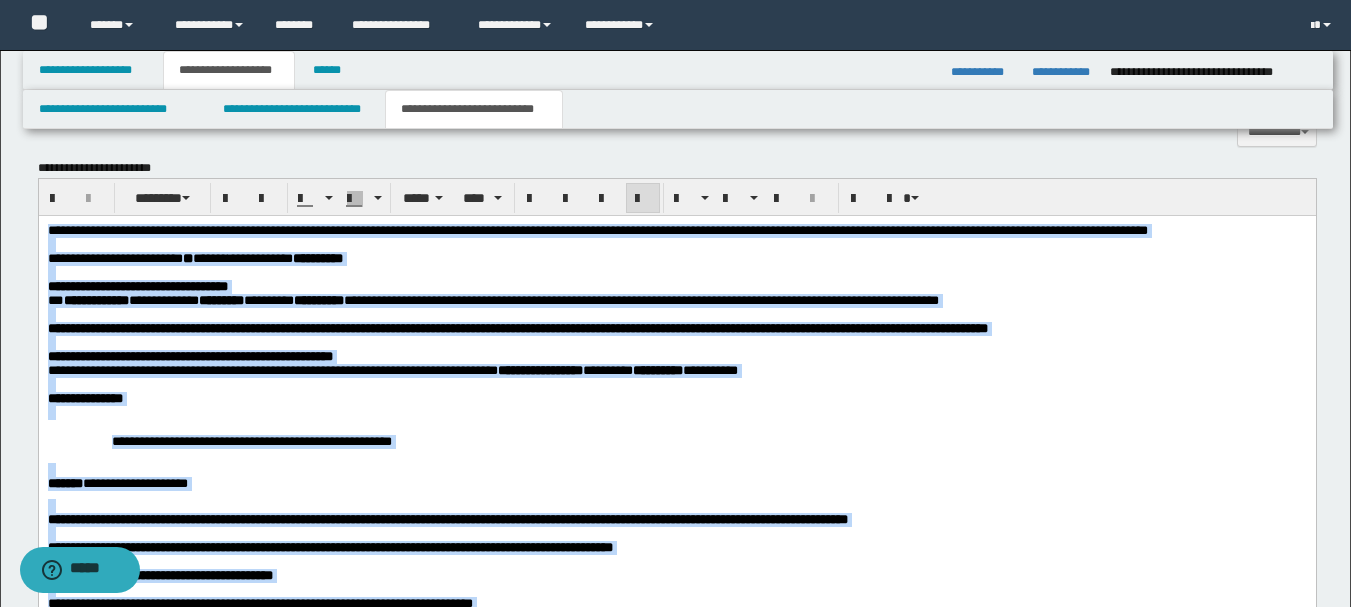 click at bounding box center (643, 199) 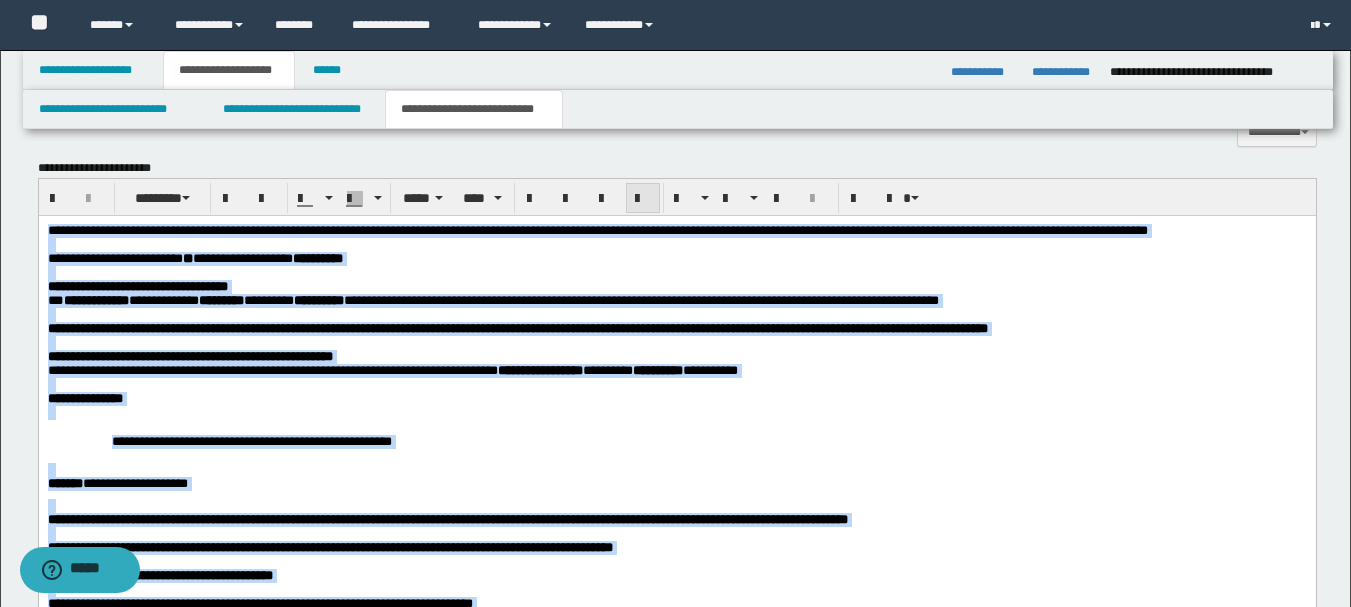 click at bounding box center (643, 199) 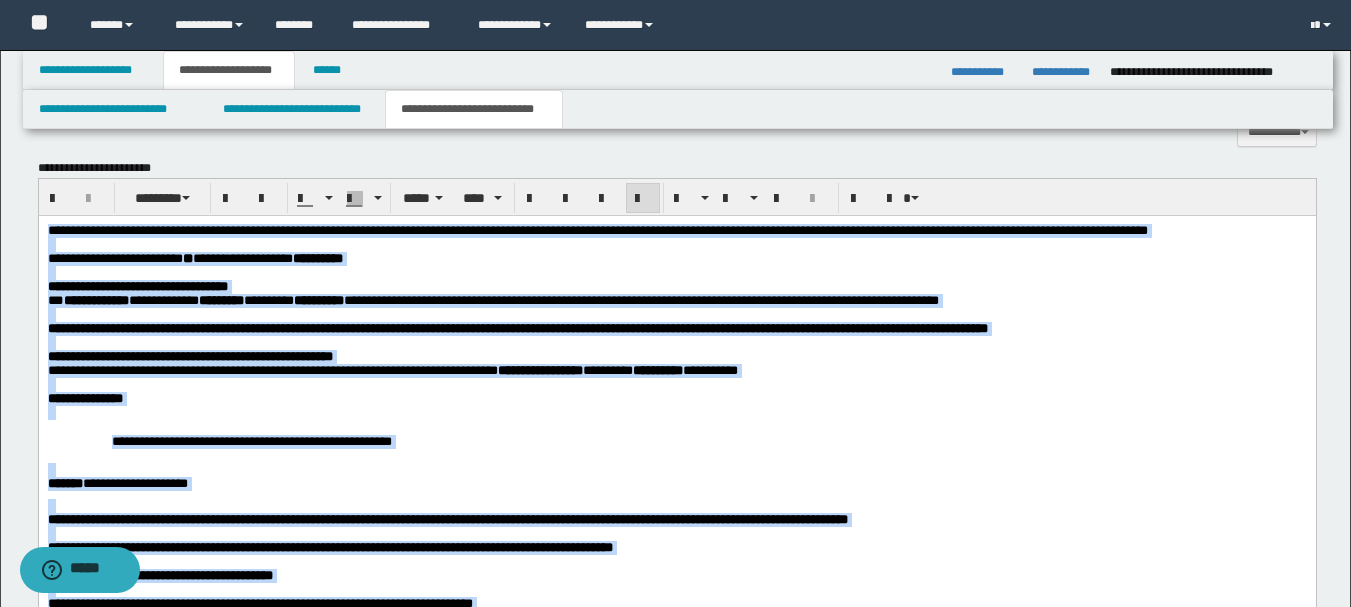 click on "**********" at bounding box center [517, 327] 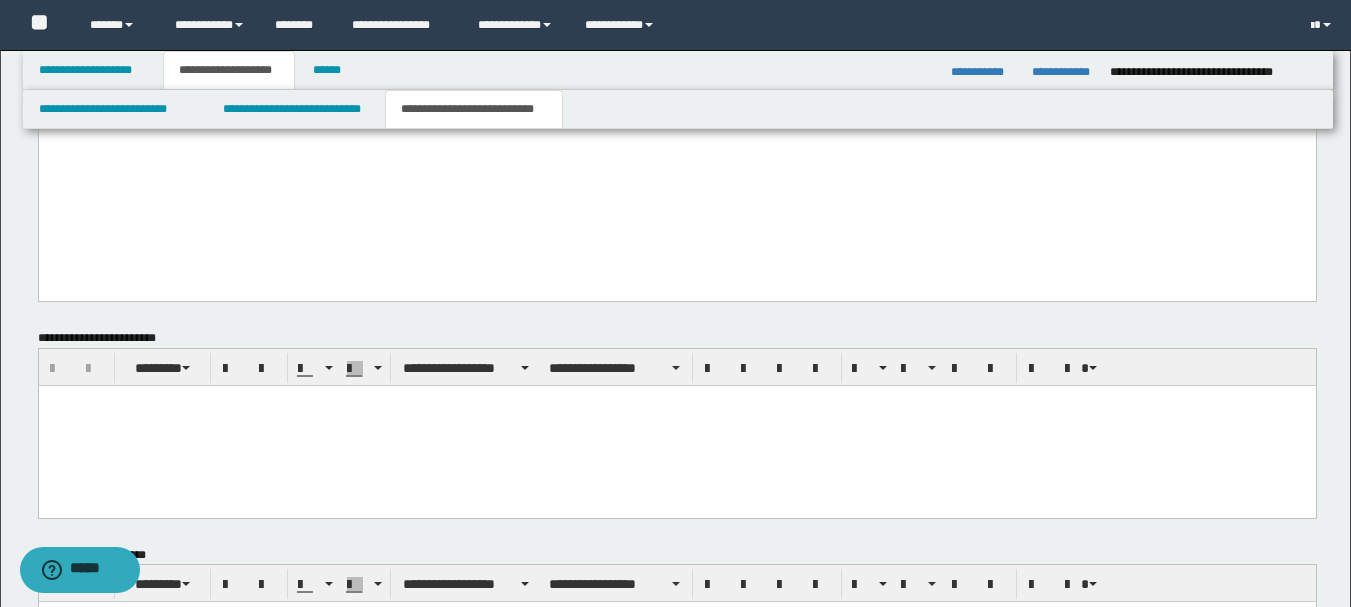 scroll, scrollTop: 2141, scrollLeft: 0, axis: vertical 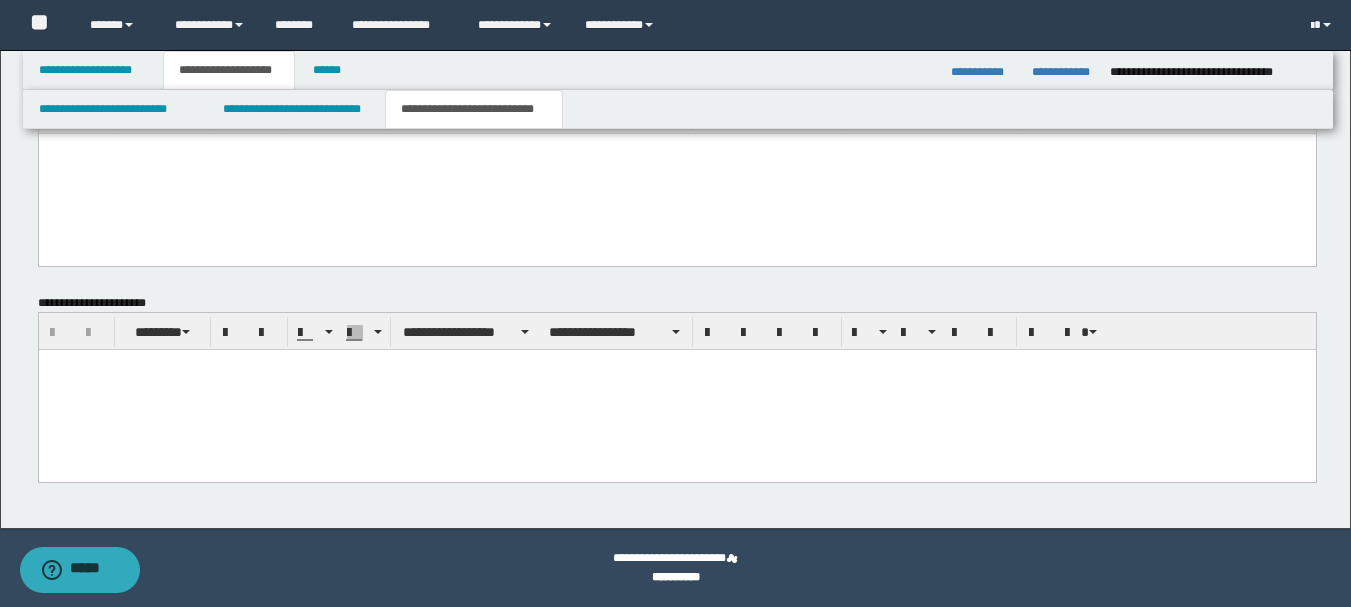 click at bounding box center [676, 390] 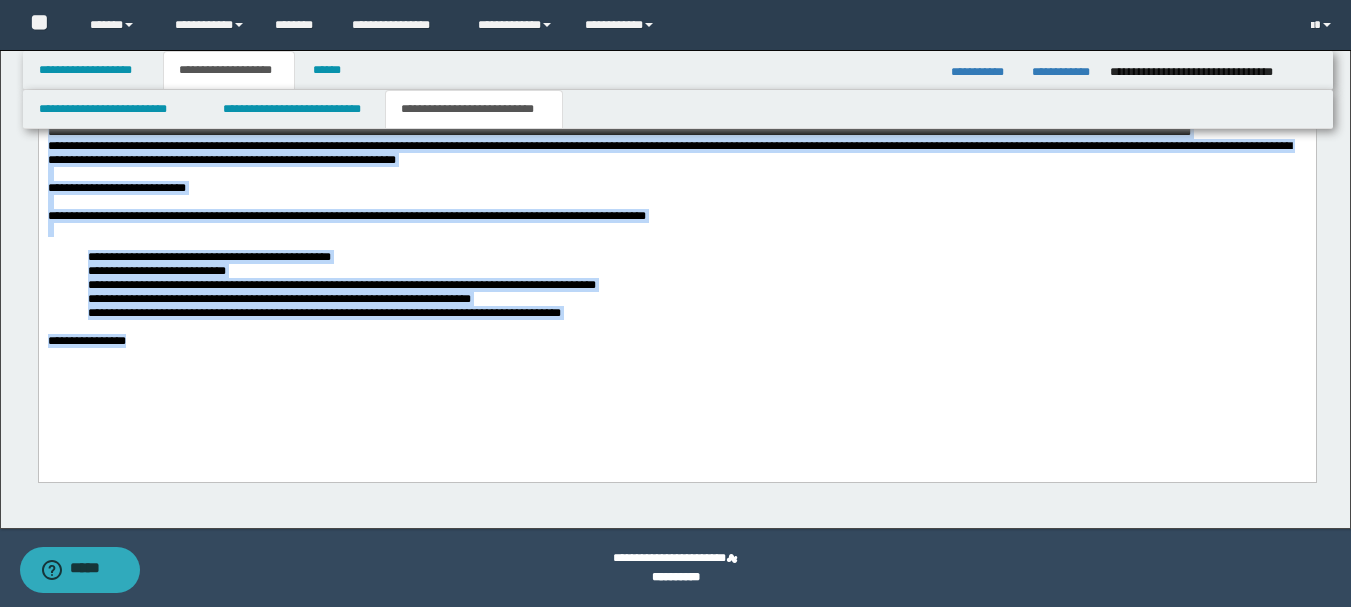 drag, startPoint x: 46, startPoint y: 32, endPoint x: 451, endPoint y: 574, distance: 676.6011 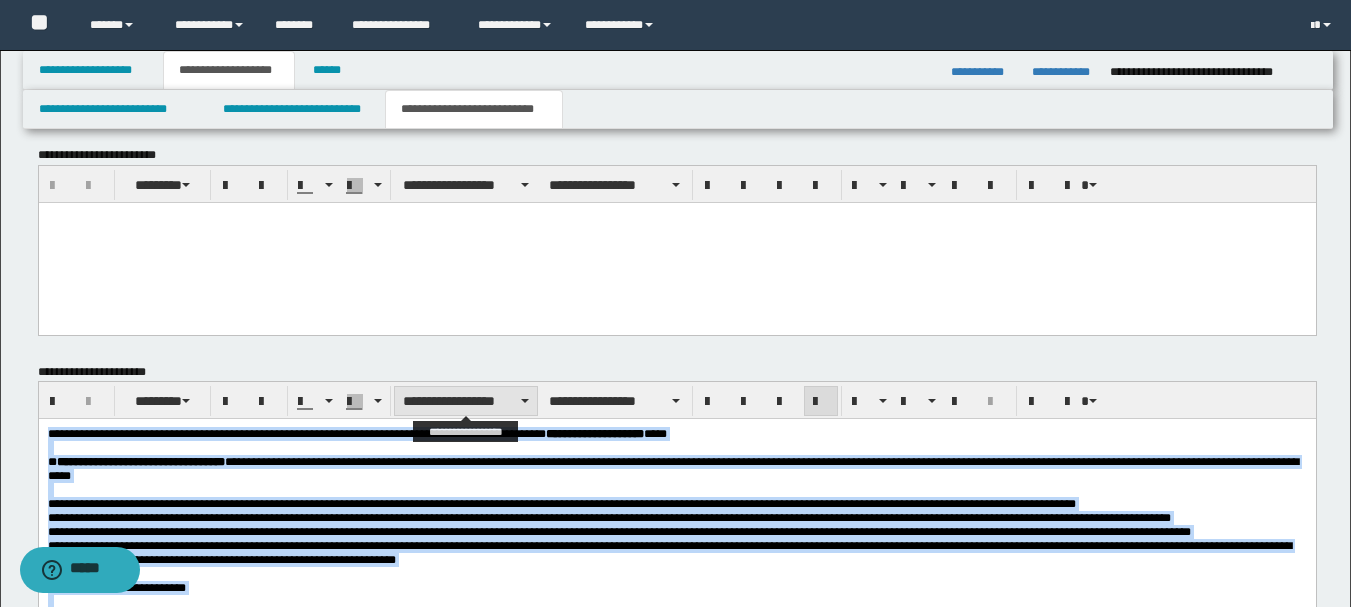 click on "**********" at bounding box center [466, 401] 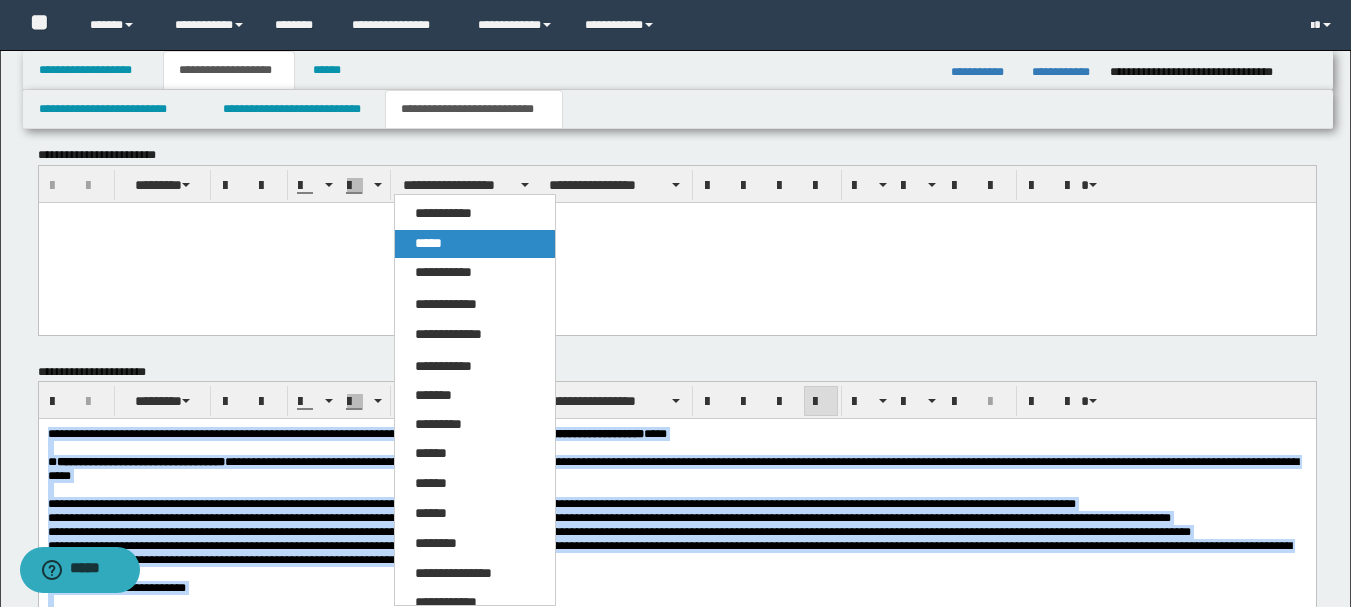 click on "*****" at bounding box center [475, 244] 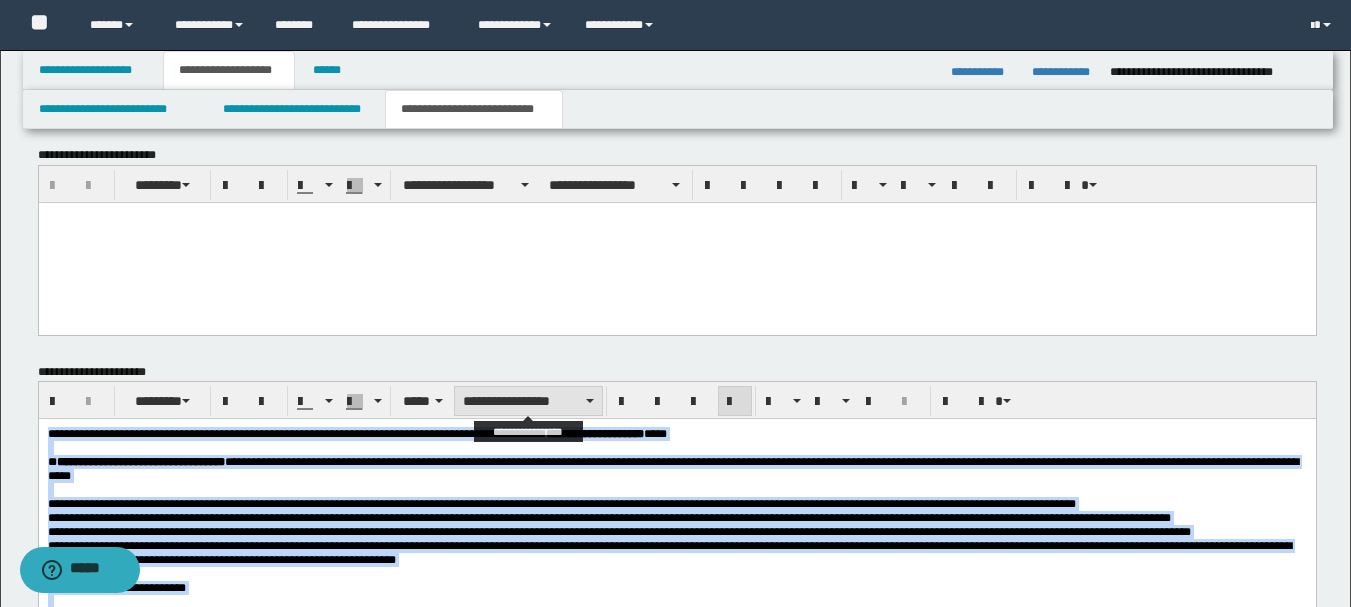 click on "**********" at bounding box center (528, 401) 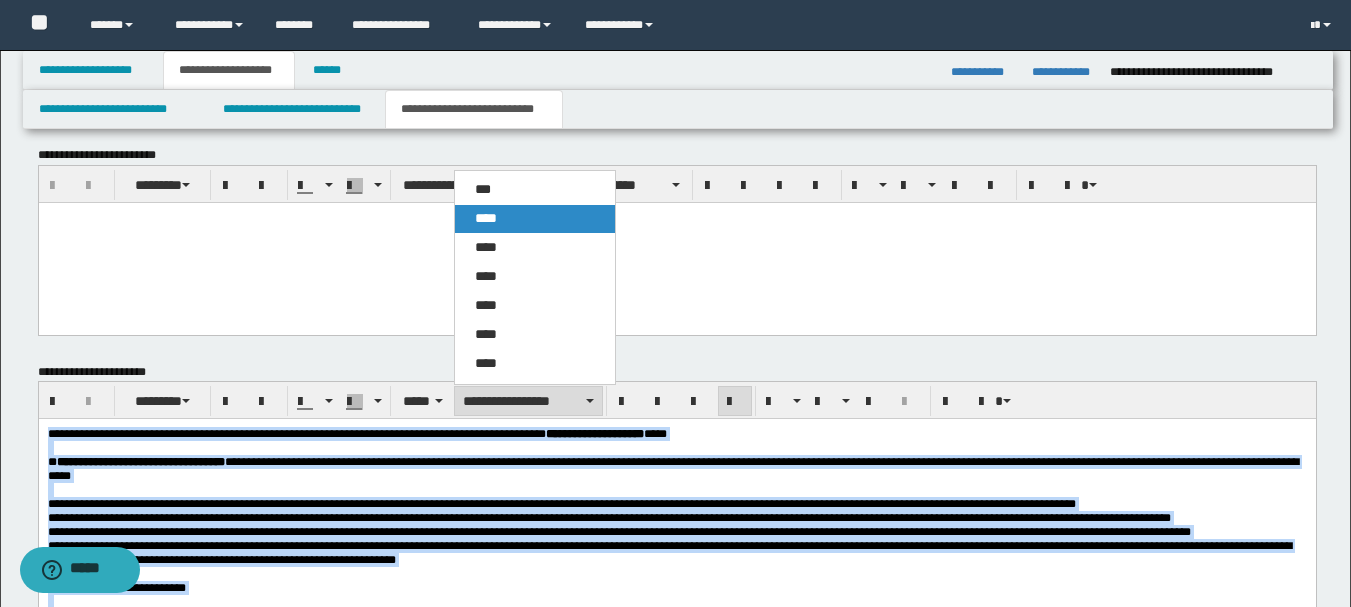click on "****" at bounding box center [486, 218] 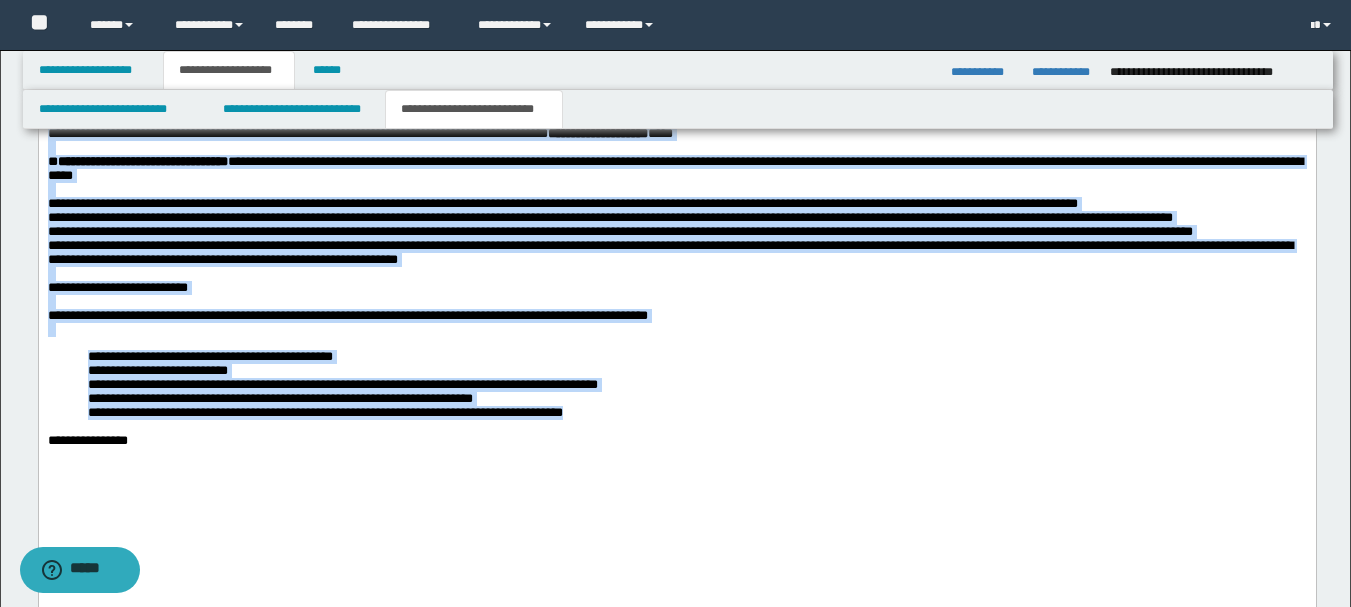 scroll, scrollTop: 2472, scrollLeft: 0, axis: vertical 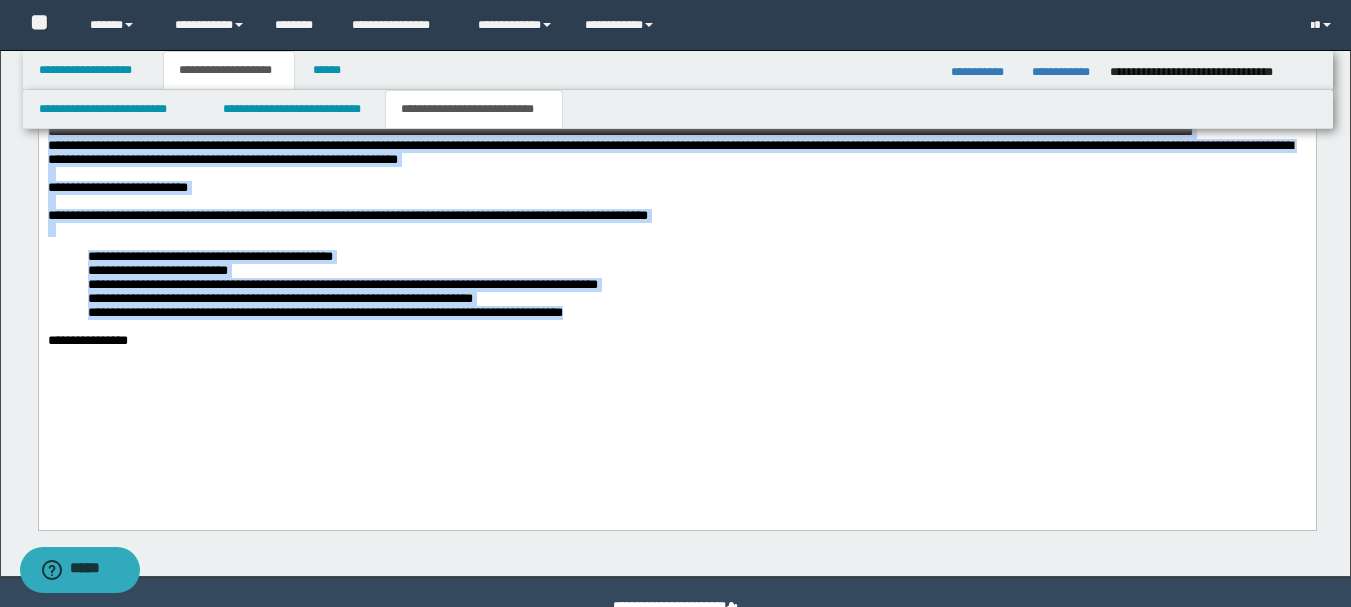 click on "**********" at bounding box center [676, 212] 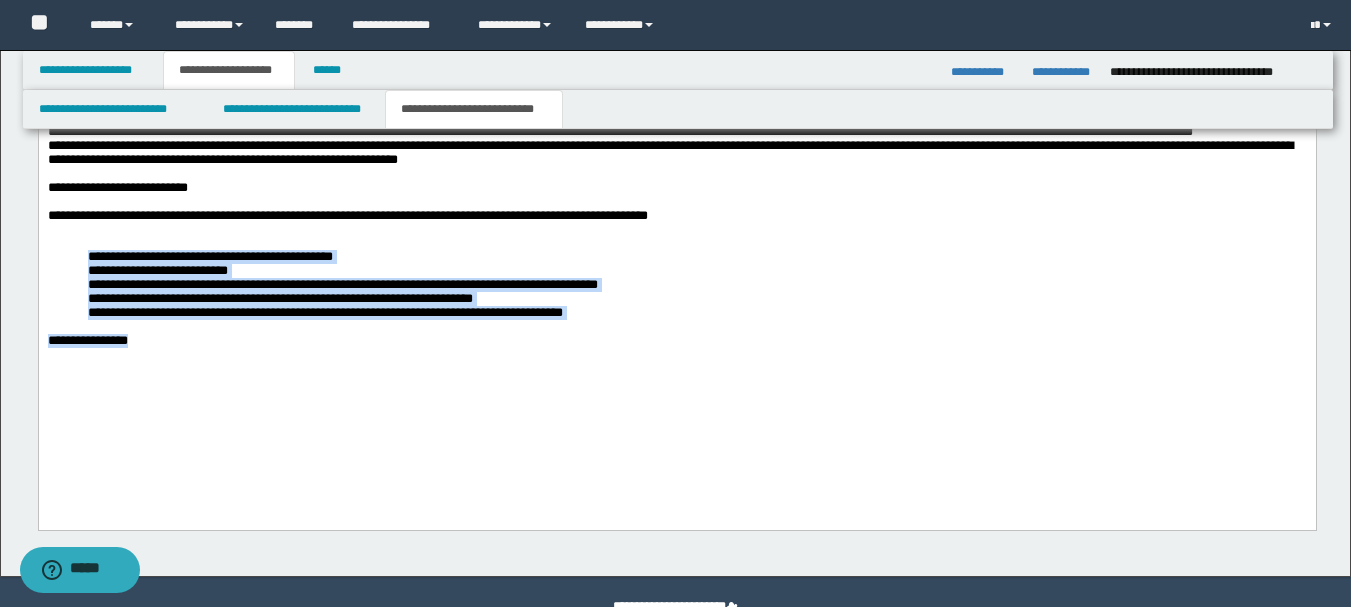 drag, startPoint x: 166, startPoint y: 420, endPoint x: 88, endPoint y: 319, distance: 127.61269 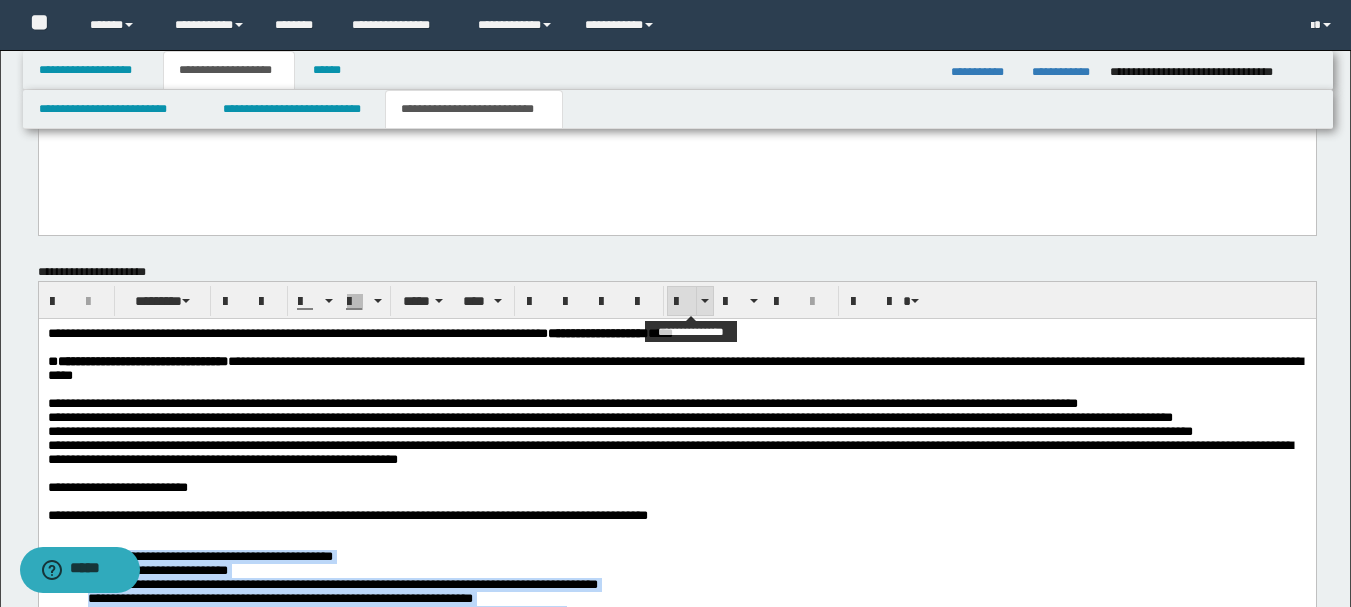 click at bounding box center (682, 302) 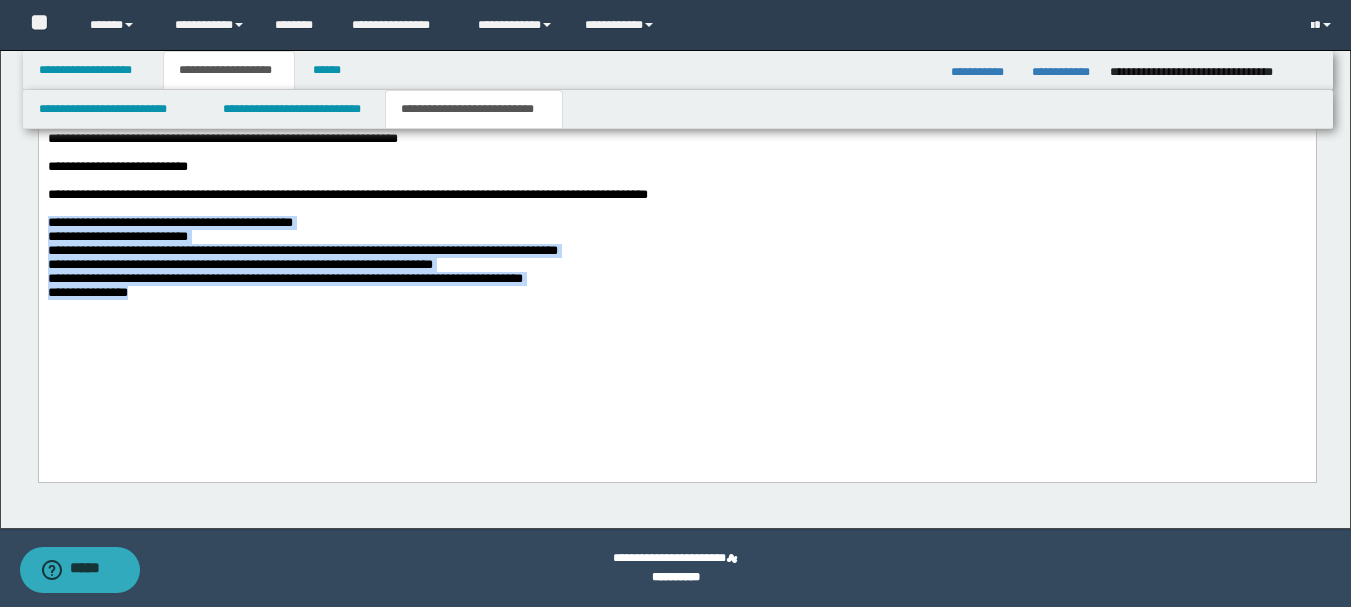 scroll, scrollTop: 2093, scrollLeft: 0, axis: vertical 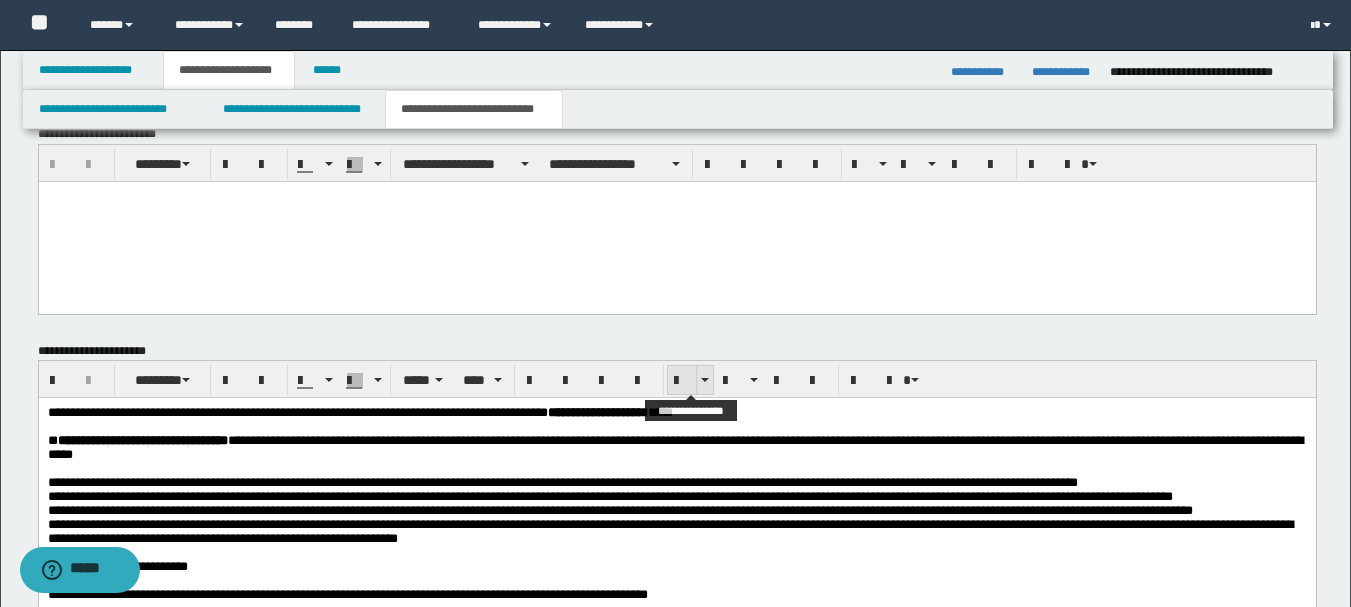 click at bounding box center (682, 381) 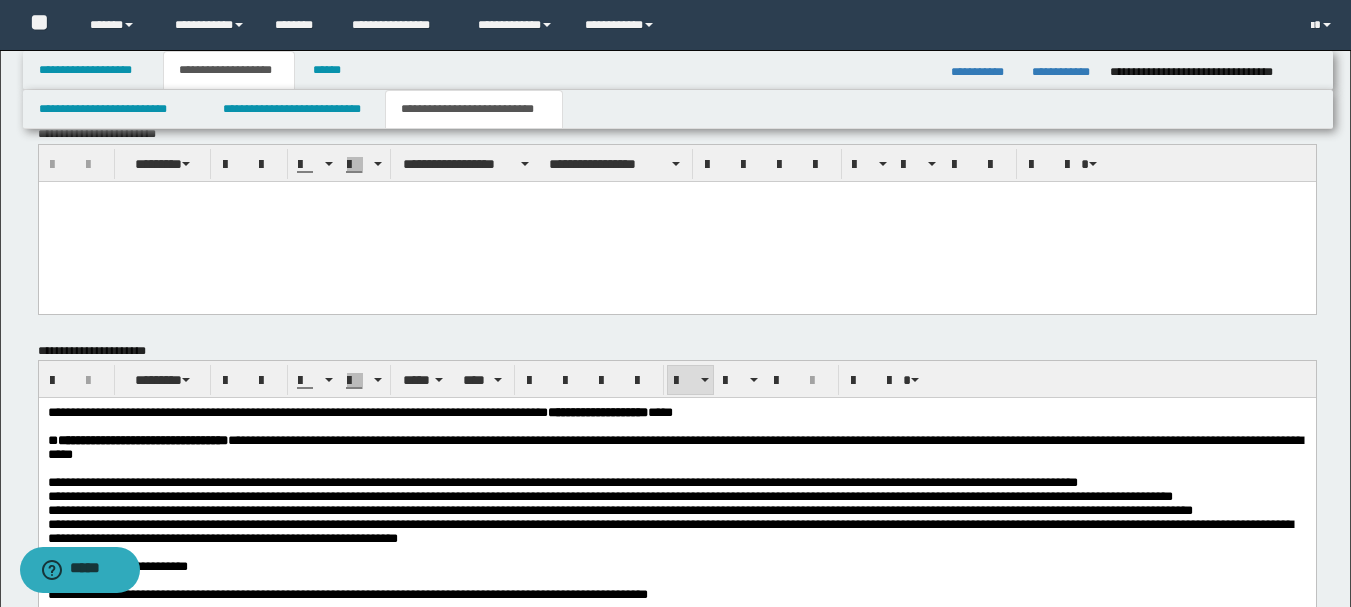 scroll, scrollTop: 2520, scrollLeft: 0, axis: vertical 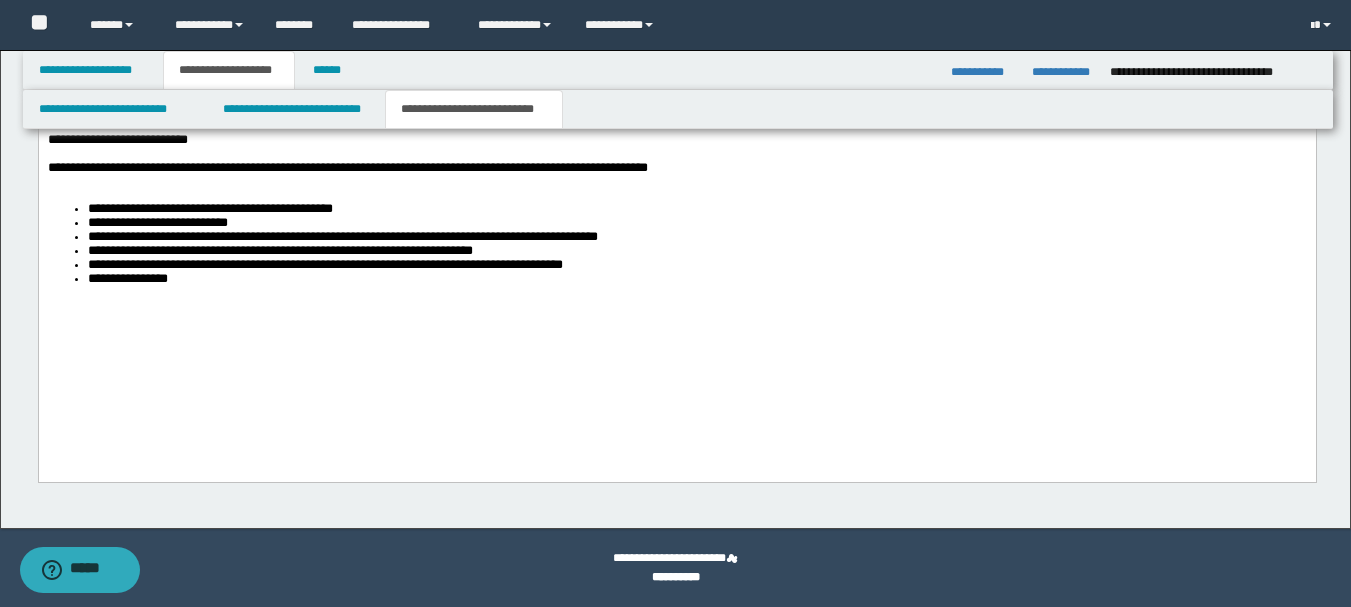 click on "**********" at bounding box center [696, 280] 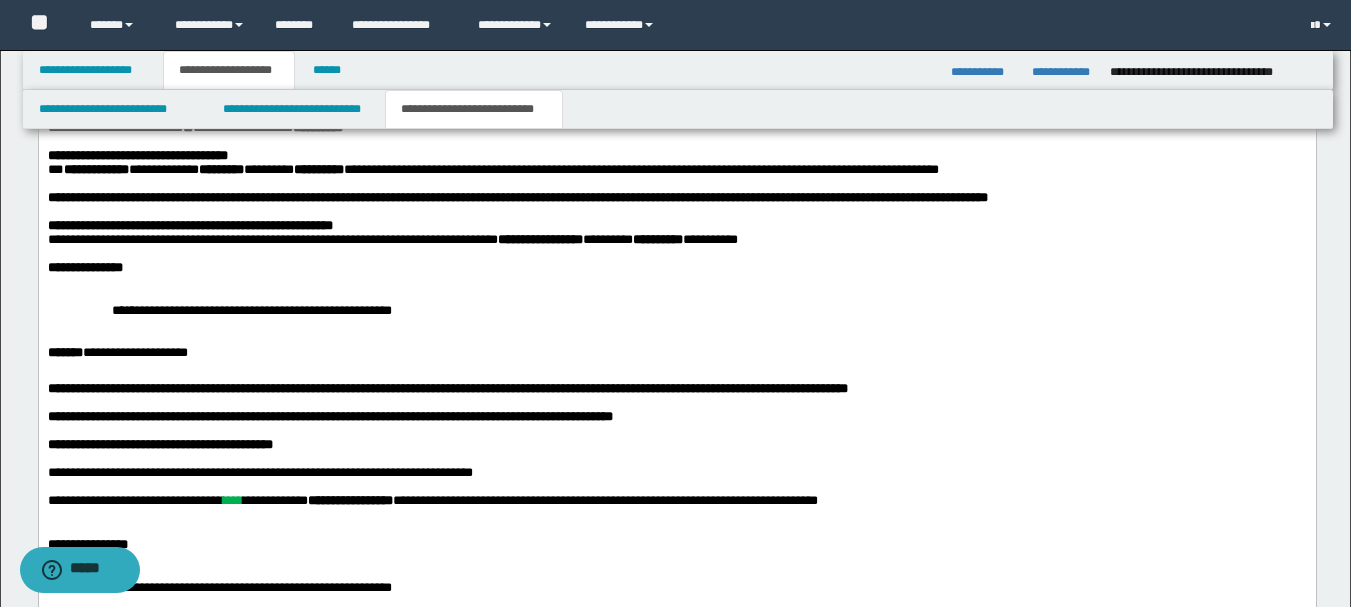 scroll, scrollTop: 820, scrollLeft: 0, axis: vertical 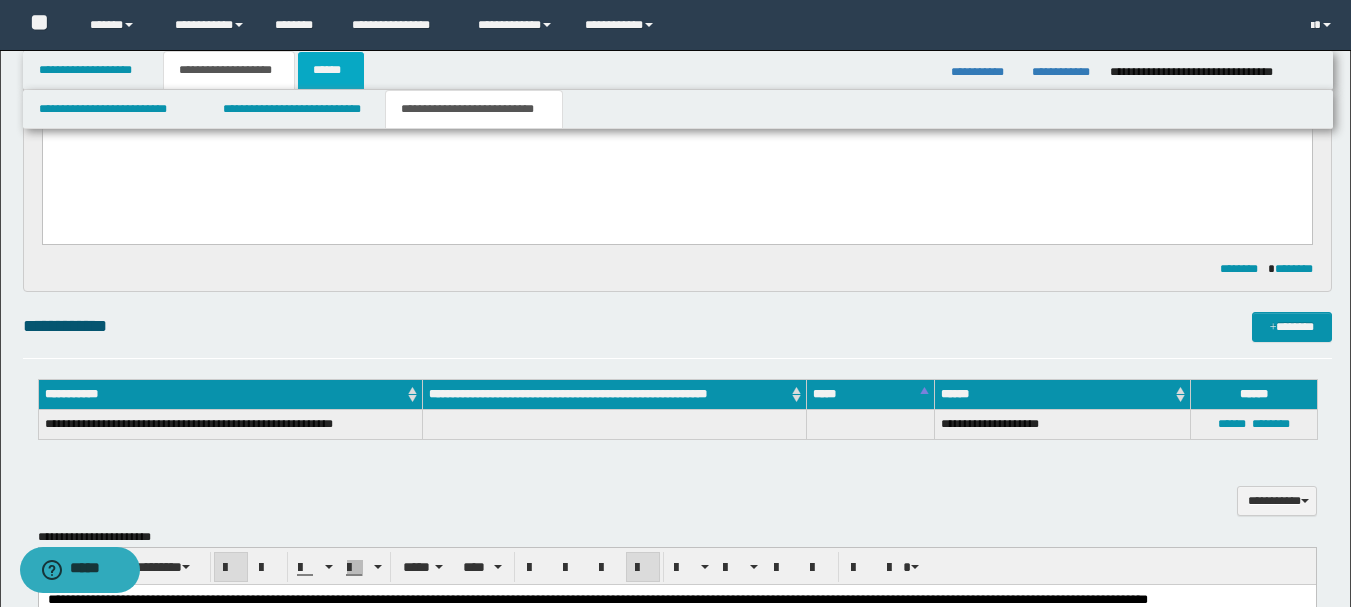click on "******" at bounding box center (331, 70) 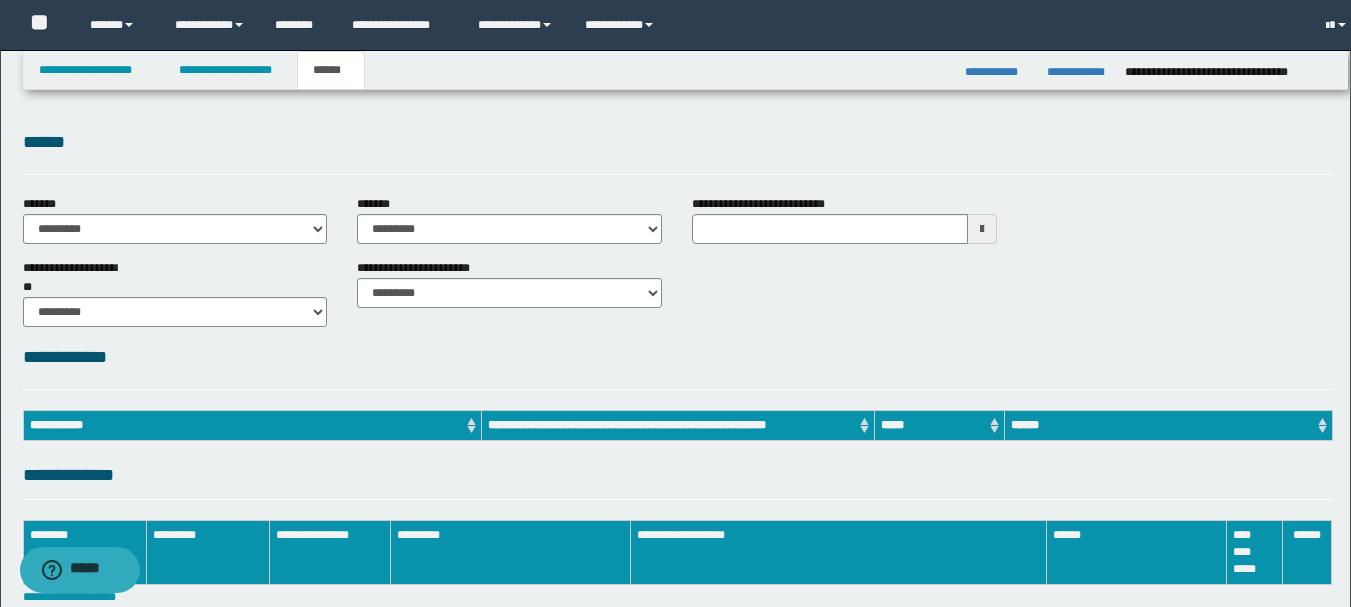 scroll, scrollTop: 0, scrollLeft: 0, axis: both 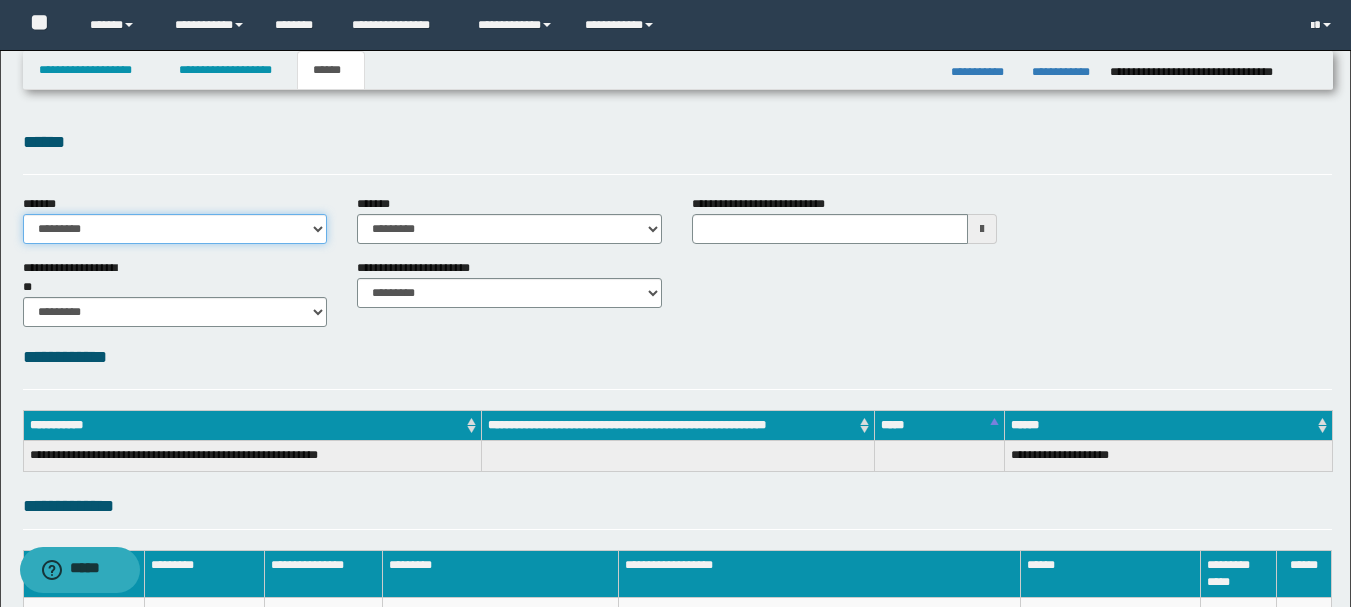click on "**********" at bounding box center (175, 229) 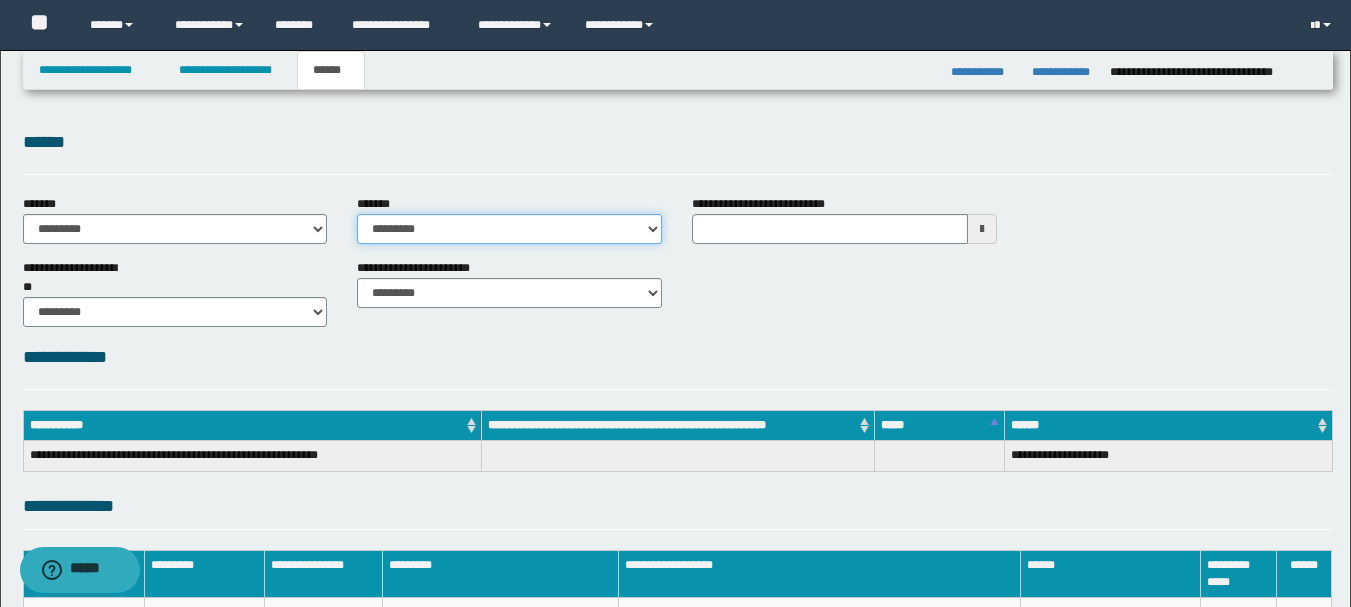 click on "**********" at bounding box center [509, 229] 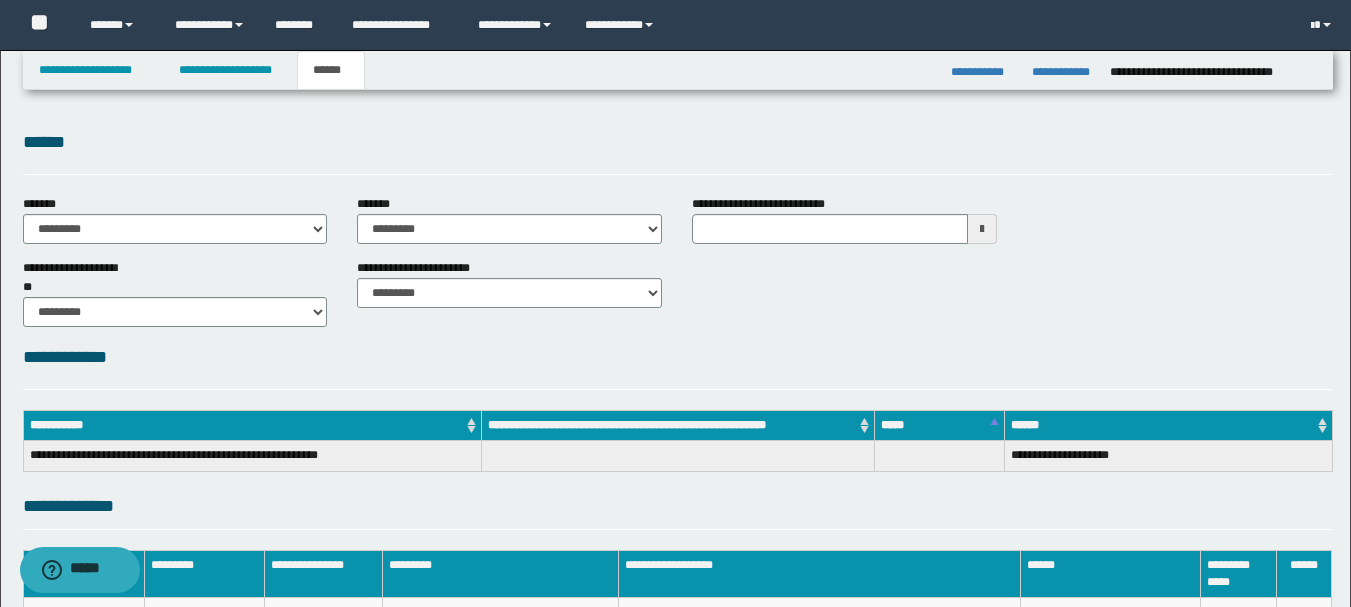 click on "**********" at bounding box center [677, 291] 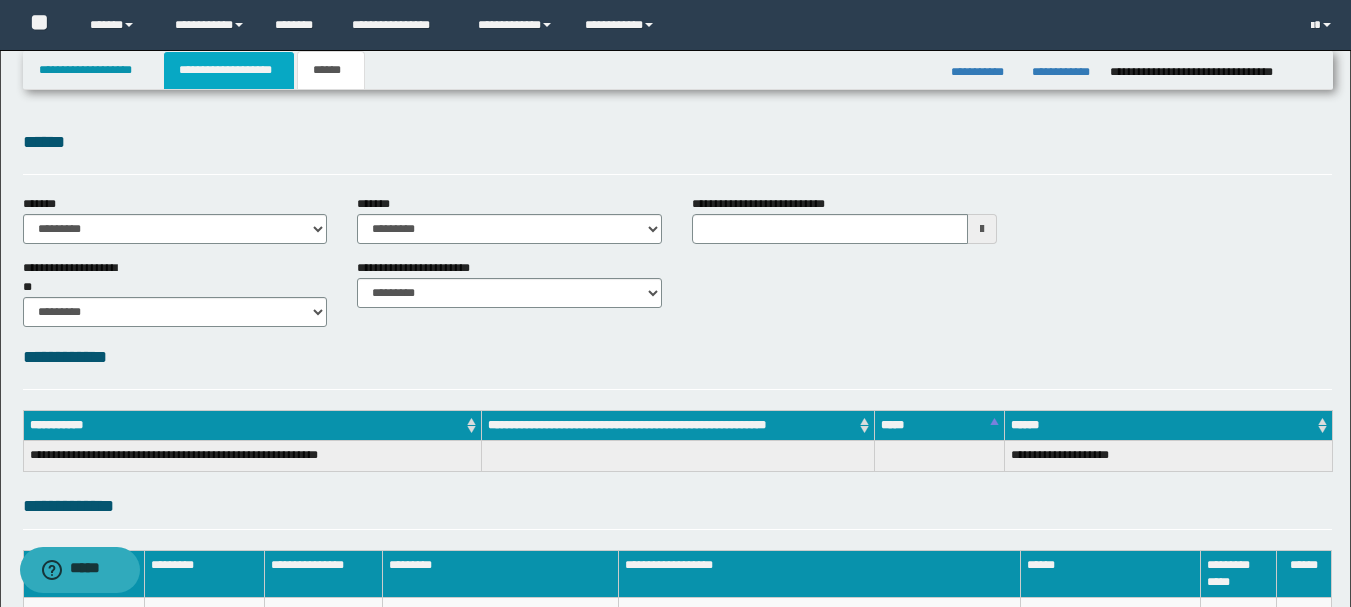 click on "**********" at bounding box center (229, 70) 